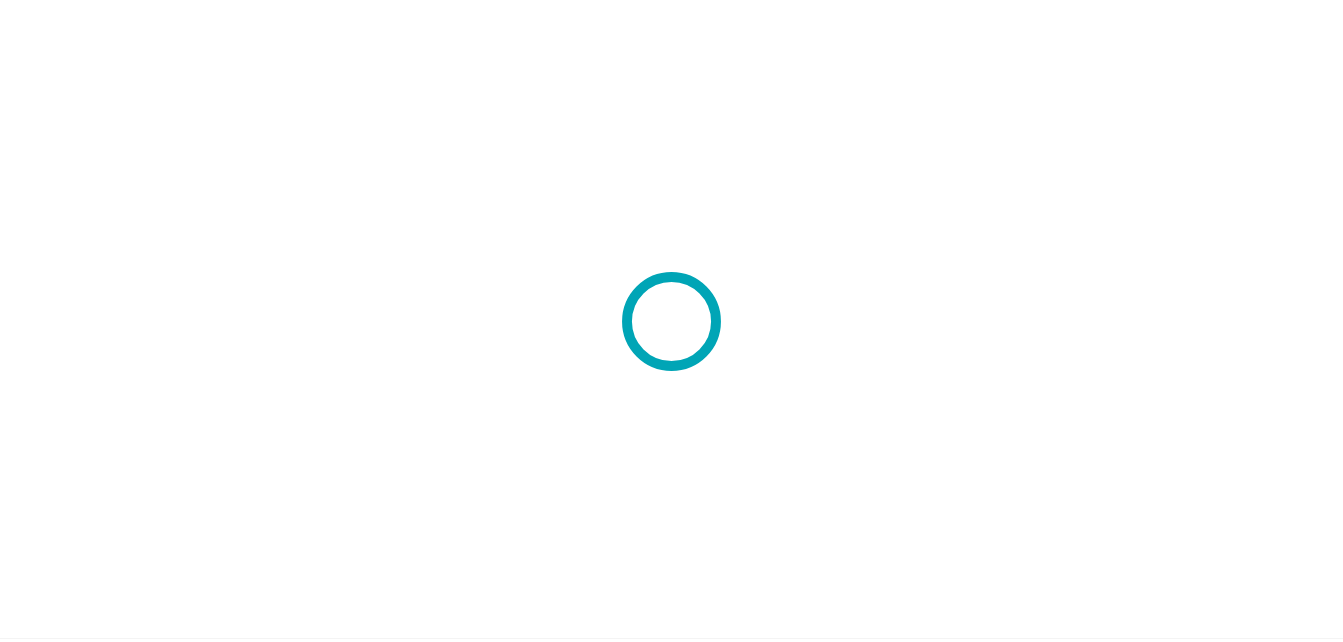scroll, scrollTop: 0, scrollLeft: 0, axis: both 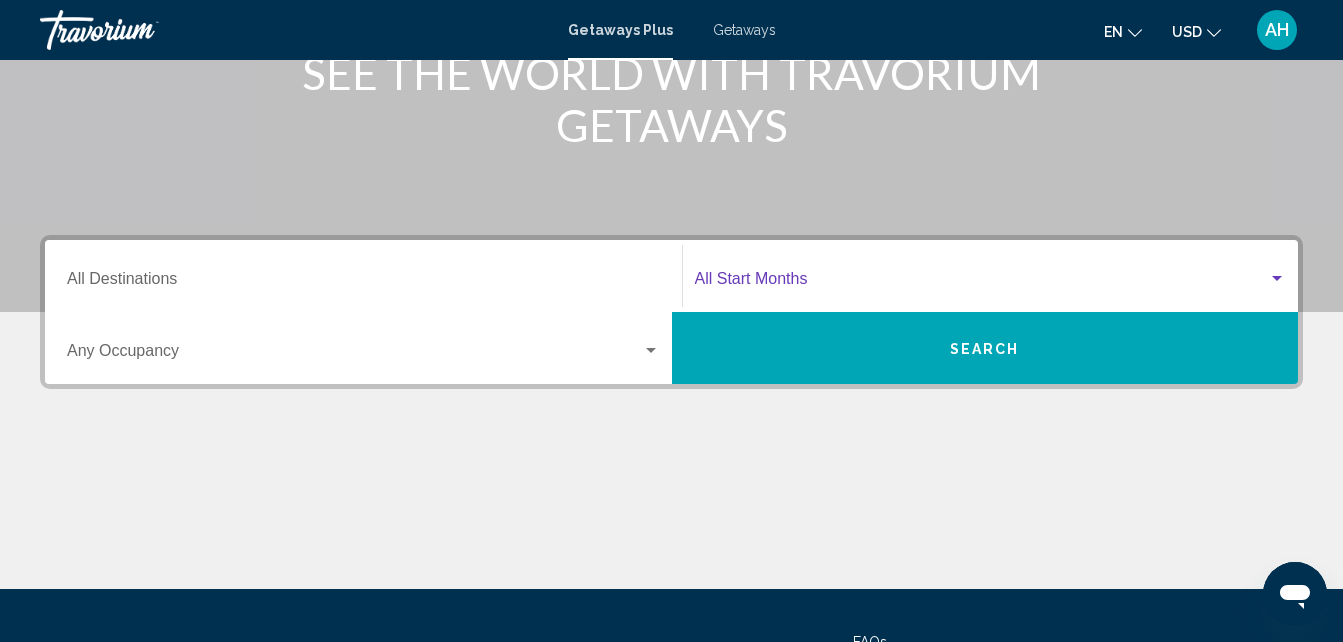 click at bounding box center [1277, 279] 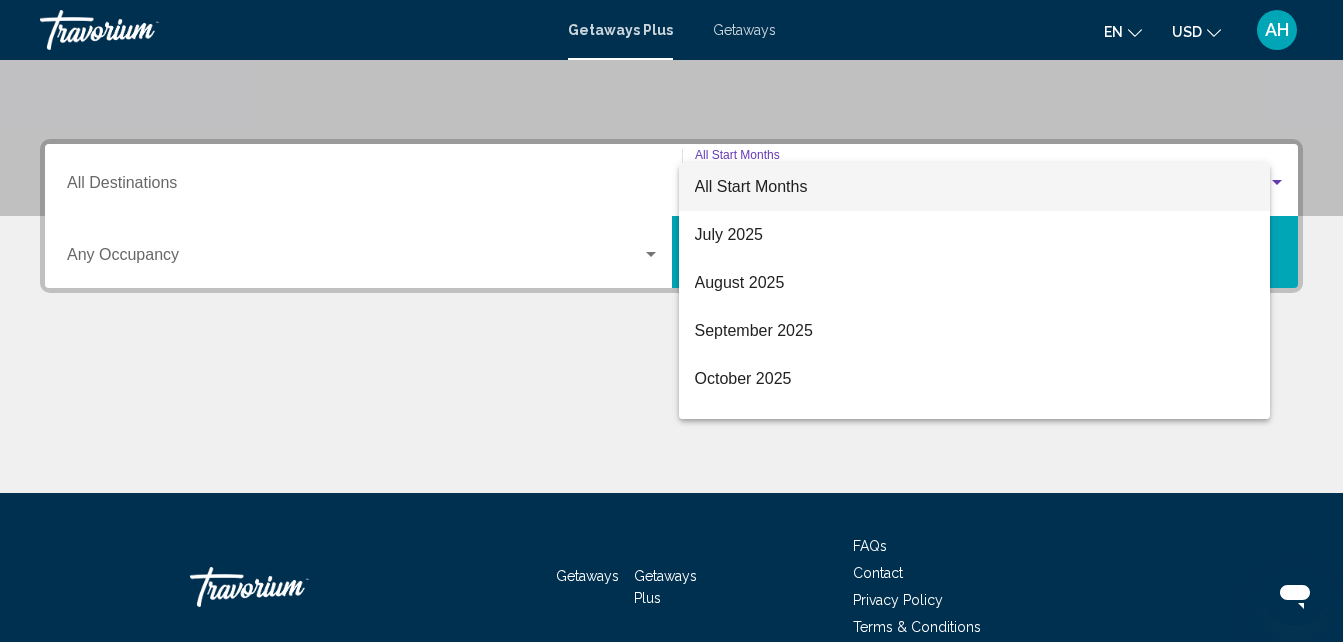 scroll, scrollTop: 458, scrollLeft: 0, axis: vertical 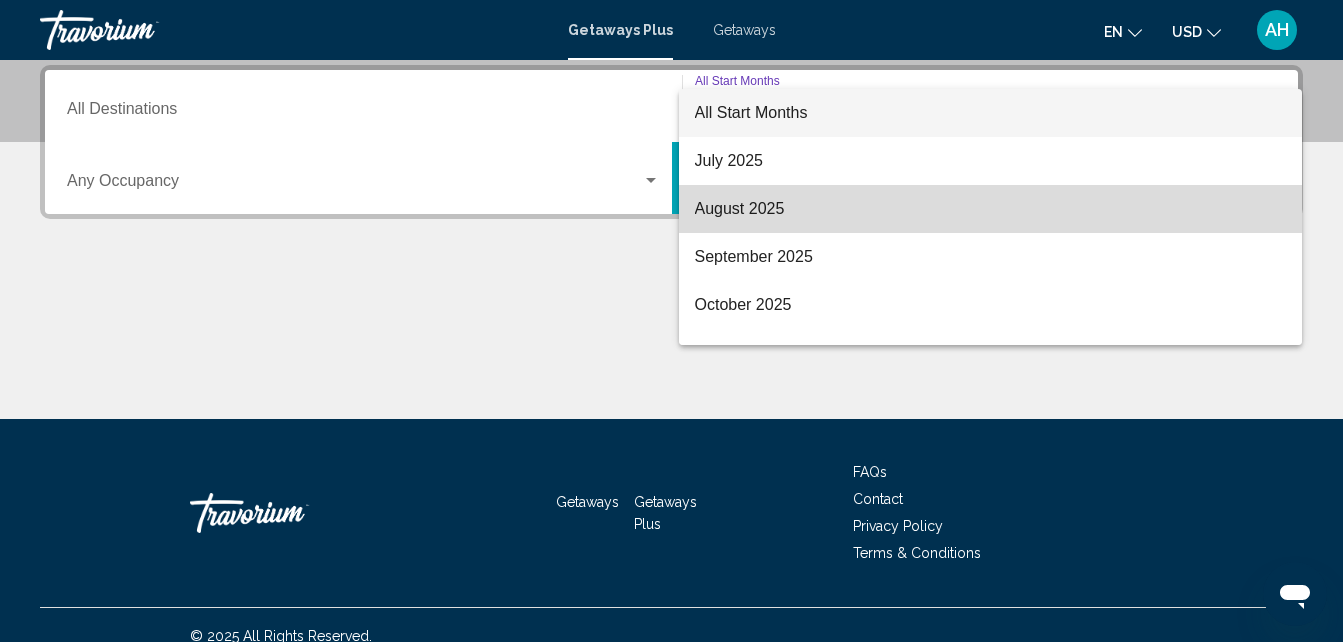 click on "August 2025" at bounding box center (991, 209) 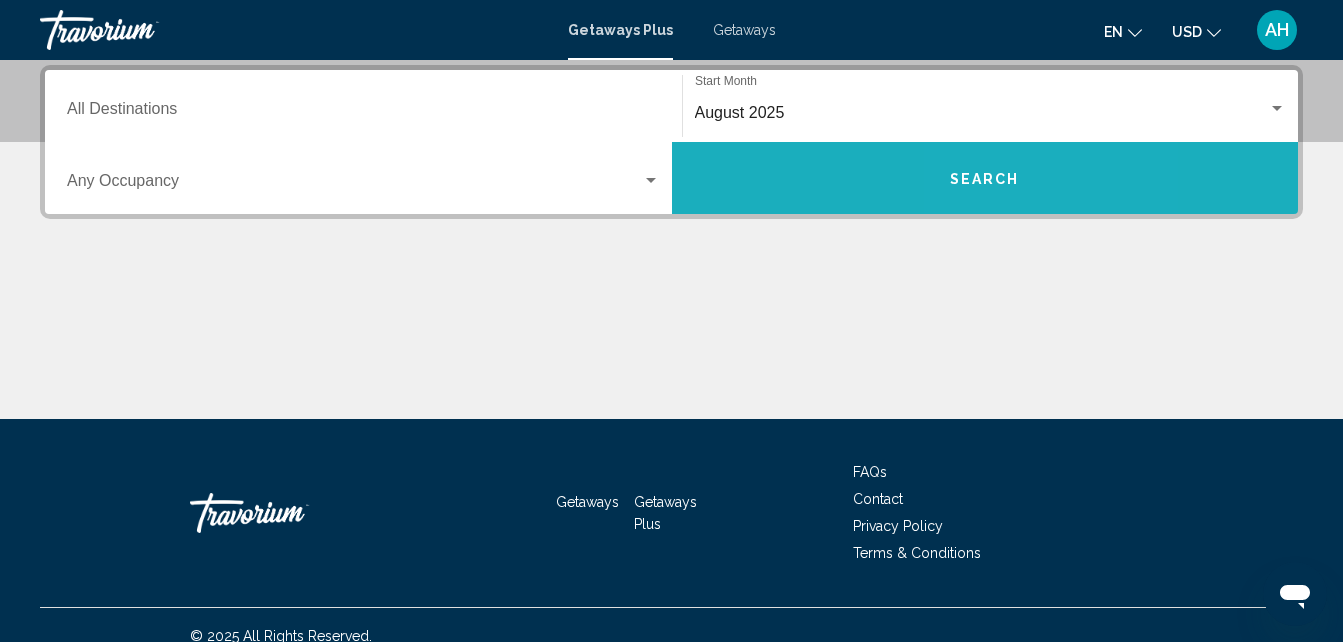 click on "Search" at bounding box center (985, 178) 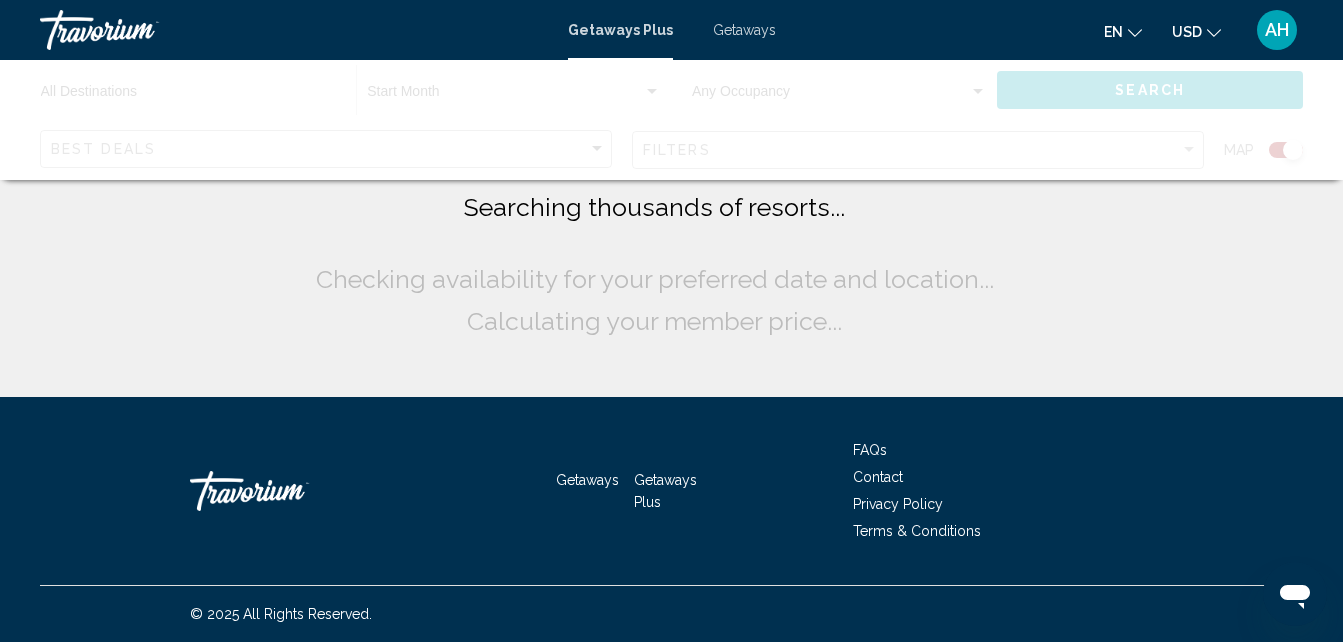 scroll, scrollTop: 0, scrollLeft: 0, axis: both 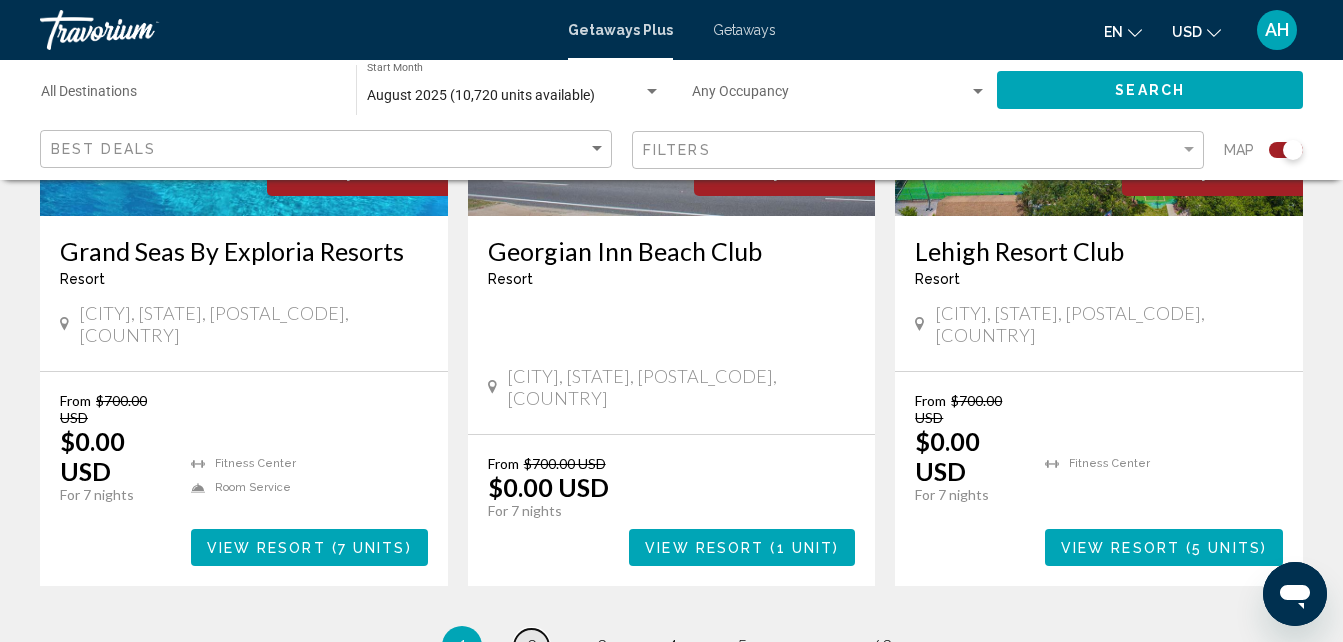 click on "page  2" at bounding box center (531, 646) 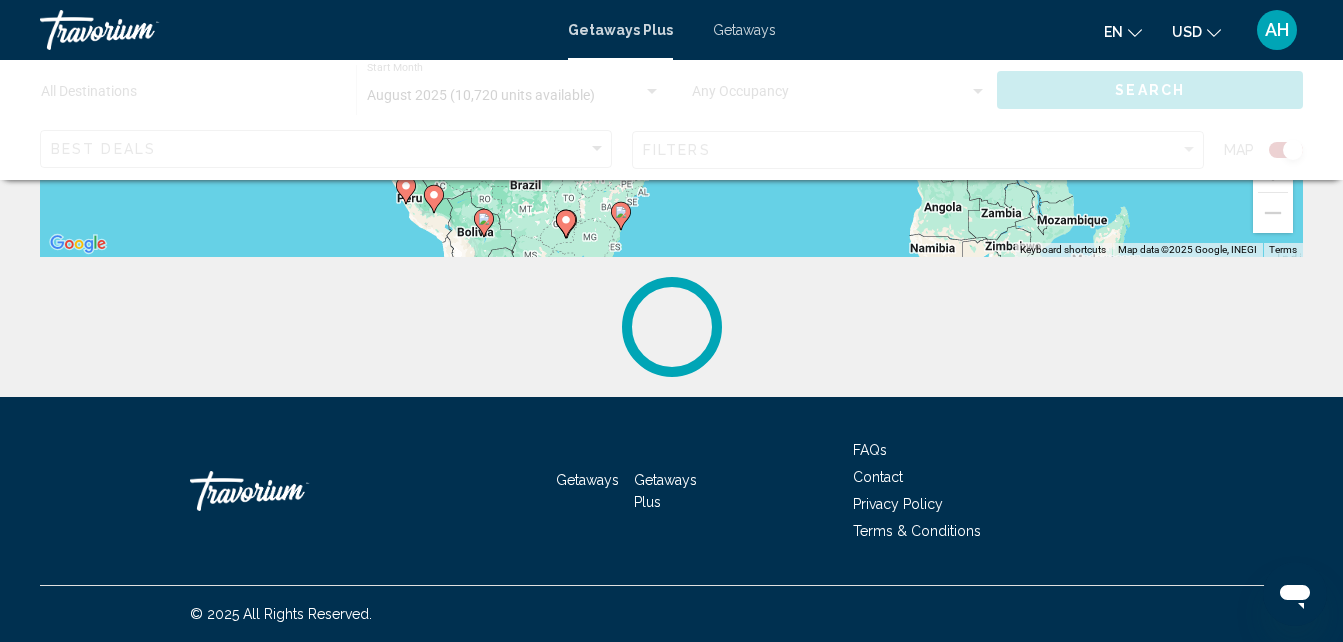 scroll, scrollTop: 0, scrollLeft: 0, axis: both 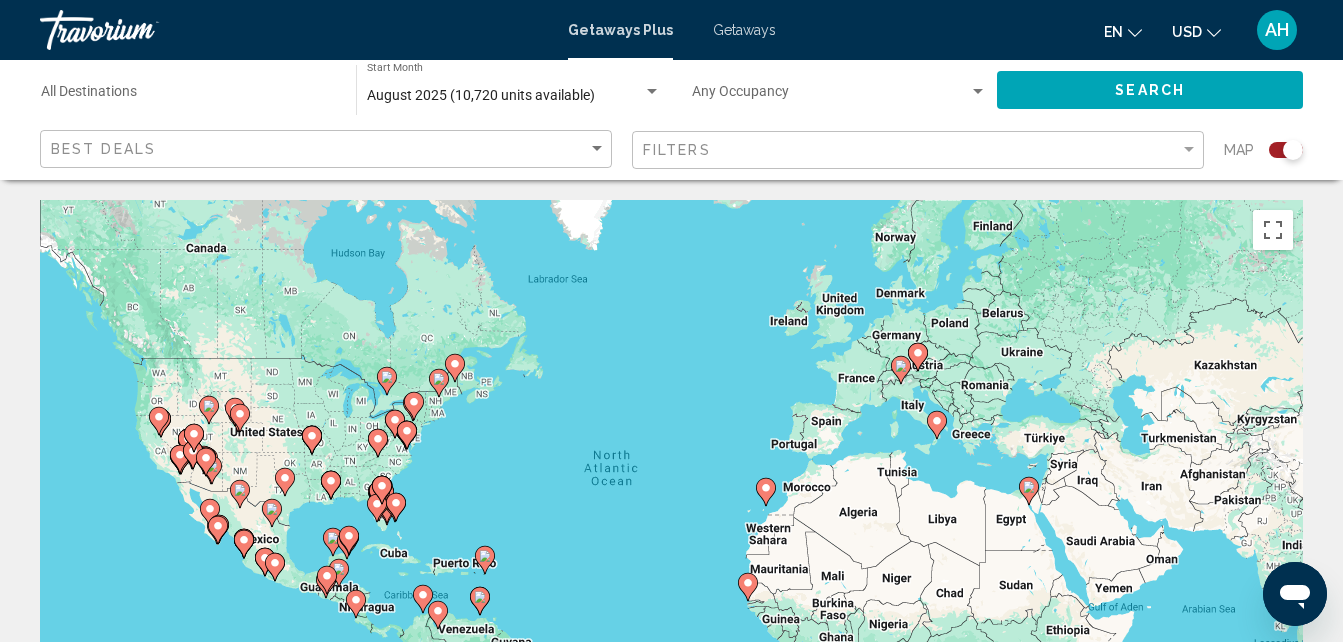 click on "To activate drag with keyboard, press Alt + Enter. Once in keyboard drag state, use the arrow keys to move the marker. To complete the drag, press the Enter key. To cancel, press Escape." at bounding box center (671, 500) 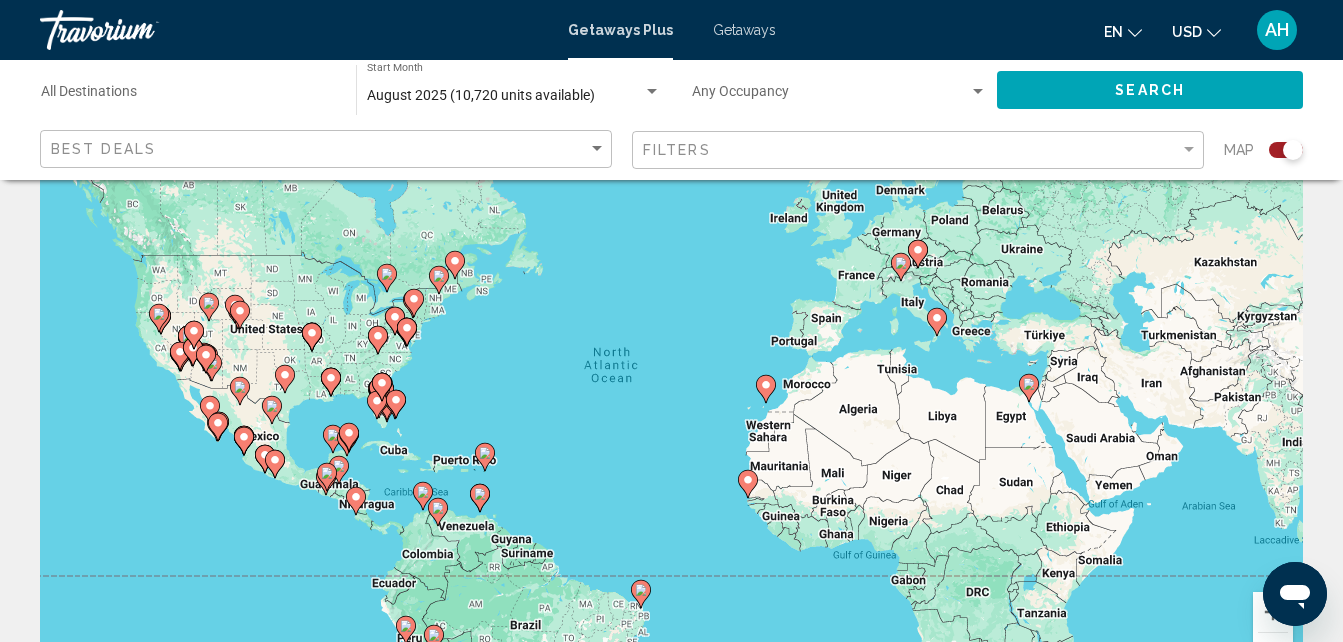 scroll, scrollTop: 110, scrollLeft: 0, axis: vertical 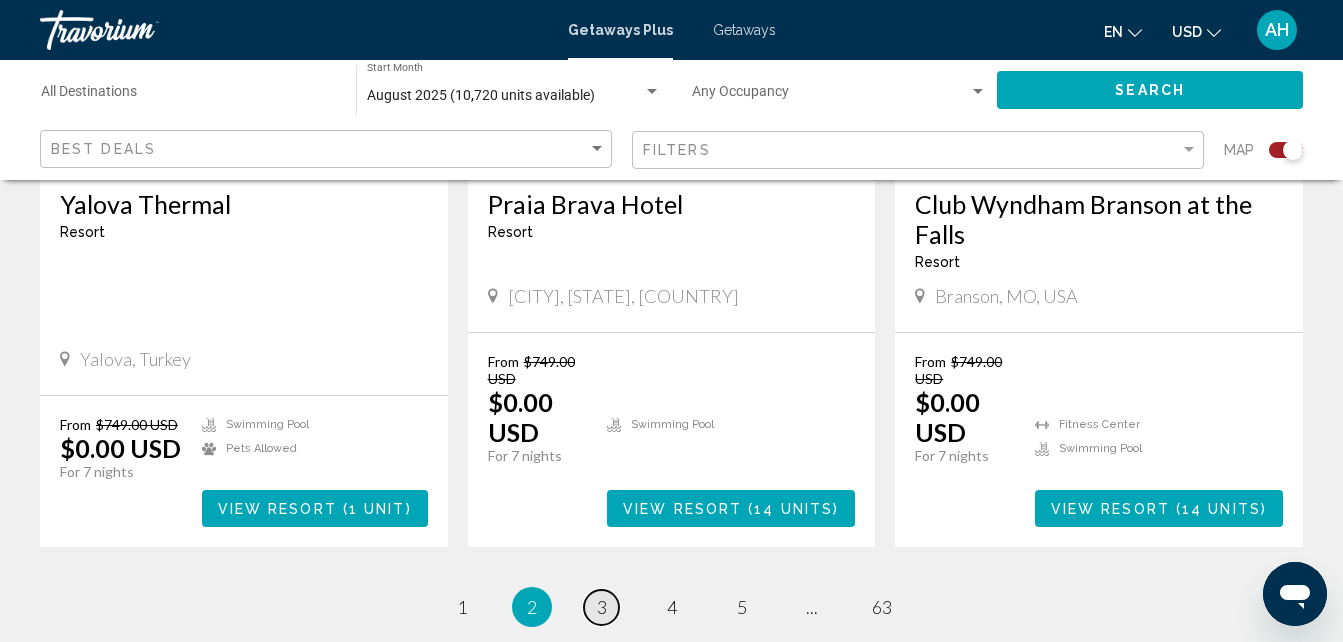 click on "page  3" at bounding box center [601, 607] 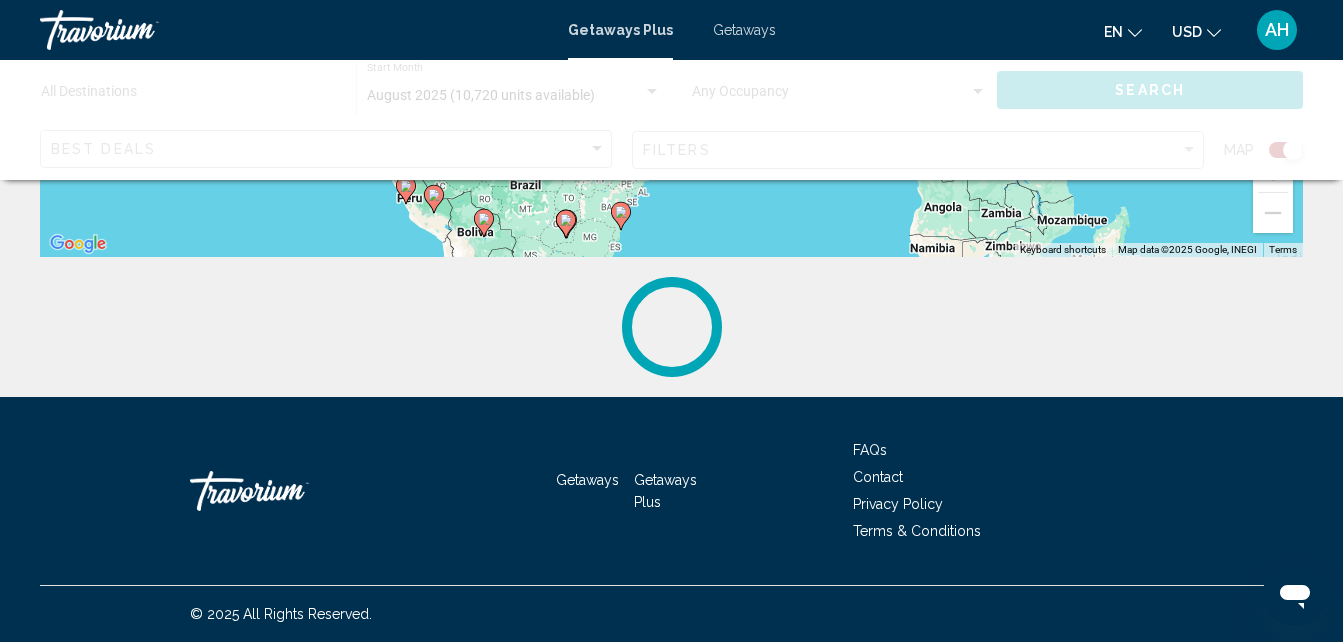 scroll, scrollTop: 0, scrollLeft: 0, axis: both 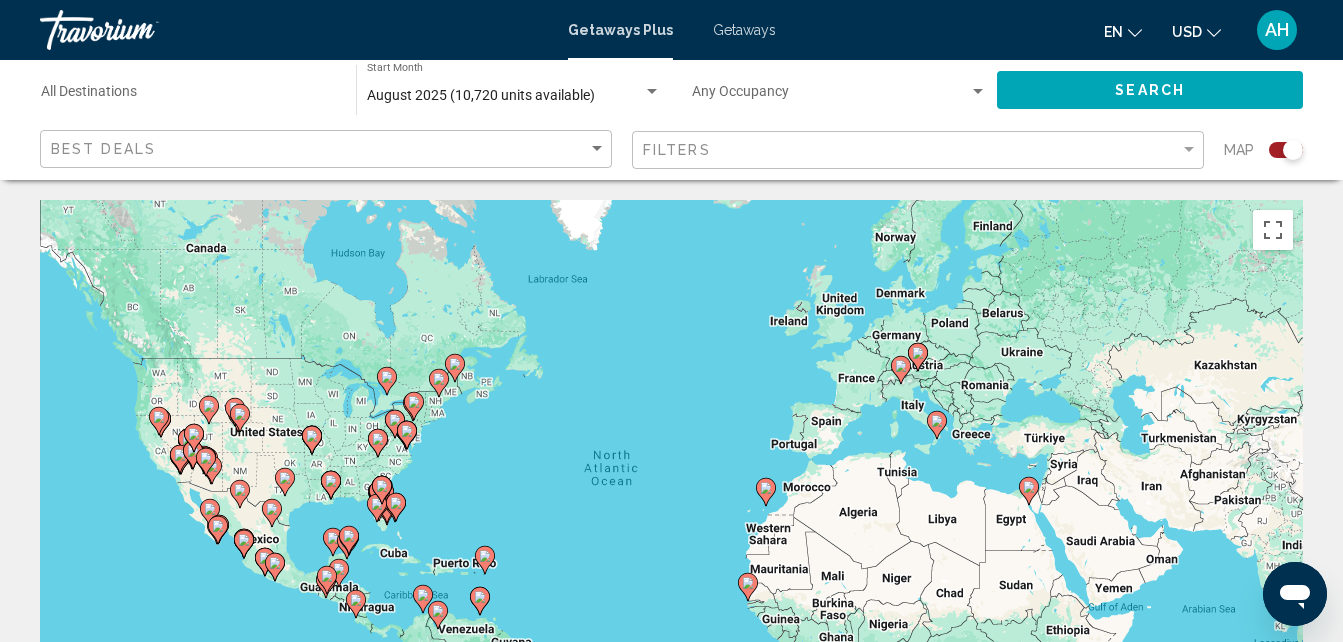 click at bounding box center [285, 482] 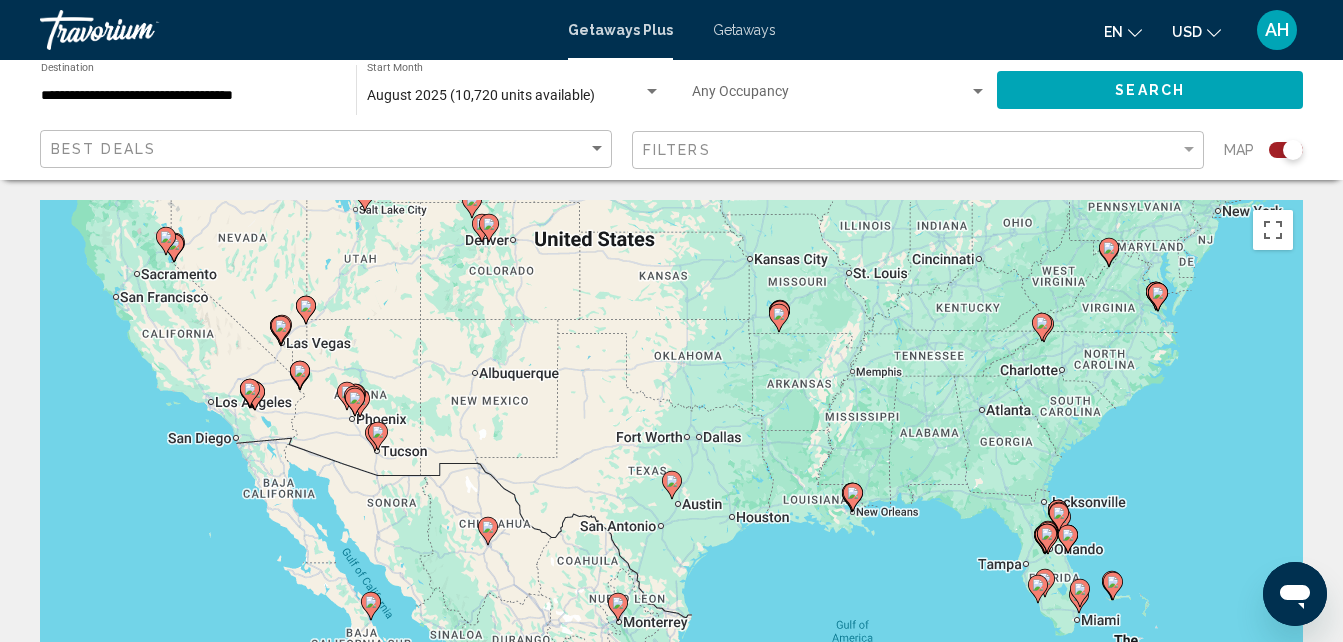 click on "To activate drag with keyboard, press Alt + Enter. Once in keyboard drag state, use the arrow keys to move the marker. To complete the drag, press the Enter key. To cancel, press Escape." at bounding box center (671, 500) 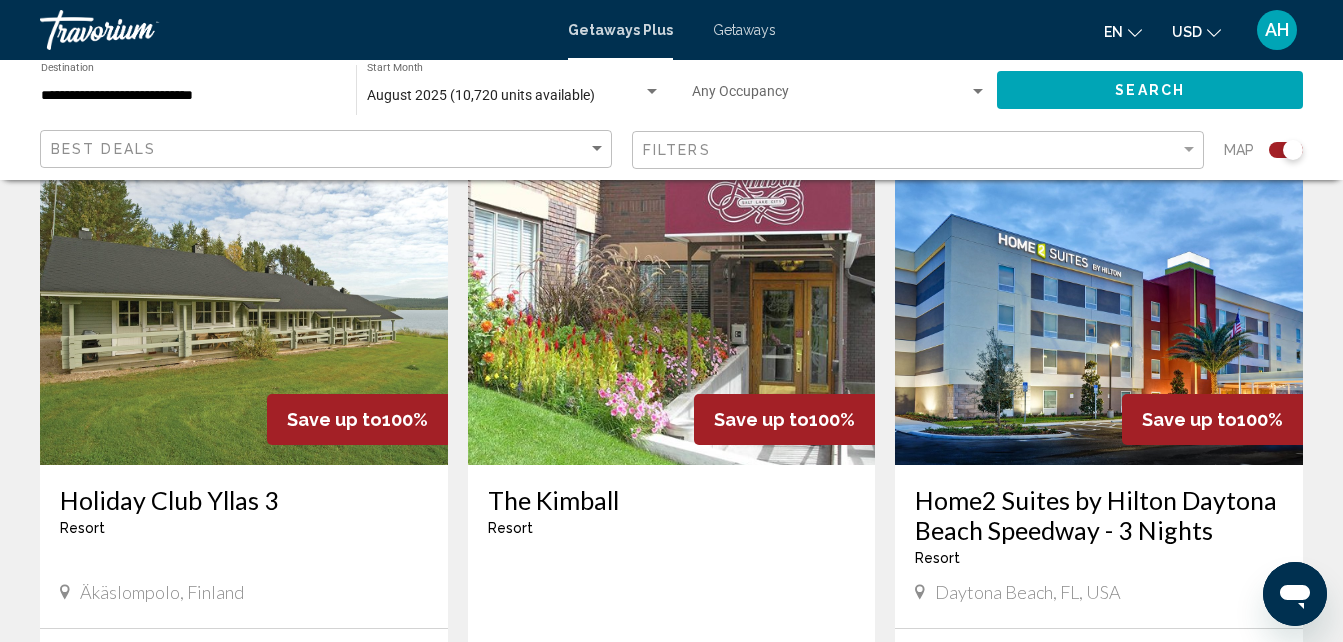scroll, scrollTop: 779, scrollLeft: 0, axis: vertical 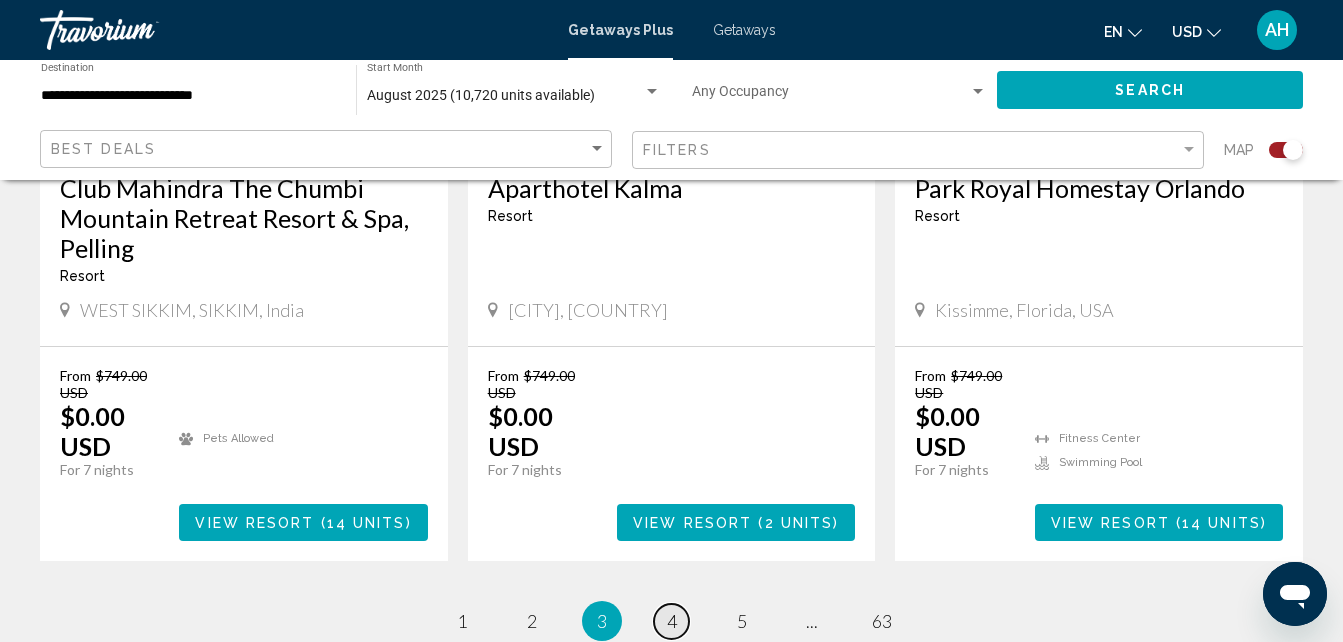 click on "4" at bounding box center [672, 621] 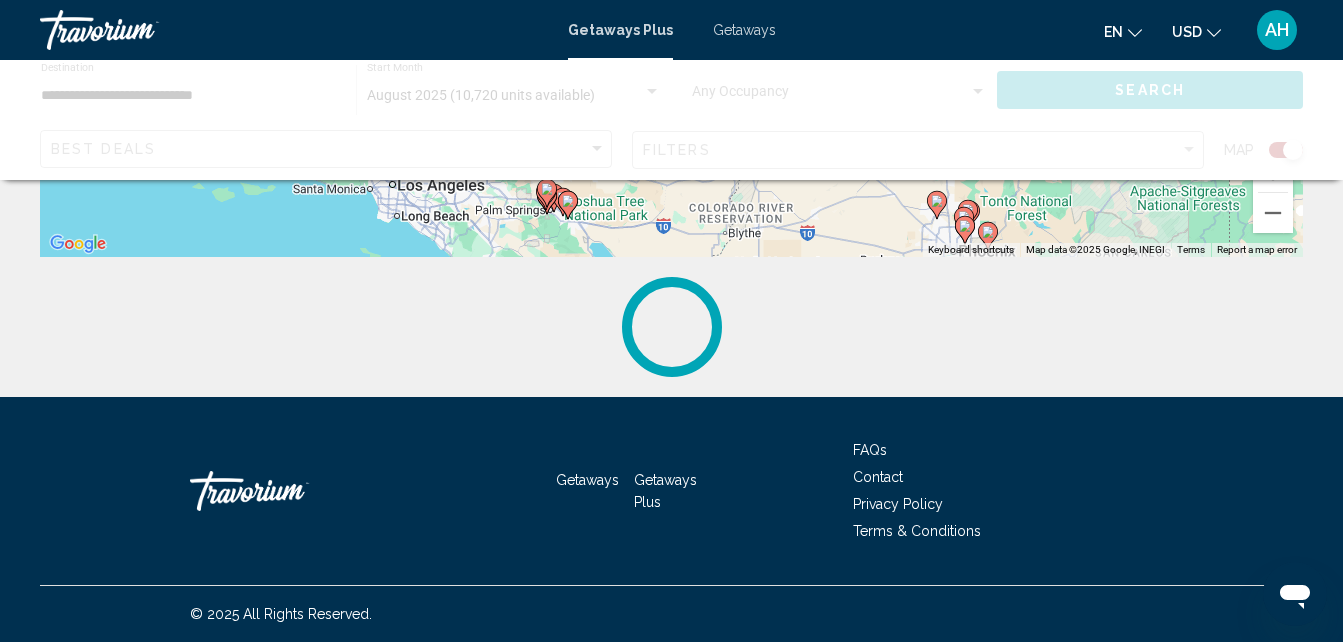 scroll, scrollTop: 0, scrollLeft: 0, axis: both 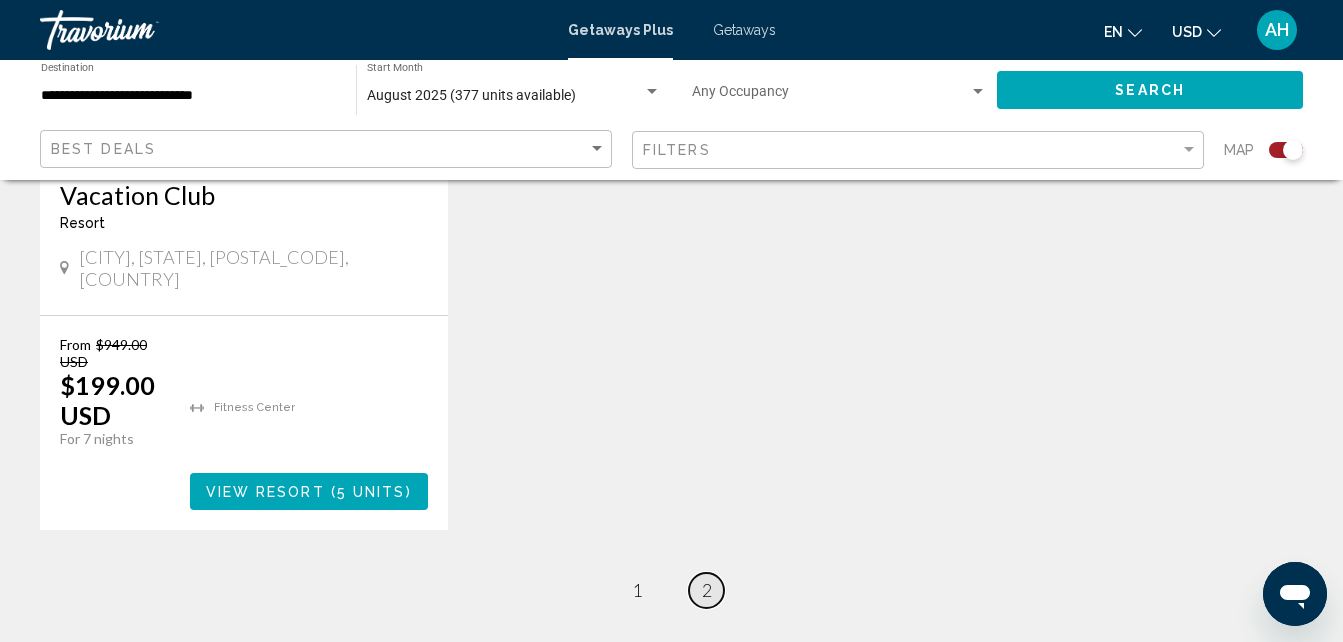 click on "page  2" at bounding box center (706, 590) 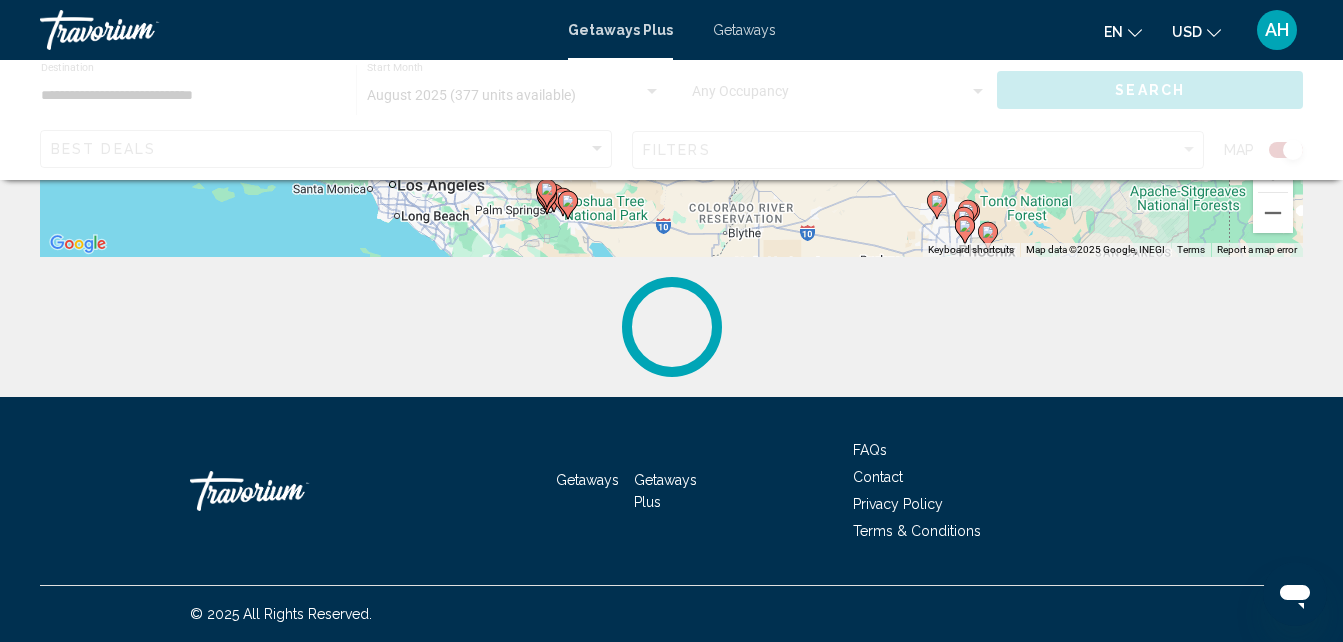 scroll, scrollTop: 0, scrollLeft: 0, axis: both 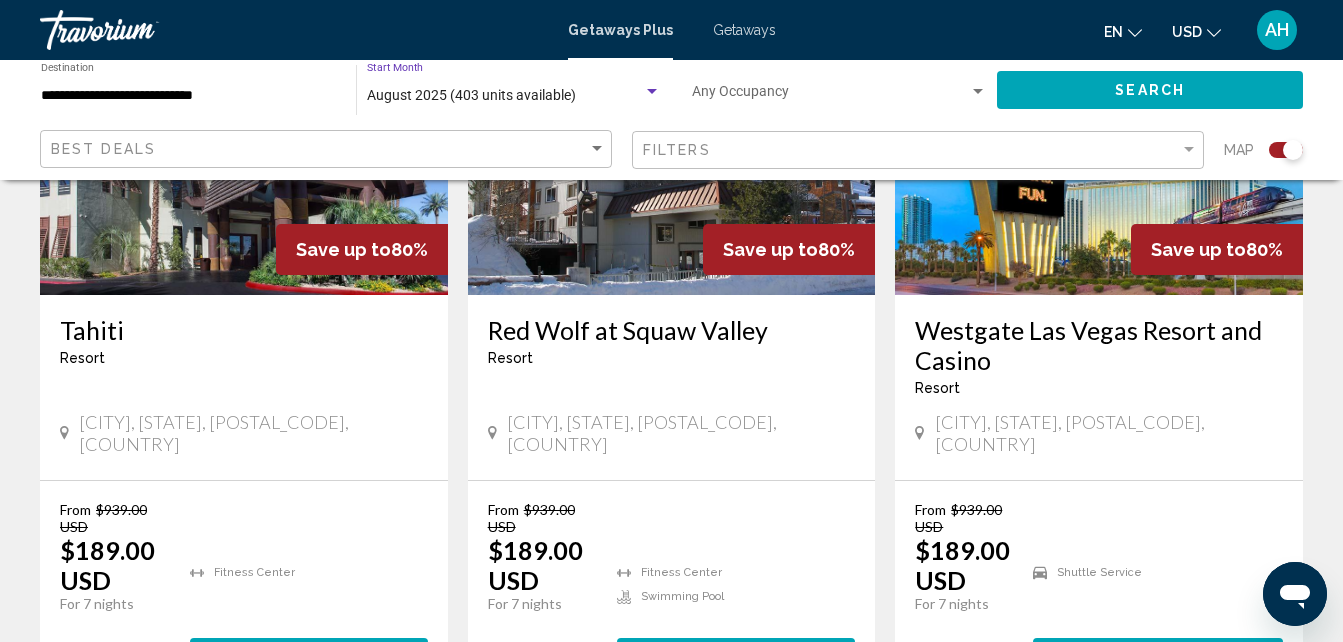 click on "August 2025 (403 units available)" at bounding box center (471, 95) 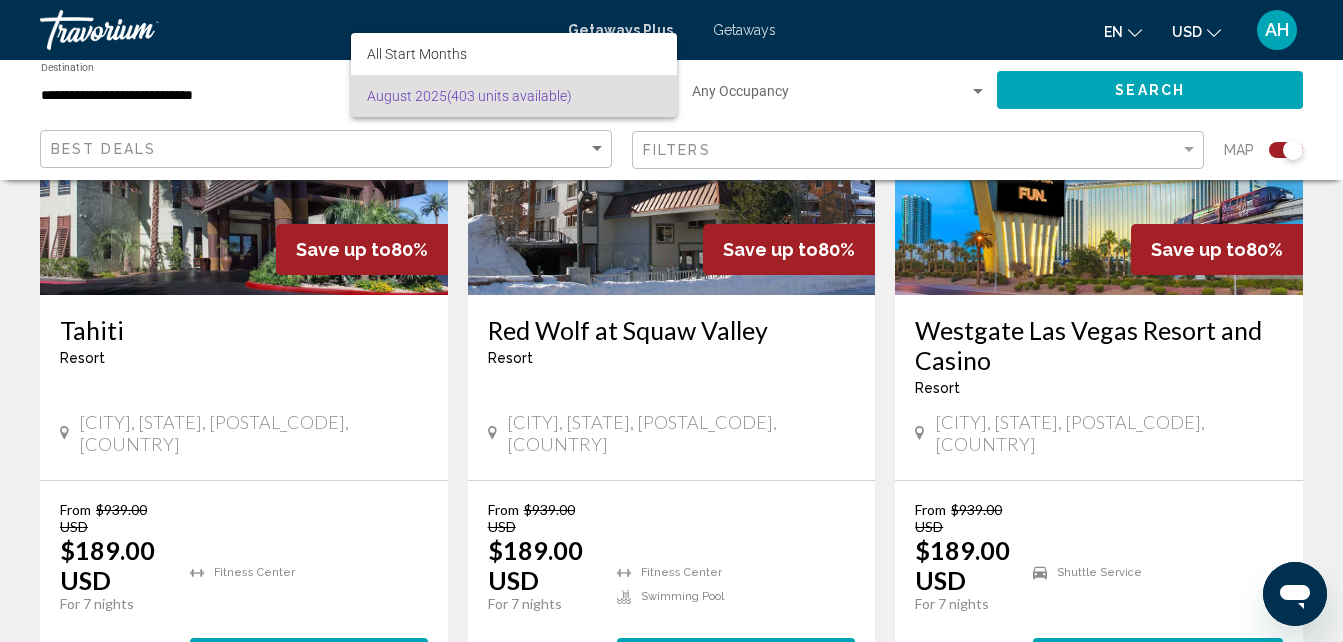 click at bounding box center (671, 321) 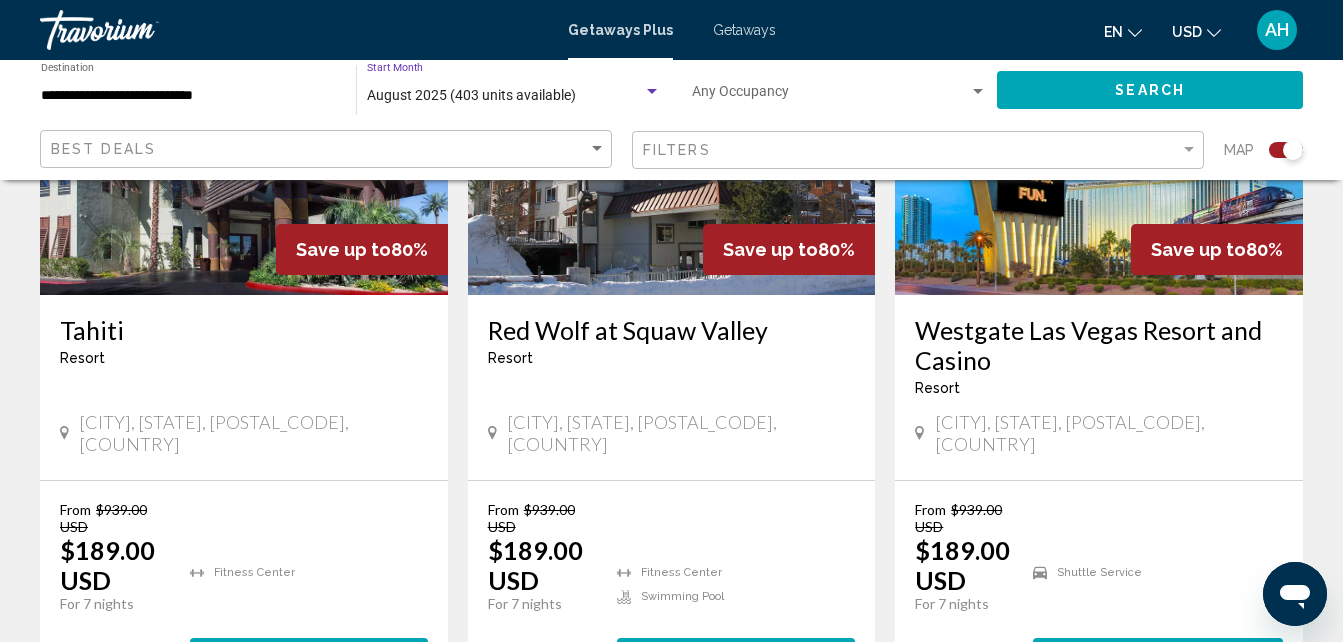 click at bounding box center [652, 91] 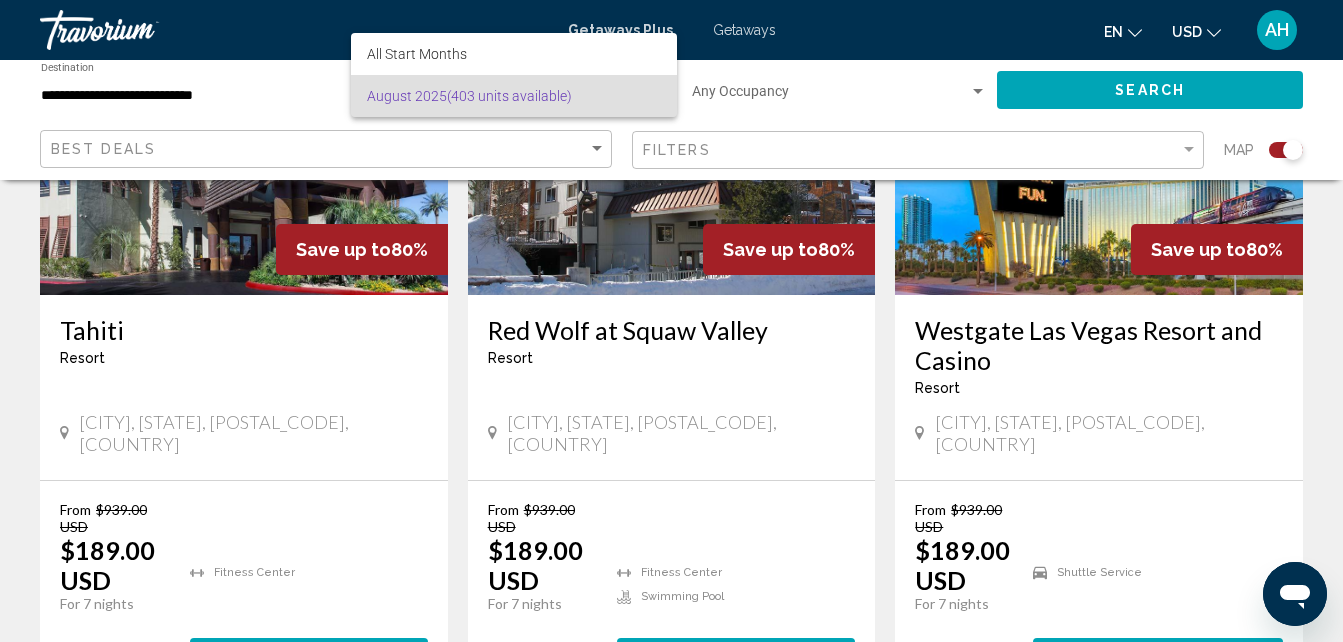 click at bounding box center (671, 321) 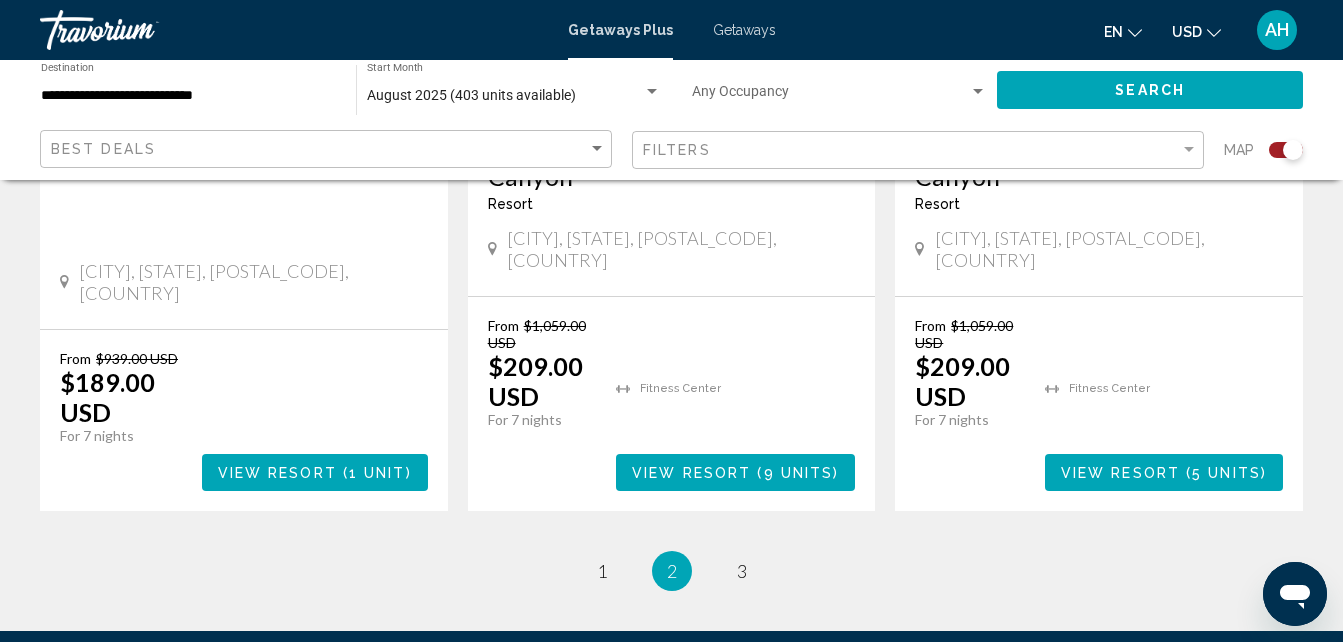 scroll, scrollTop: 3395, scrollLeft: 0, axis: vertical 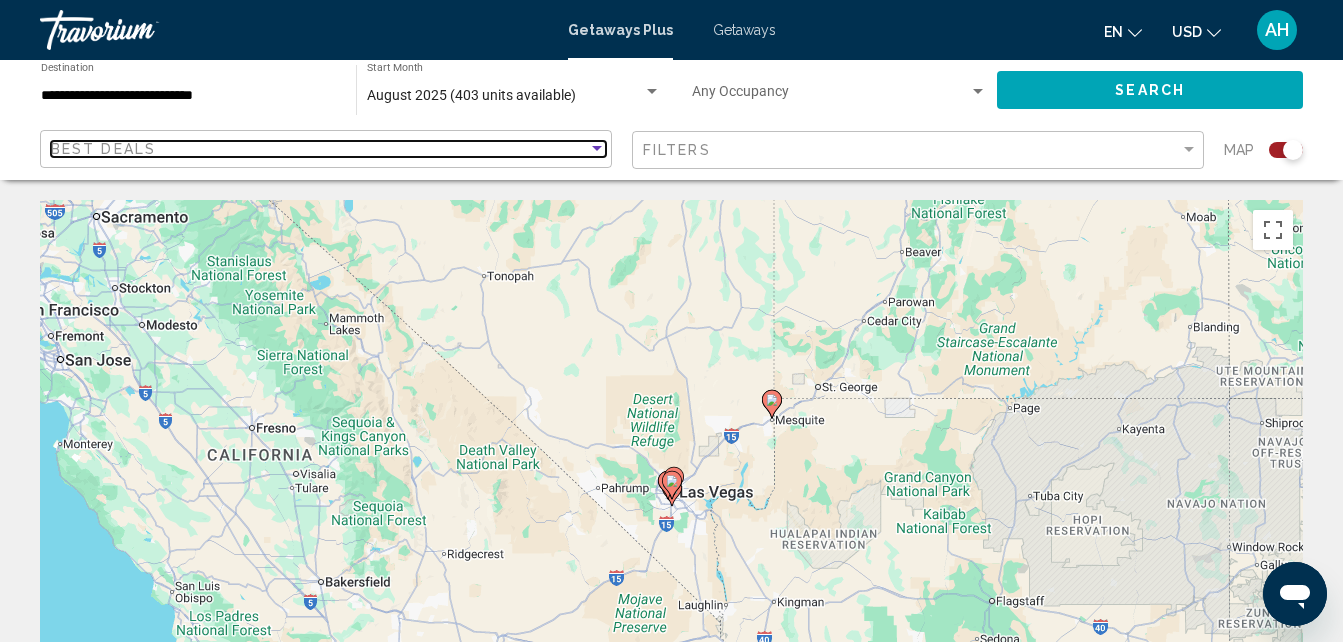 click at bounding box center (597, 148) 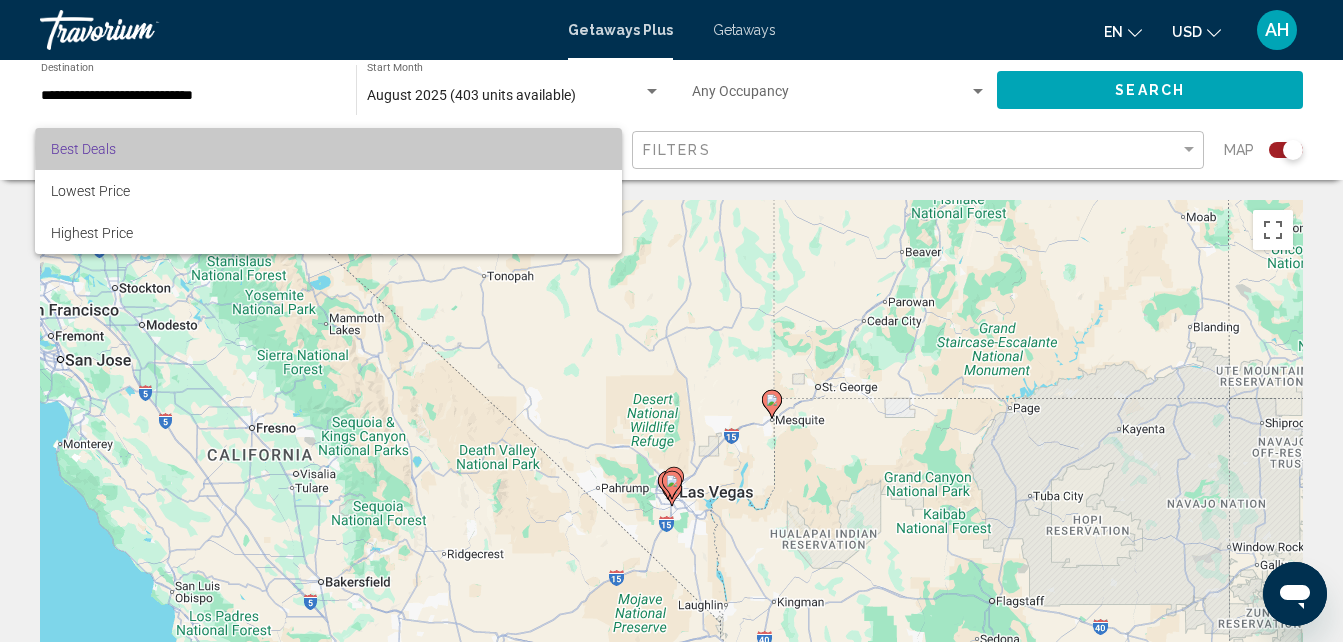 click on "Best Deals" at bounding box center (328, 149) 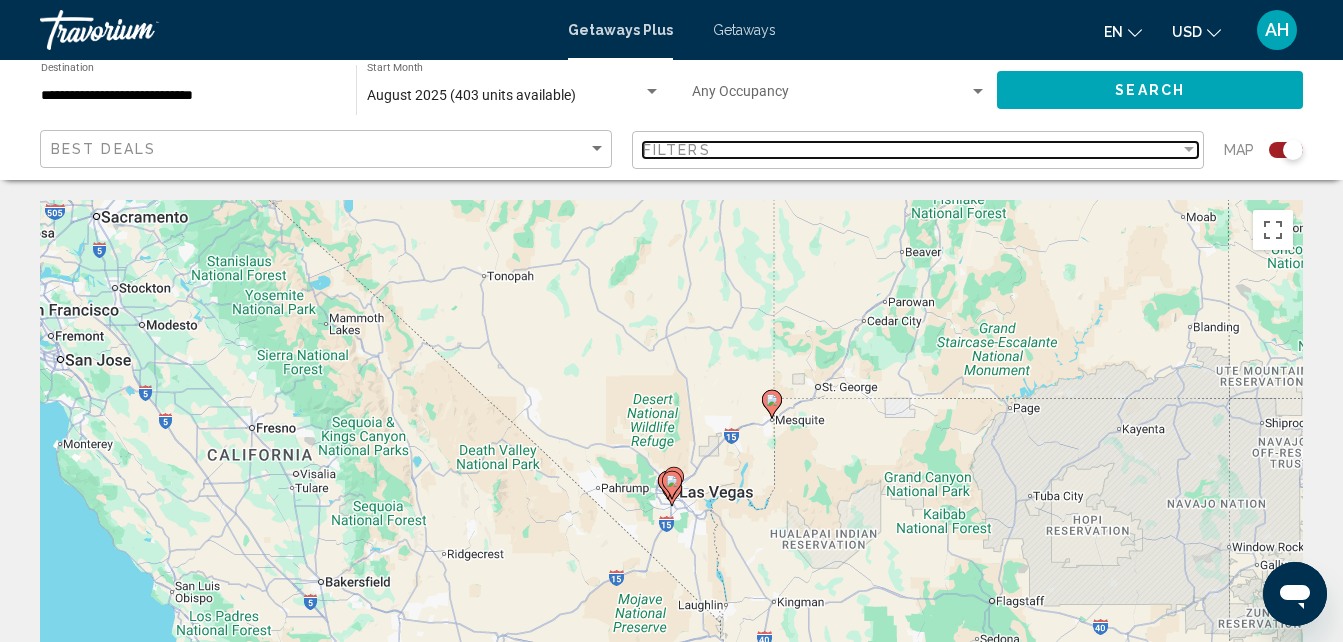 click at bounding box center (1189, 149) 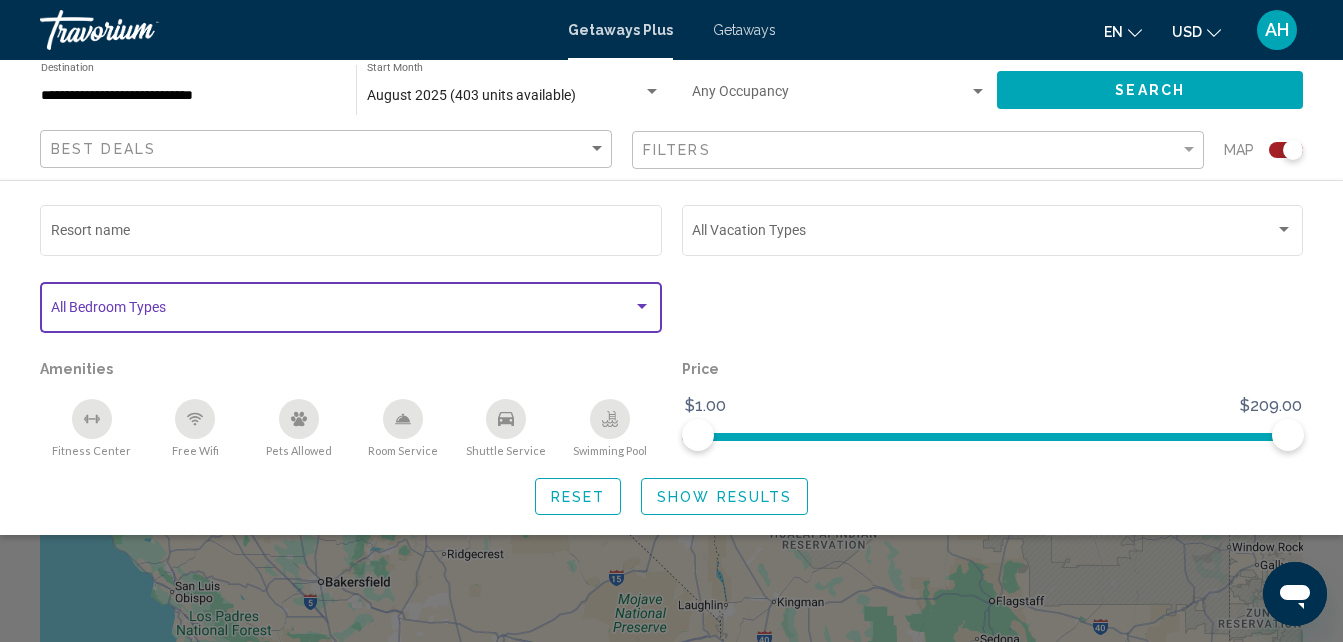 click at bounding box center [642, 306] 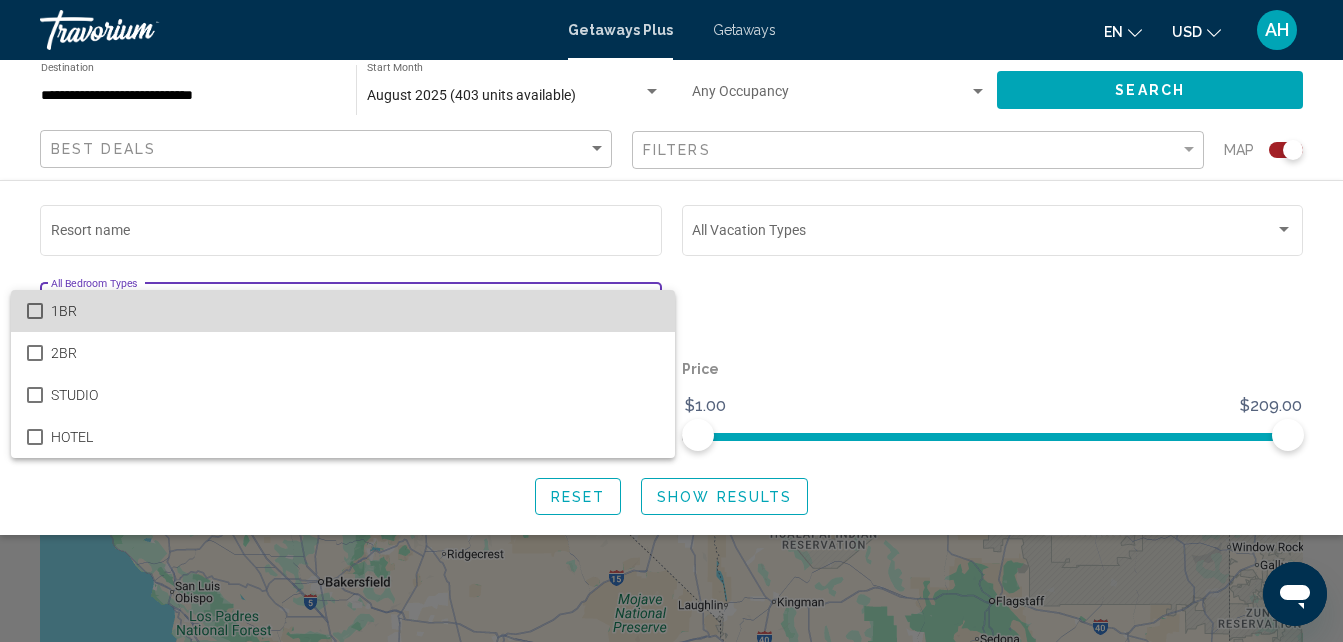 click on "1BR" at bounding box center [355, 311] 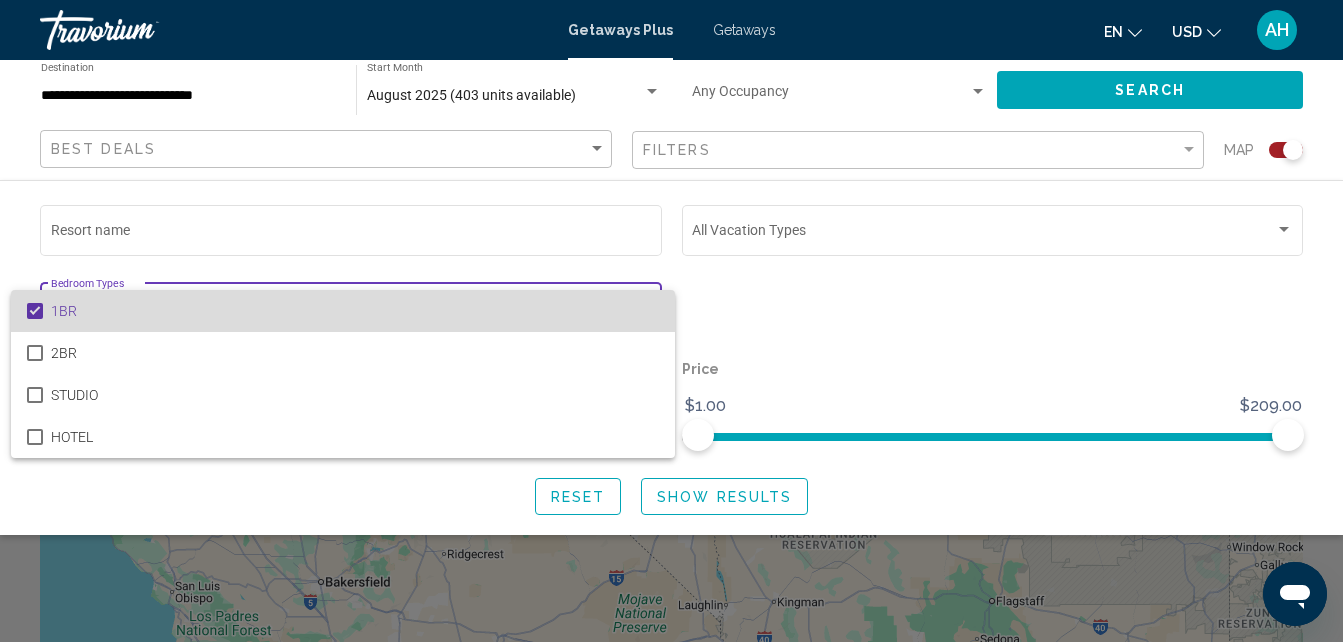 click on "1BR" at bounding box center [355, 311] 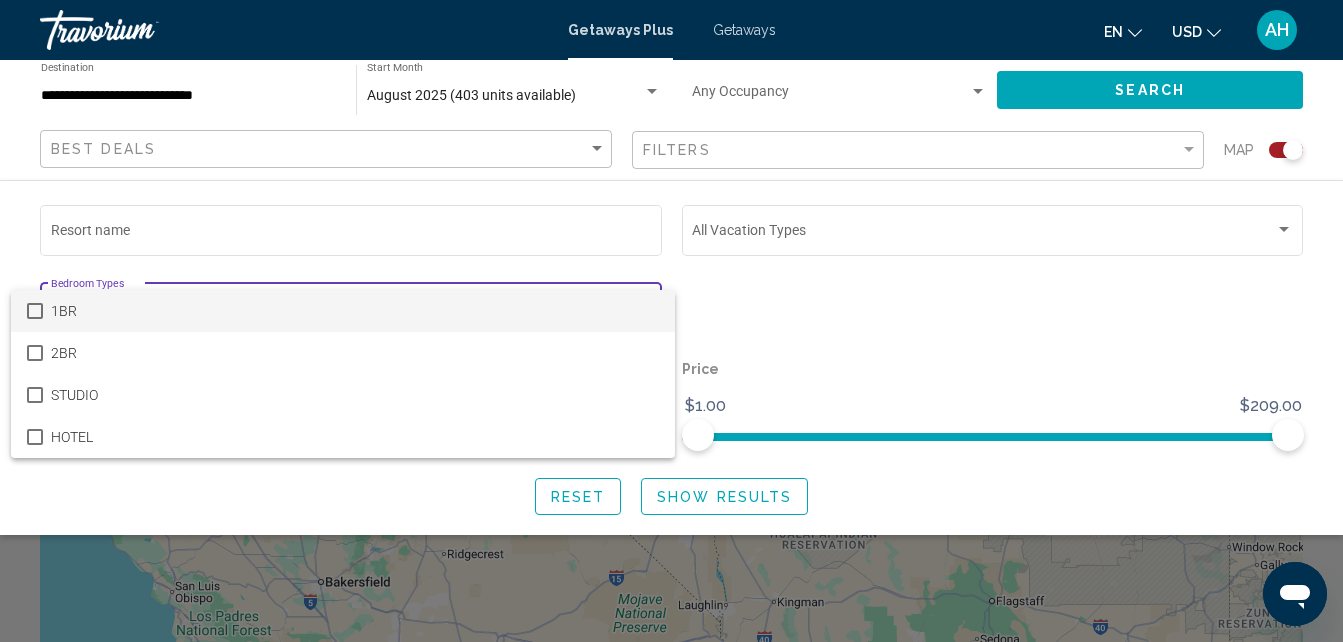 click at bounding box center (671, 321) 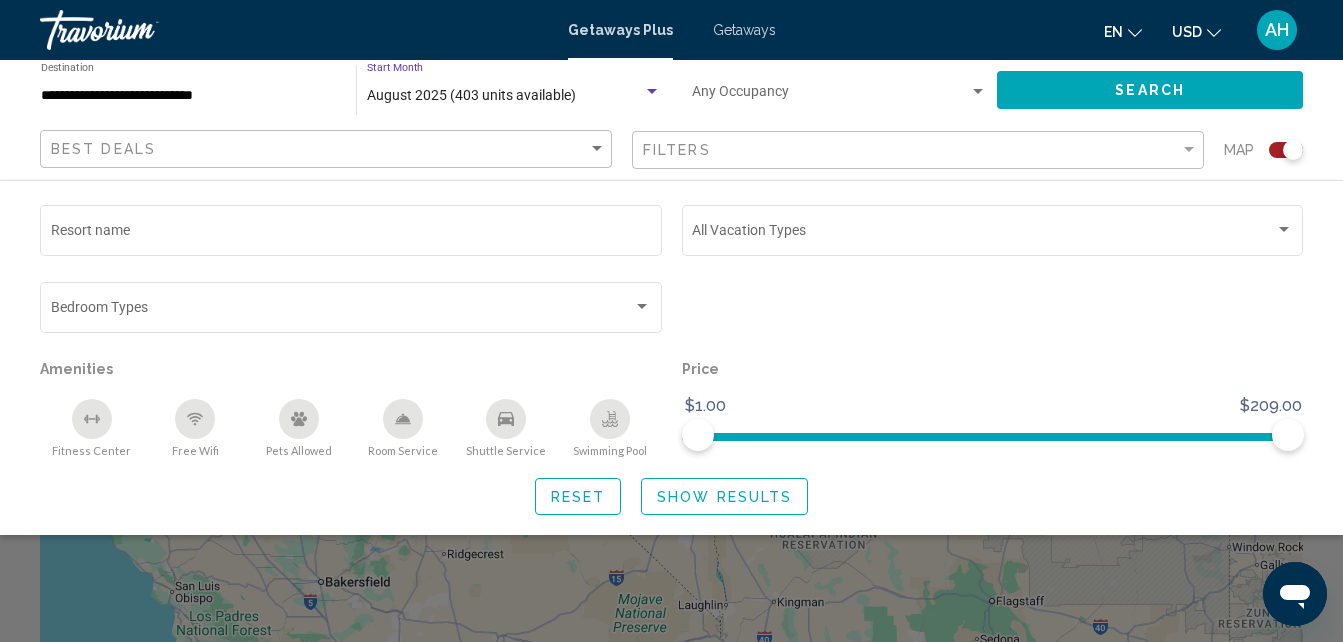 click on "August 2025 (403 units available)" at bounding box center [471, 95] 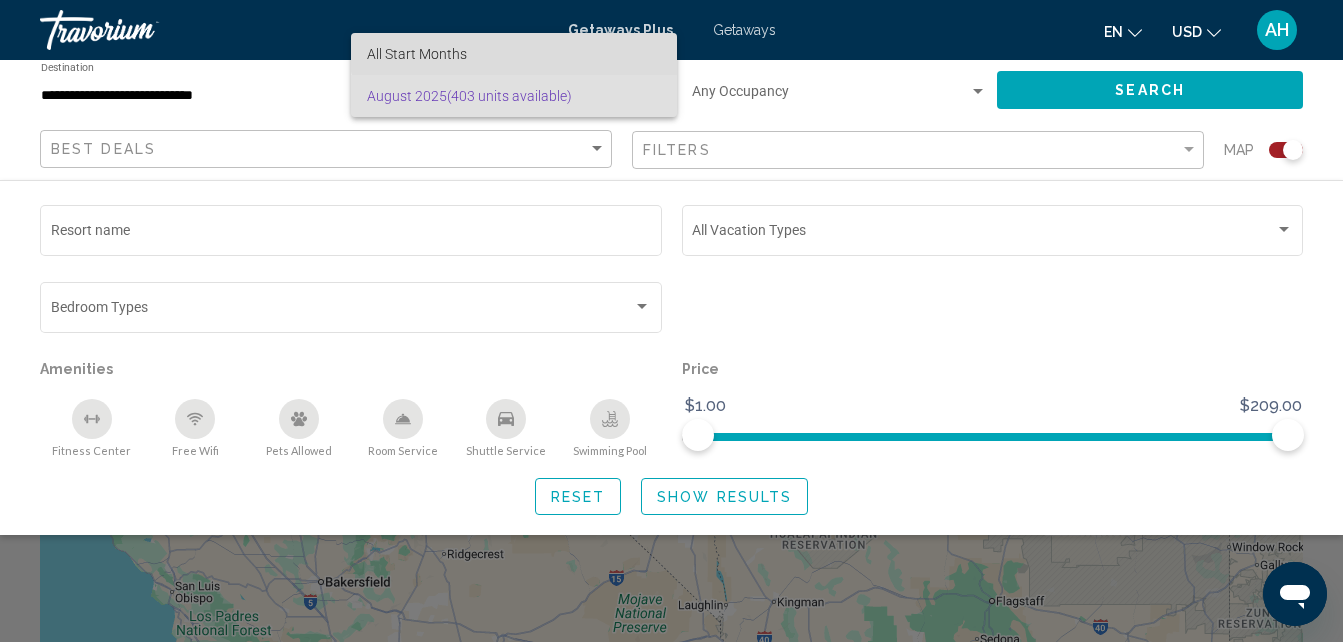 click on "All Start Months" at bounding box center [514, 54] 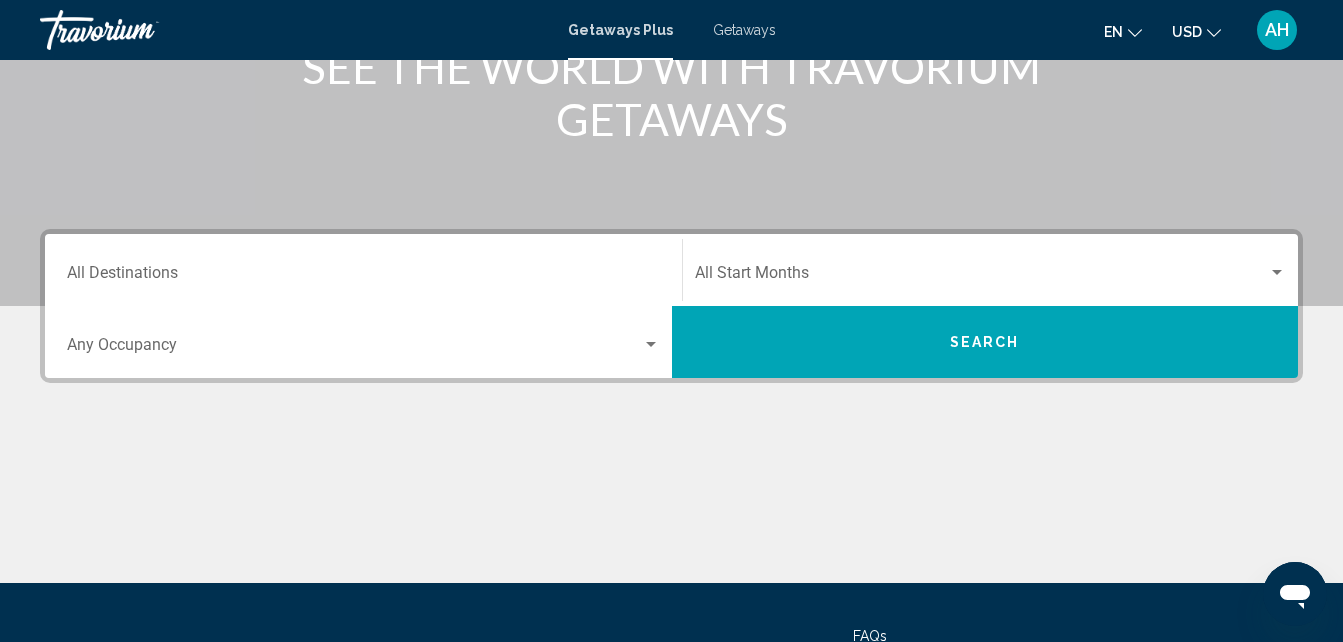 scroll, scrollTop: 307, scrollLeft: 0, axis: vertical 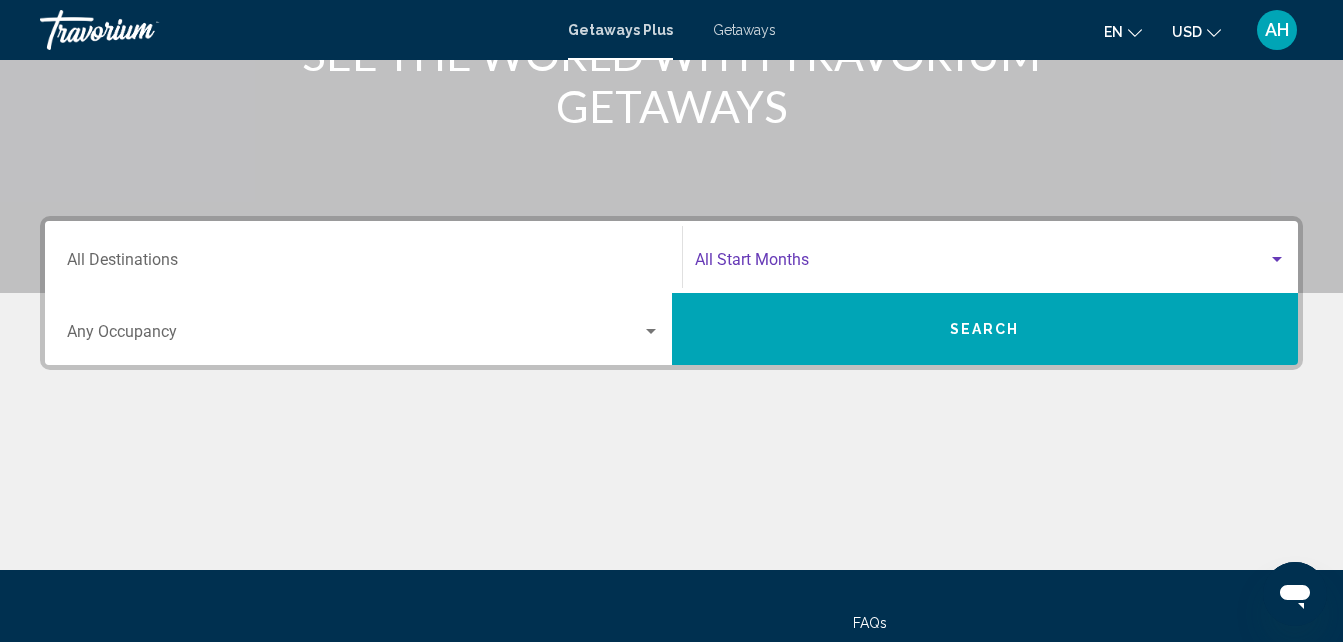 click at bounding box center (1277, 259) 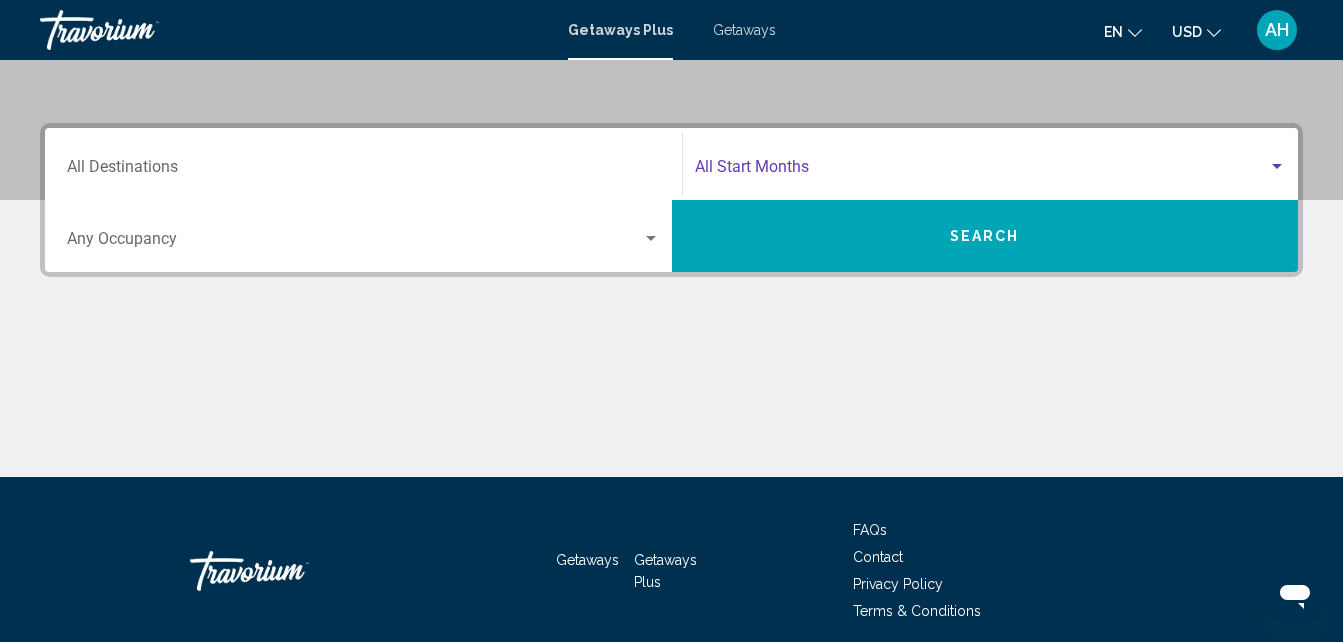 scroll, scrollTop: 458, scrollLeft: 0, axis: vertical 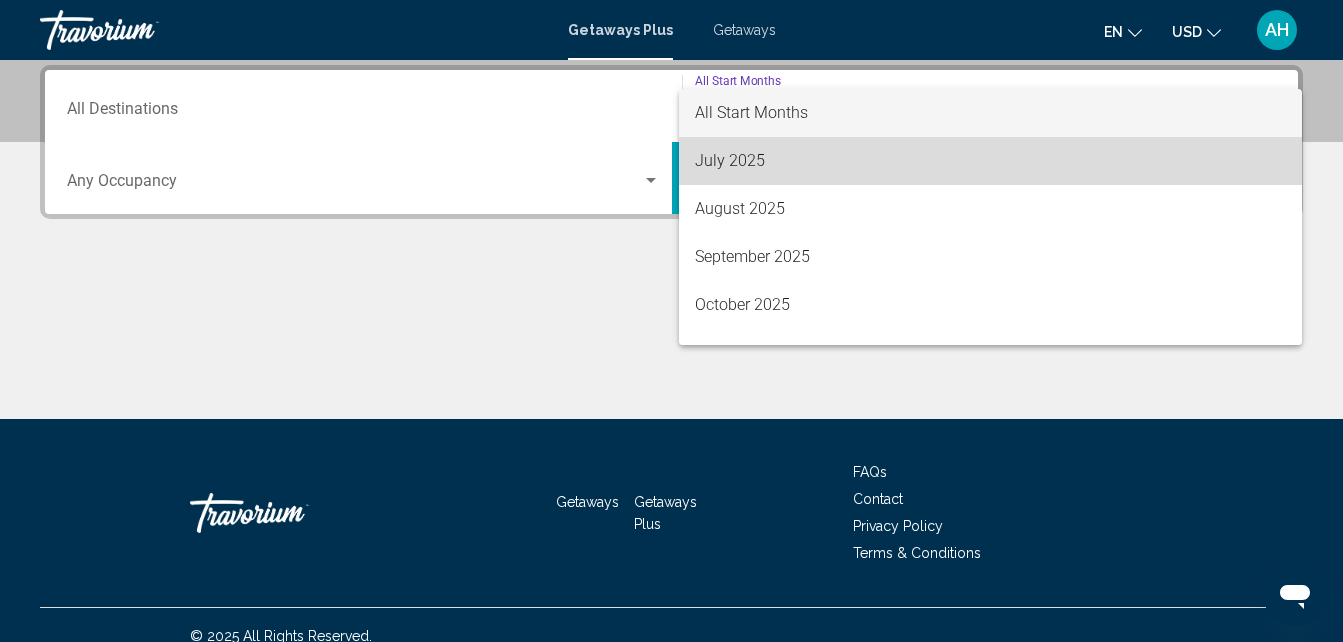 click on "July 2025" at bounding box center [991, 161] 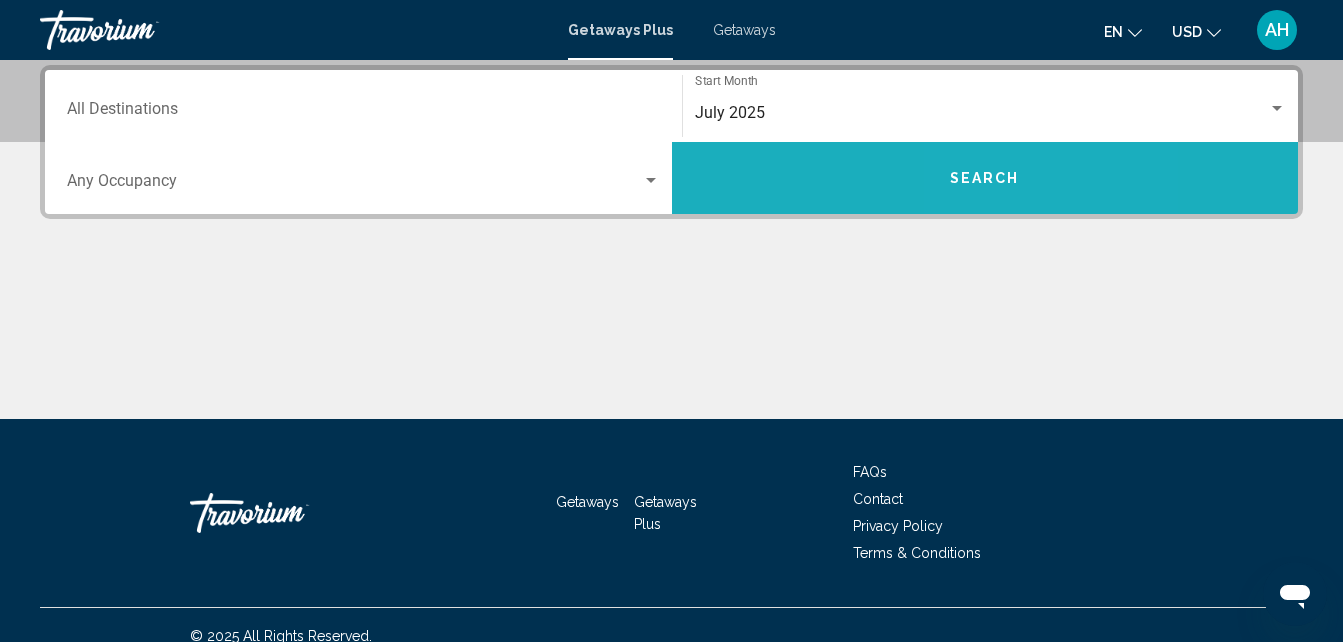 click on "Search" at bounding box center [985, 179] 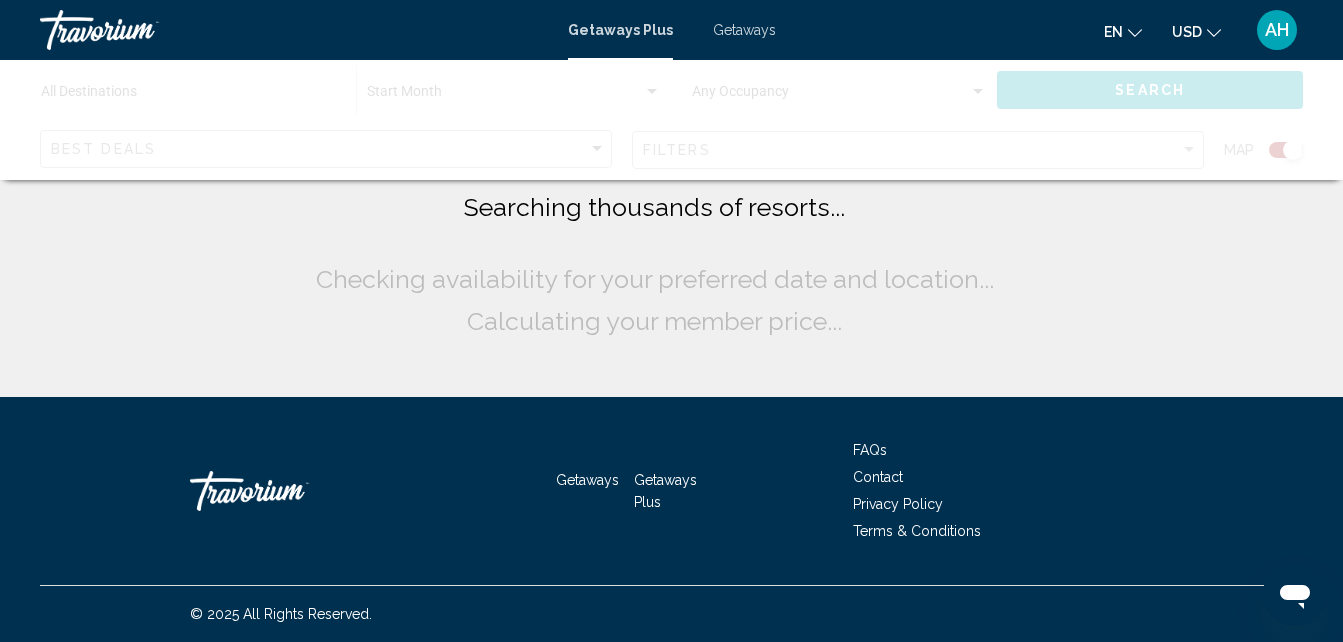 scroll, scrollTop: 0, scrollLeft: 0, axis: both 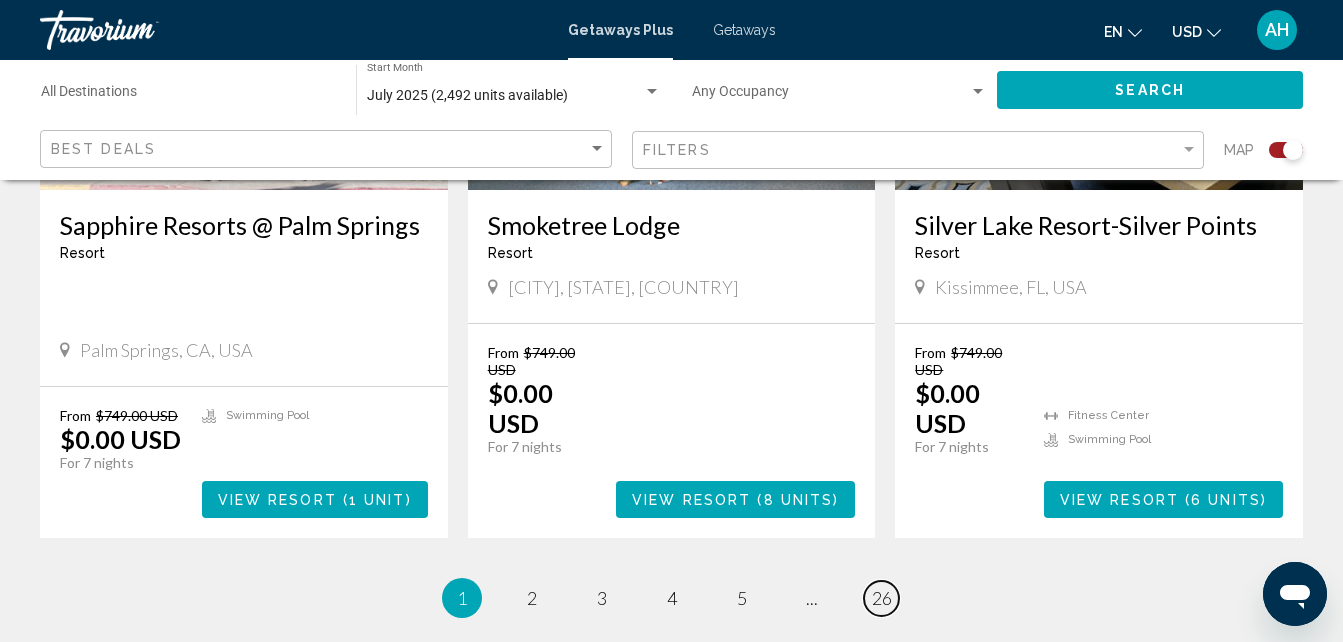 click on "26" at bounding box center [882, 598] 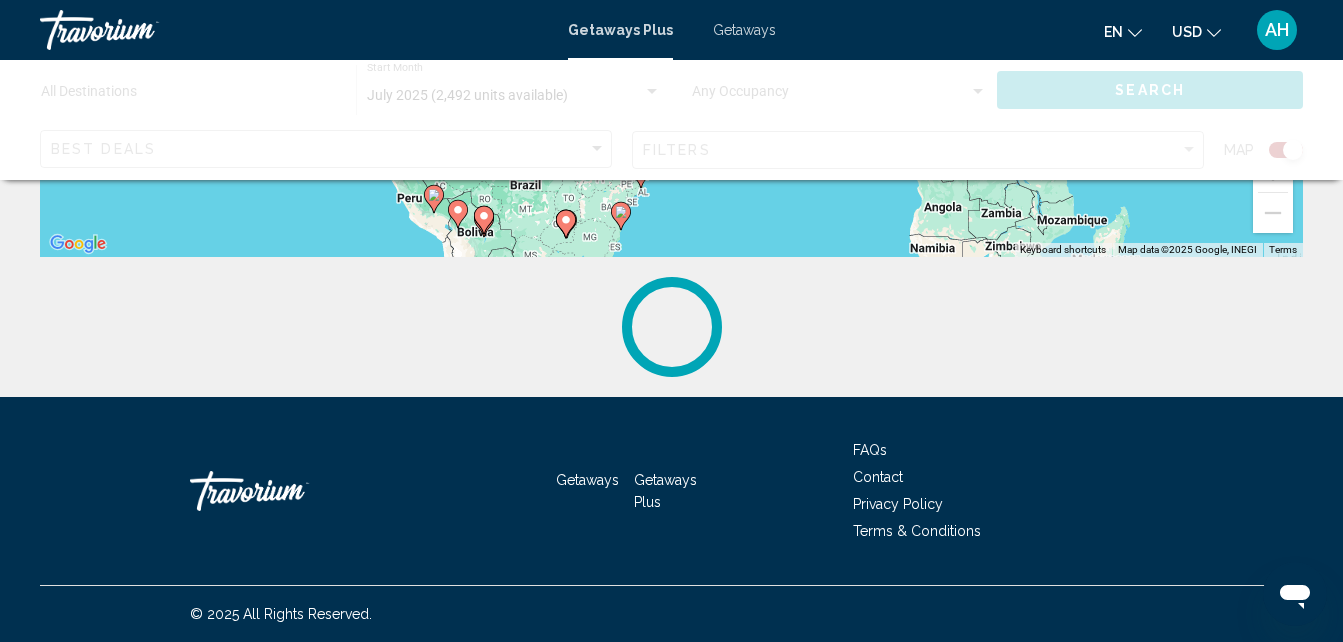 scroll, scrollTop: 0, scrollLeft: 0, axis: both 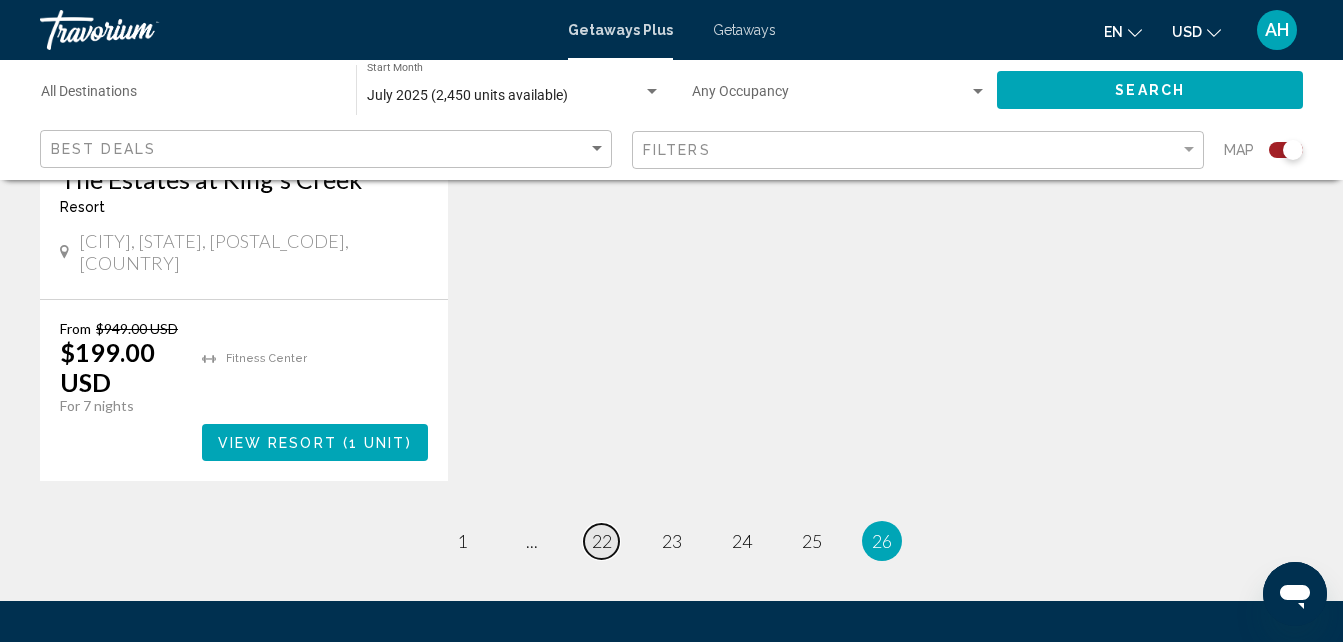 click on "22" at bounding box center (602, 541) 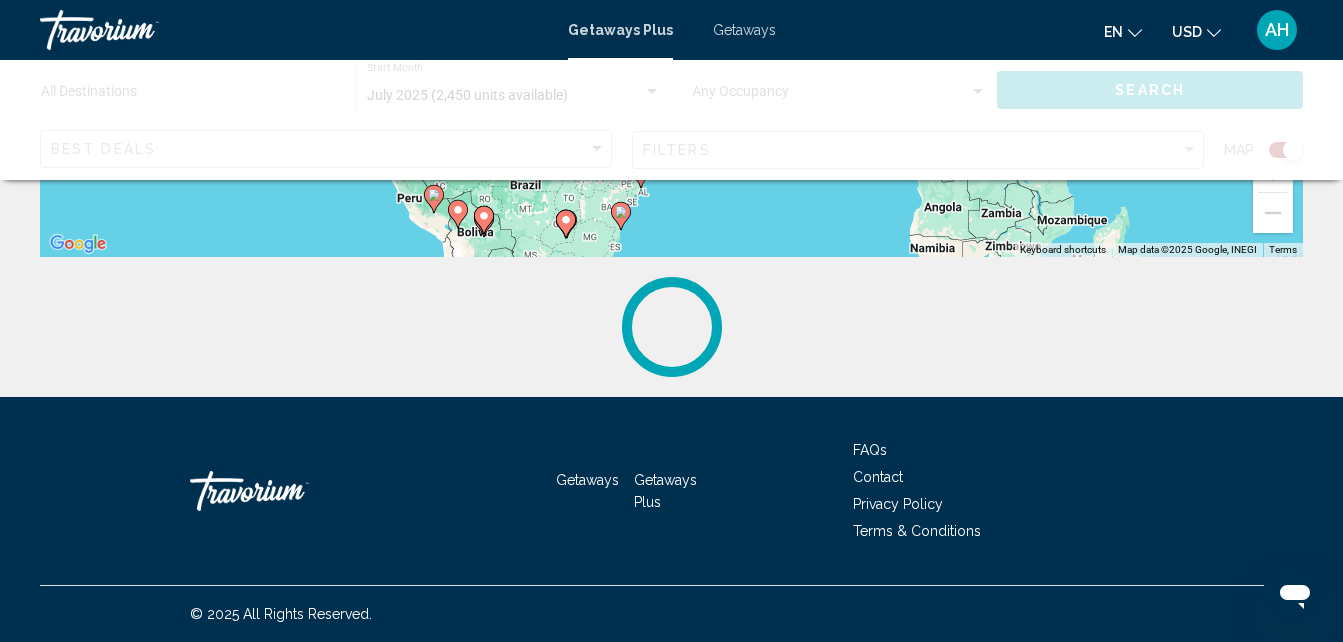 scroll, scrollTop: 0, scrollLeft: 0, axis: both 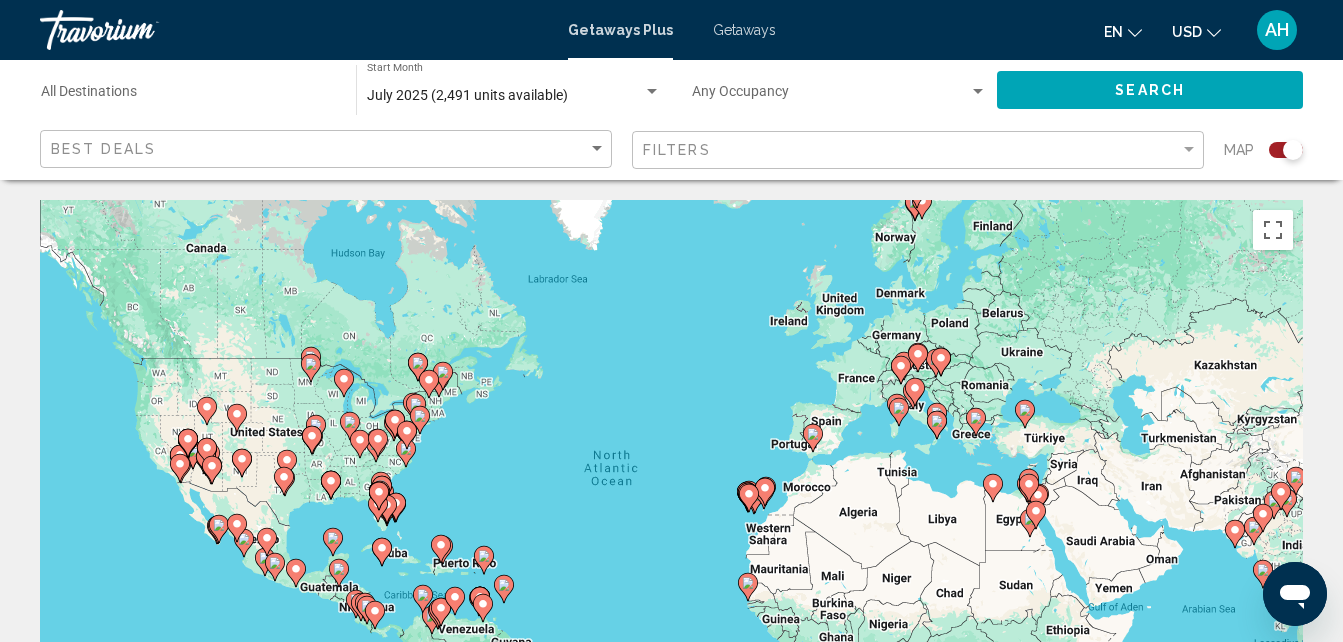 click on "To activate drag with keyboard, press Alt + Enter. Once in keyboard drag state, use the arrow keys to move the marker. To complete the drag, press the Enter key. To cancel, press Escape." at bounding box center (671, 500) 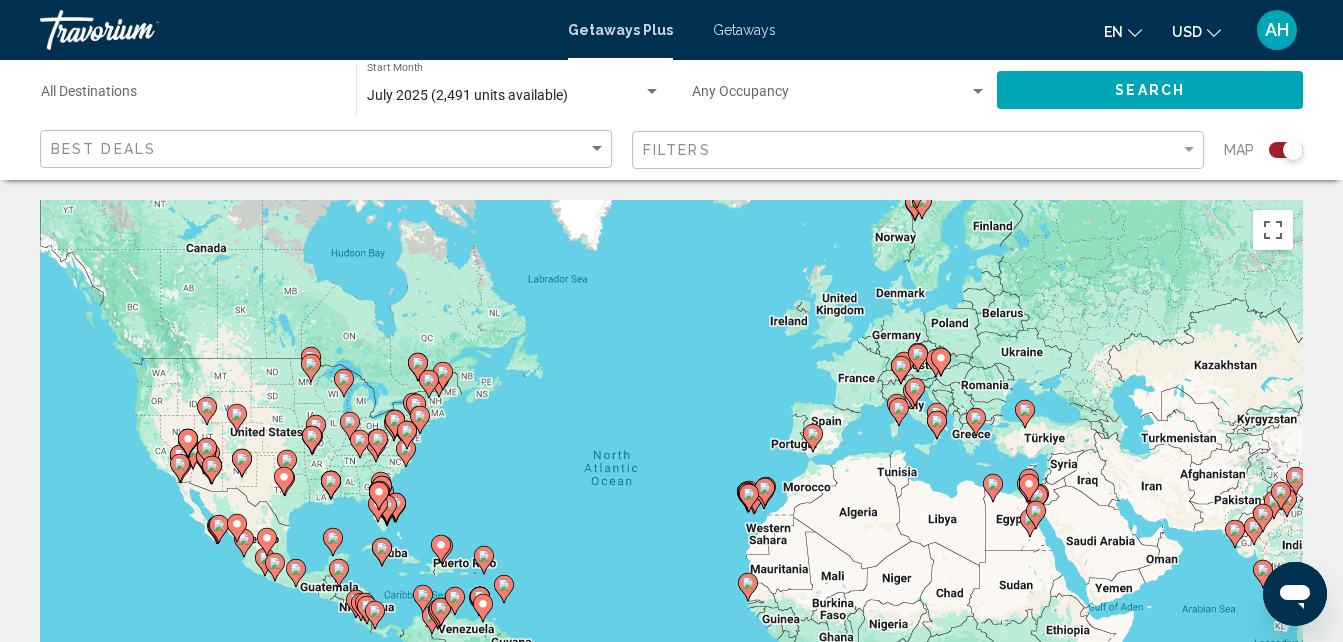 click 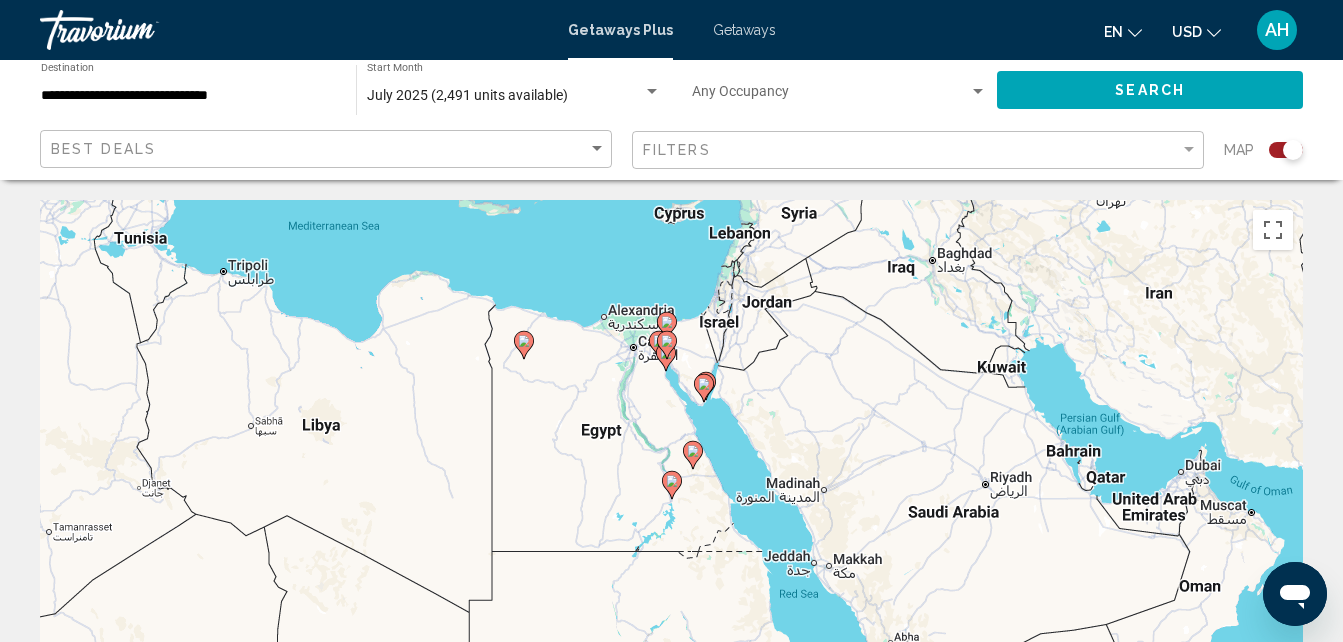click on "To activate drag with keyboard, press Alt + Enter. Once in keyboard drag state, use the arrow keys to move the marker. To complete the drag, press the Enter key. To cancel, press Escape." at bounding box center [671, 500] 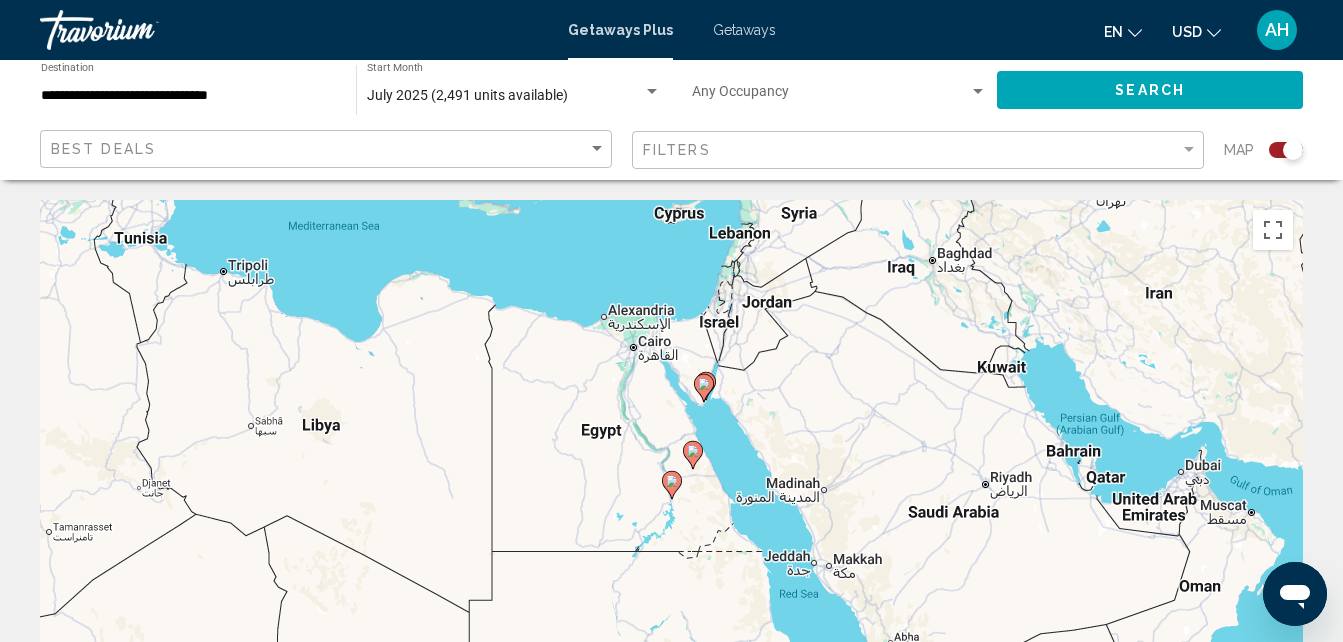 type on "**********" 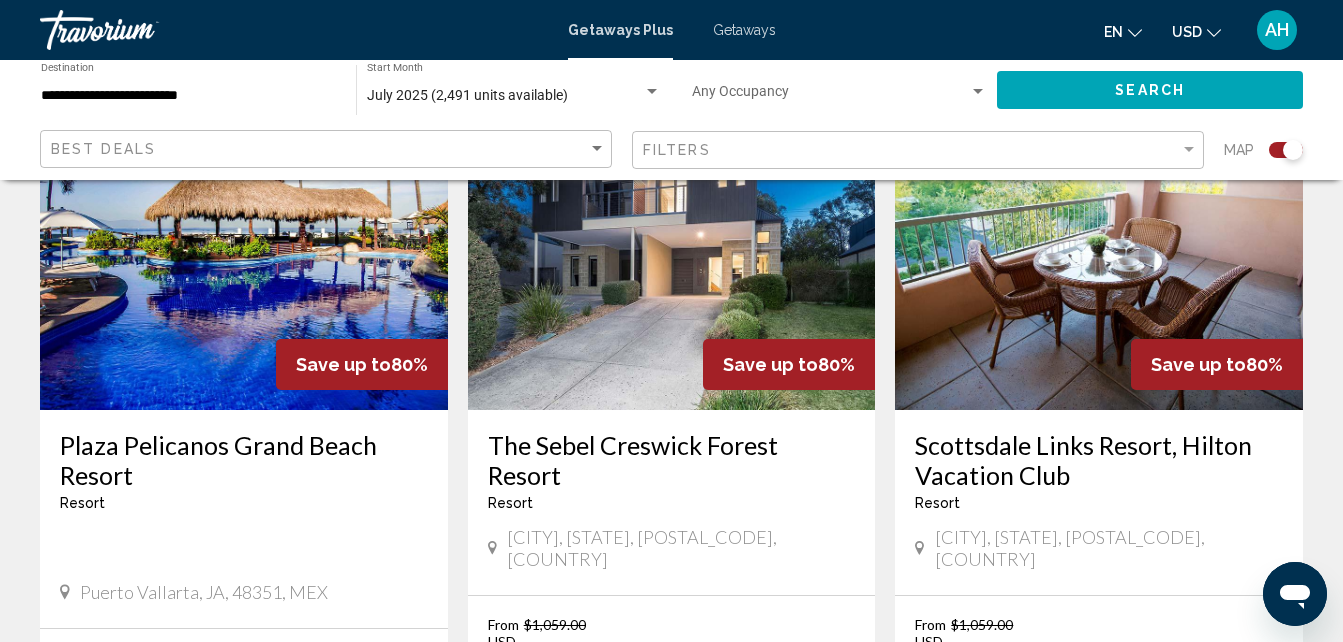 scroll, scrollTop: 786, scrollLeft: 0, axis: vertical 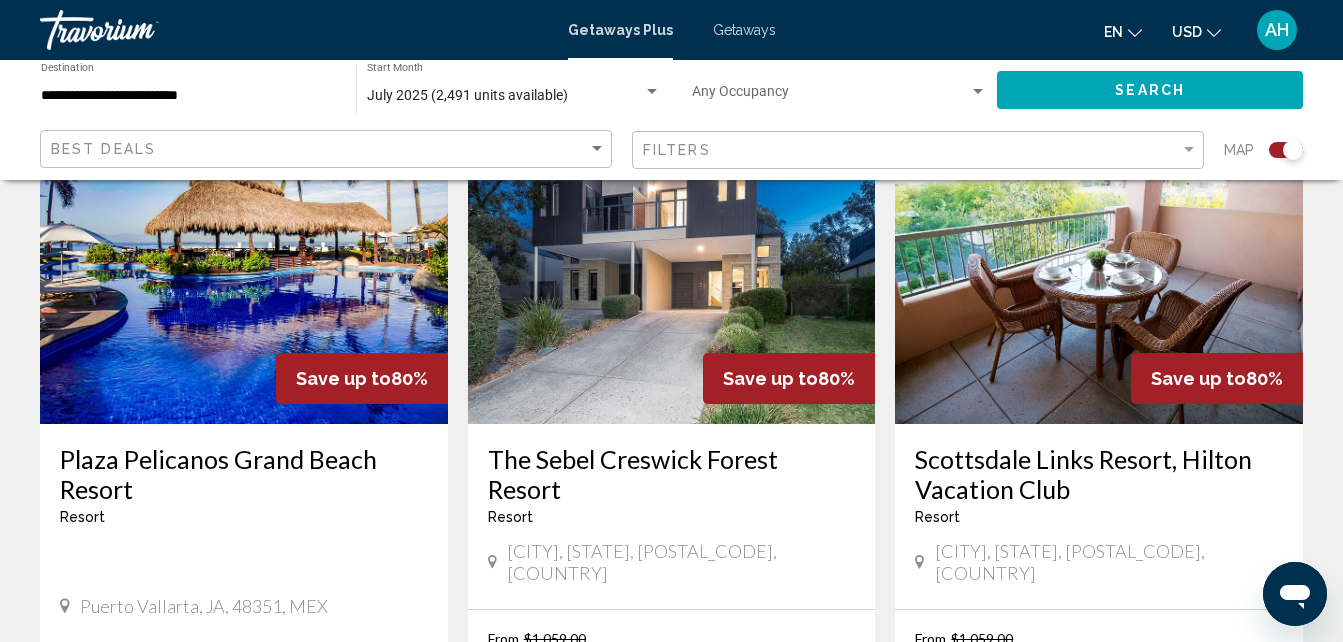 click at bounding box center (244, 264) 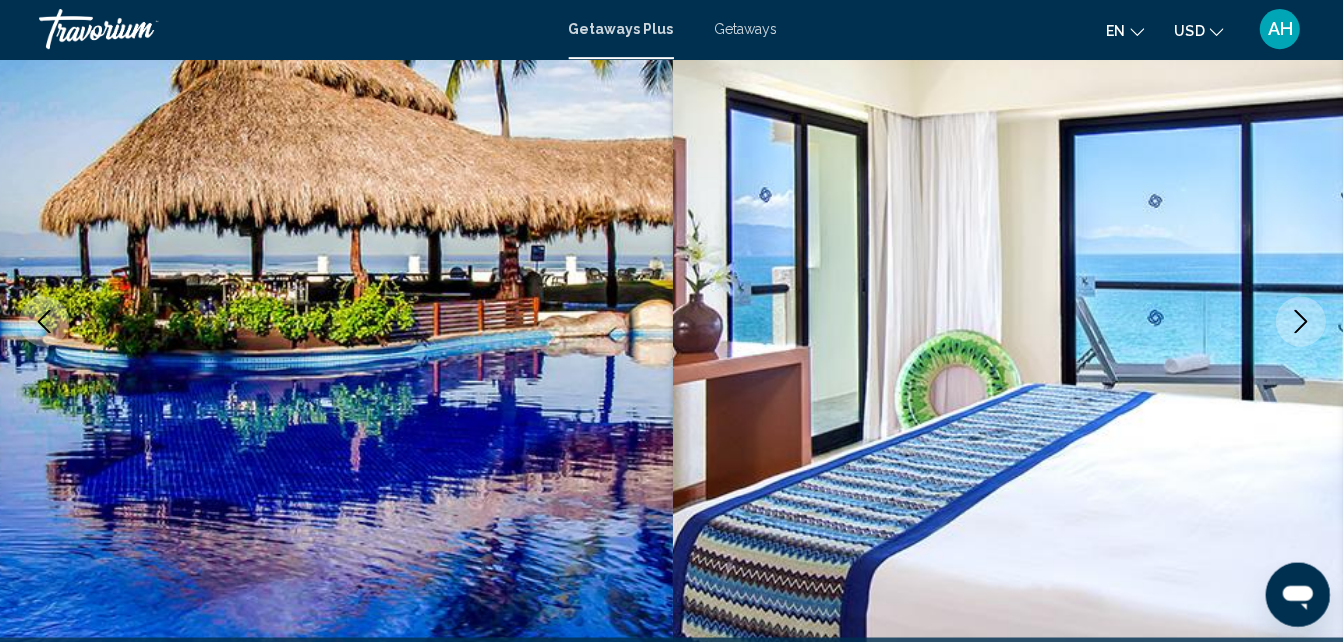 scroll, scrollTop: 214, scrollLeft: 0, axis: vertical 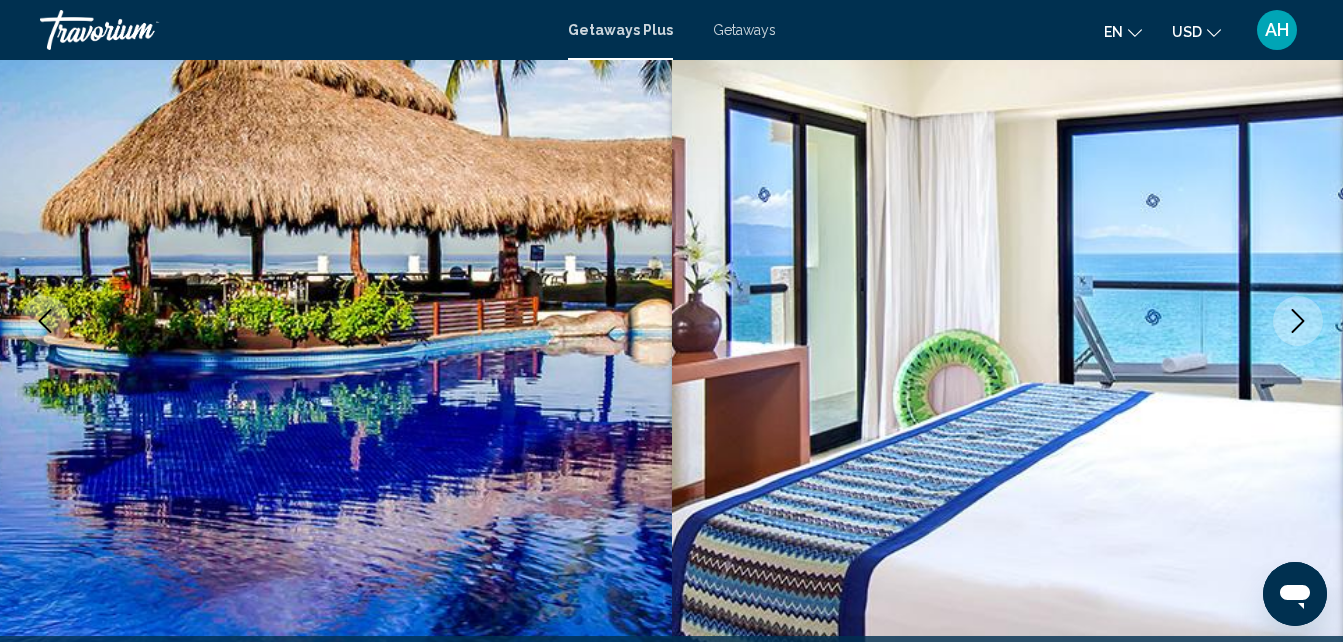click 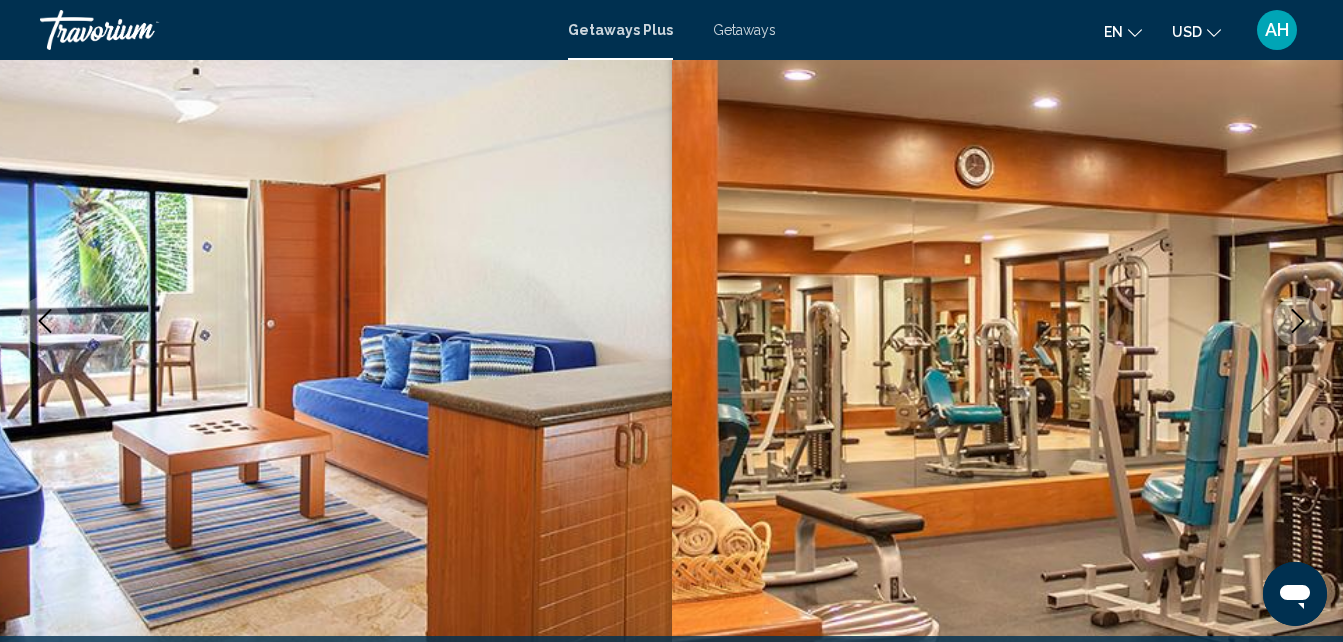 click 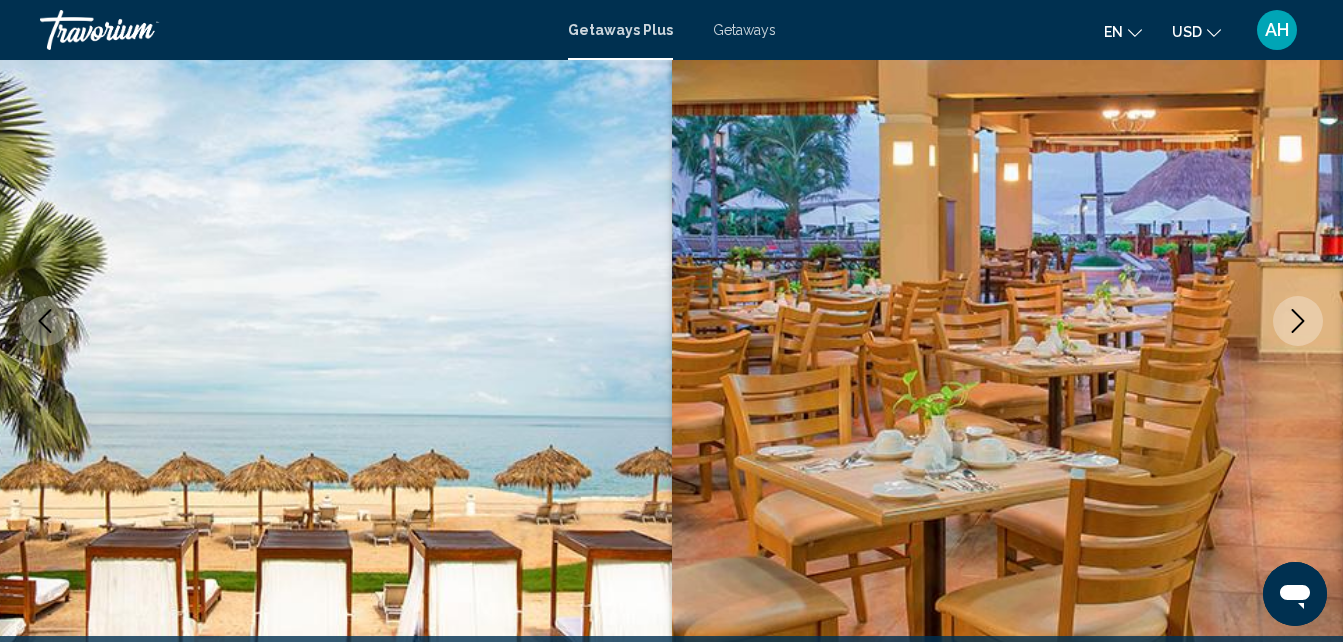 click 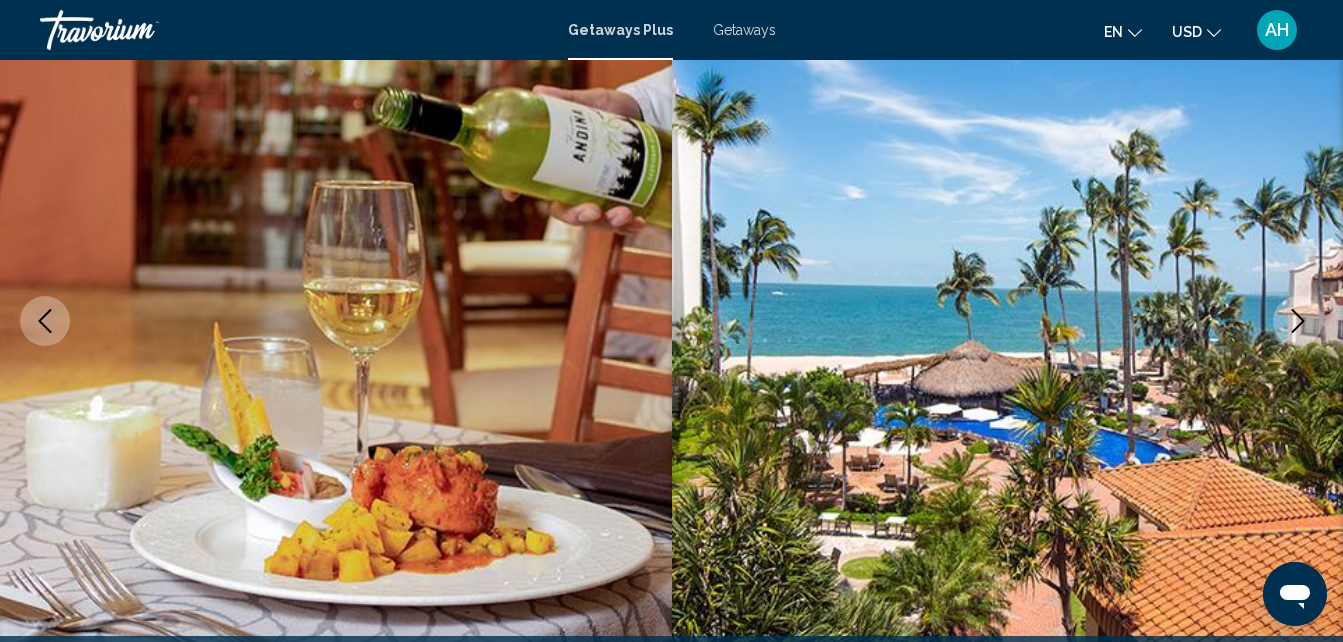 click 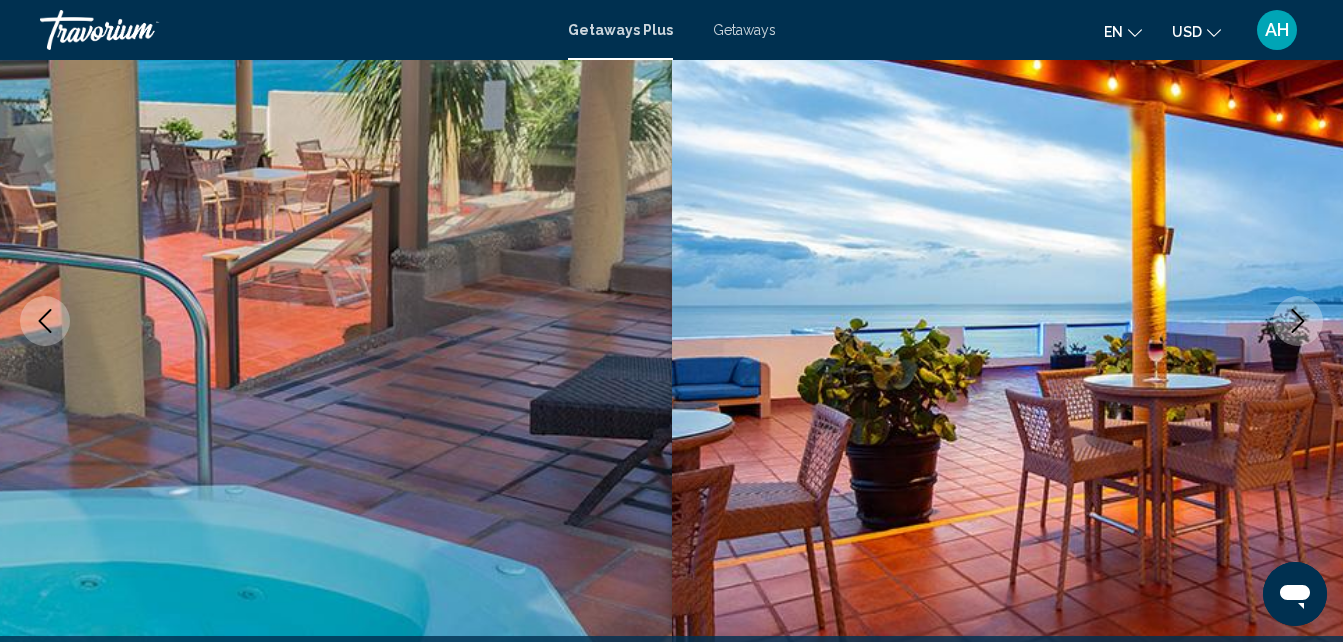 click 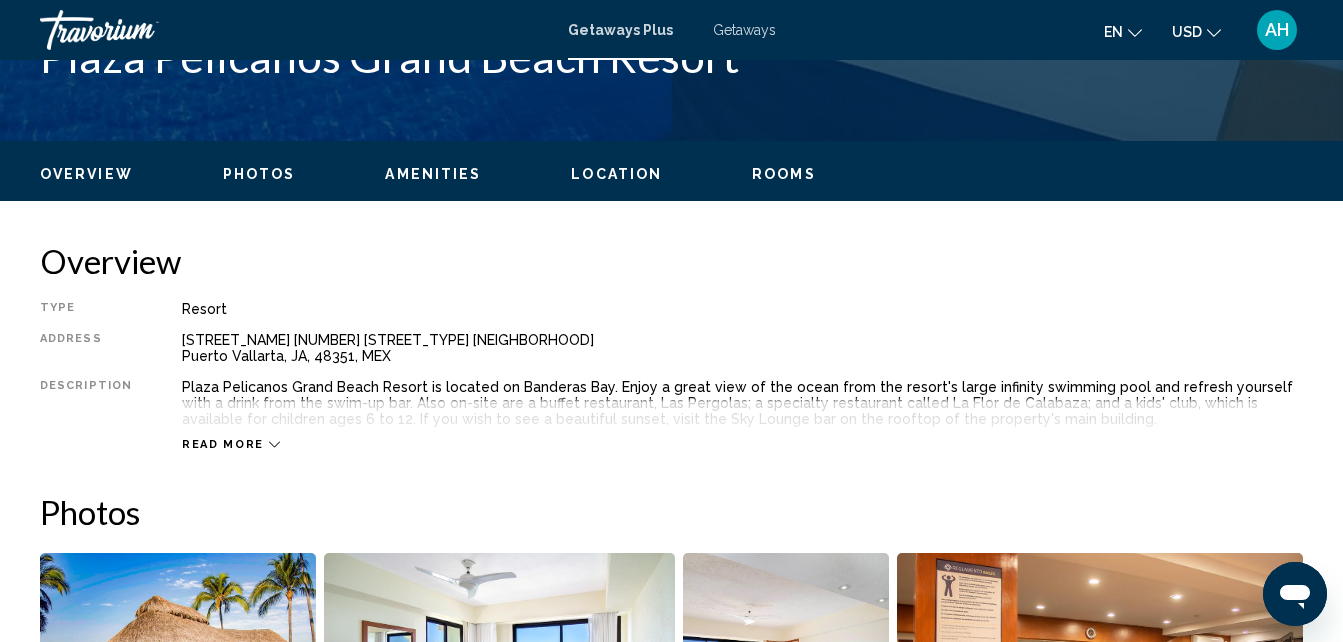 scroll, scrollTop: 891, scrollLeft: 0, axis: vertical 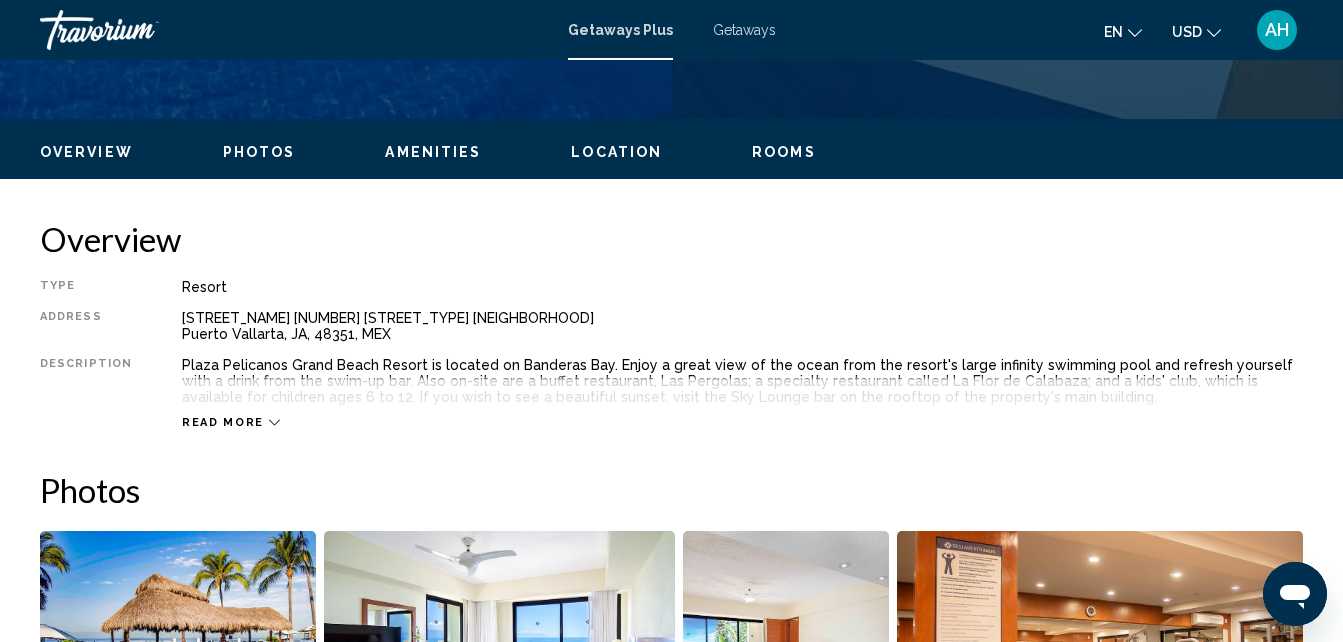 type 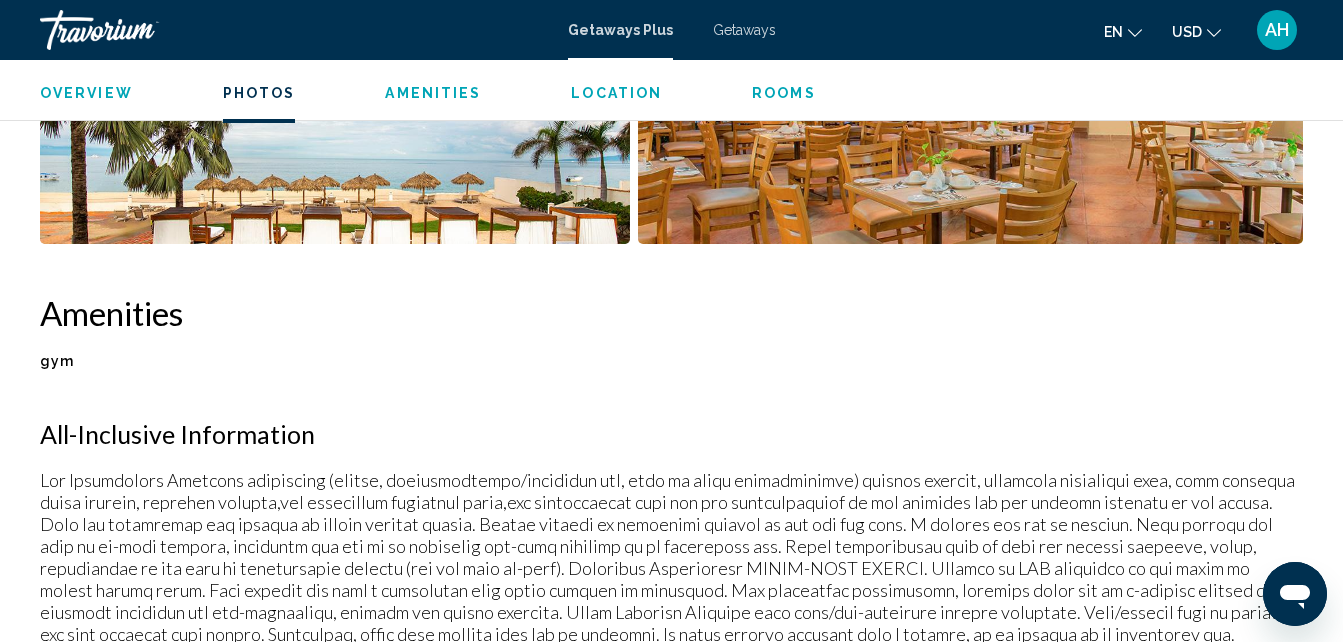 scroll, scrollTop: 1611, scrollLeft: 0, axis: vertical 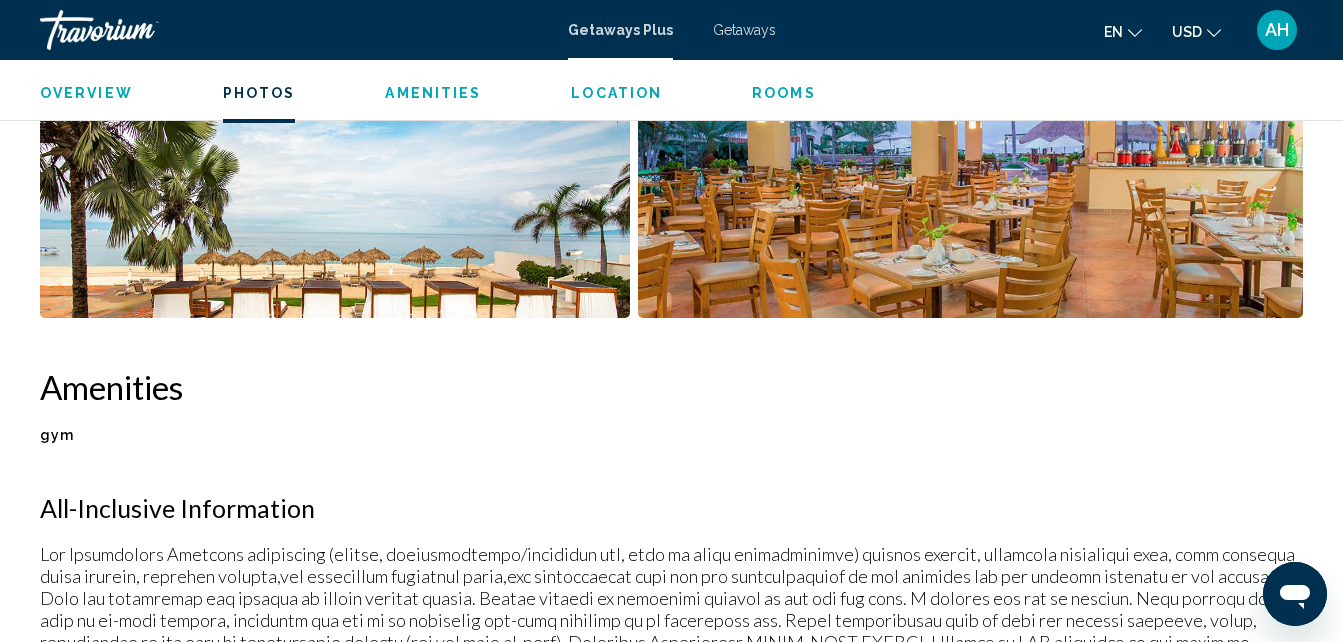 click 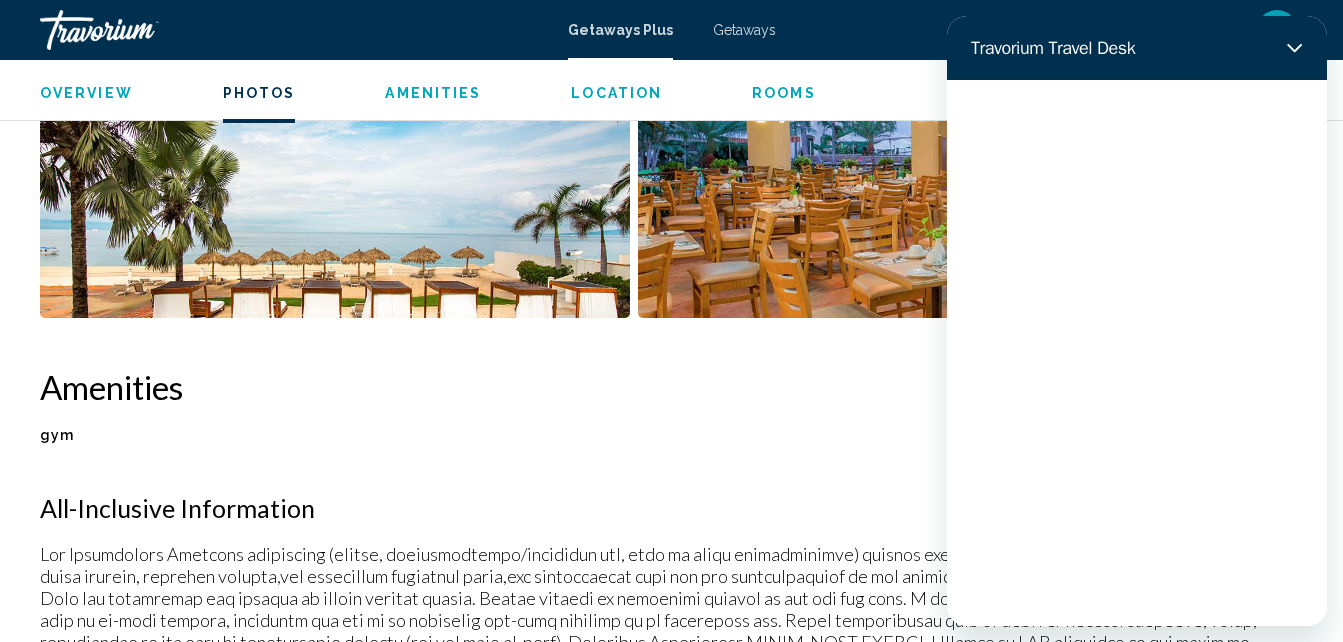 scroll, scrollTop: 0, scrollLeft: 0, axis: both 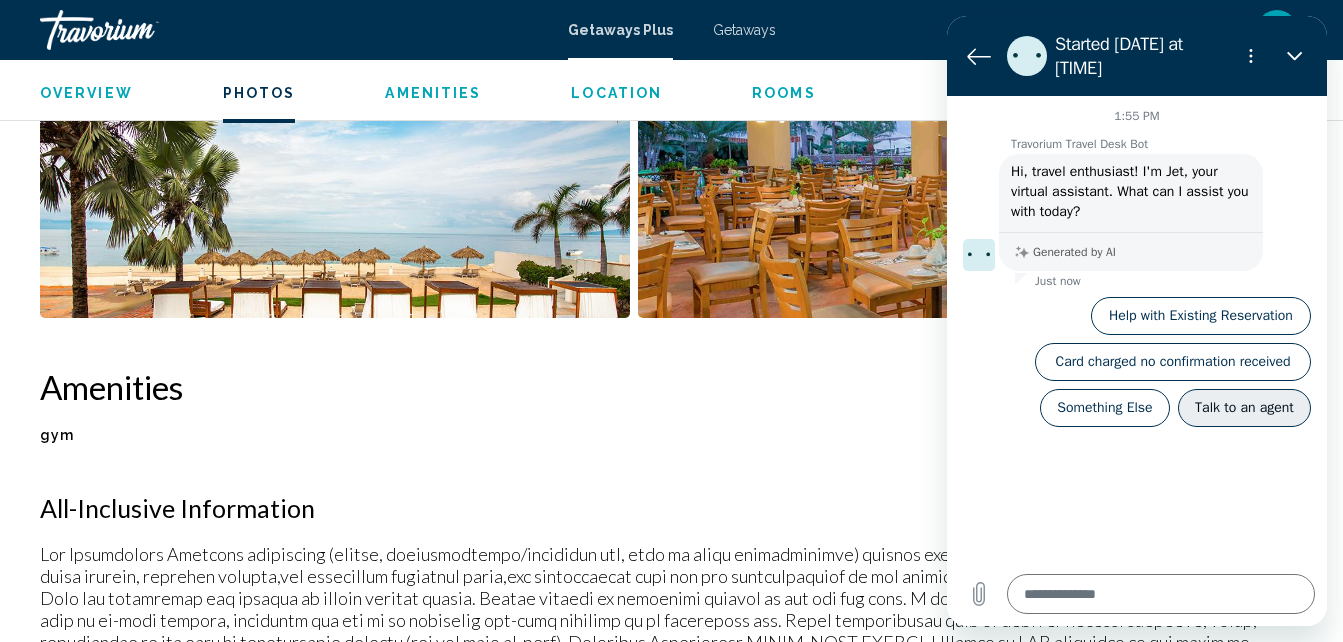 click on "Talk to an agent" at bounding box center [1244, 408] 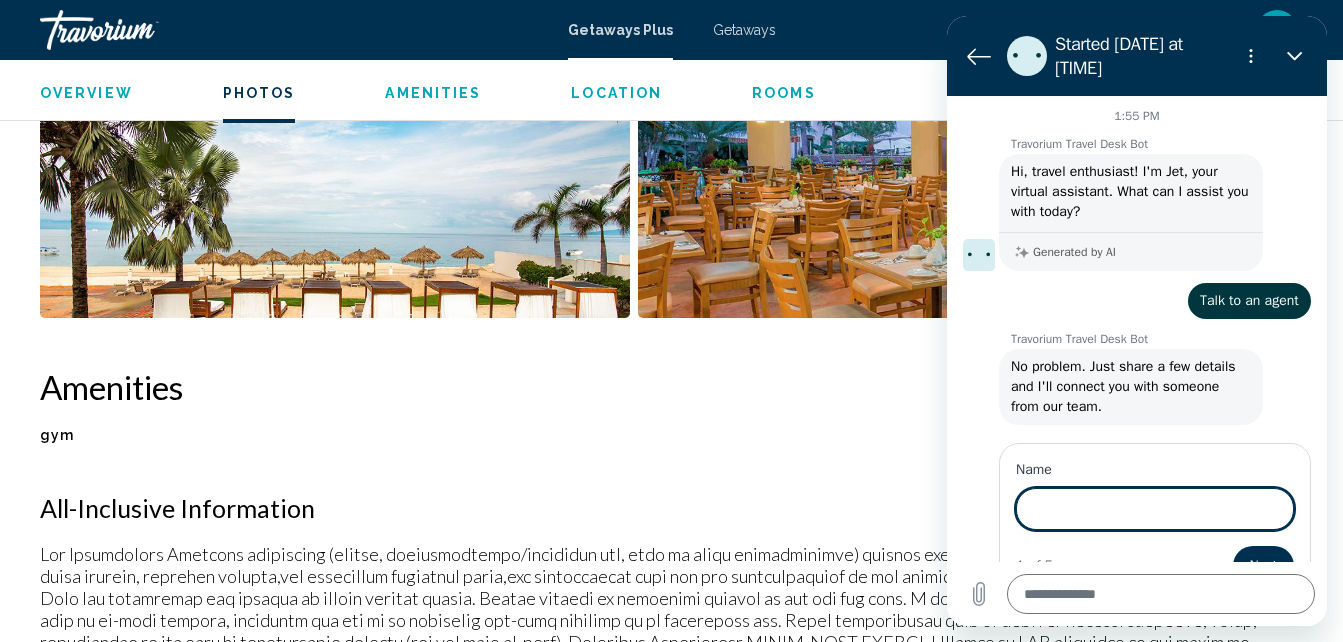 type on "*" 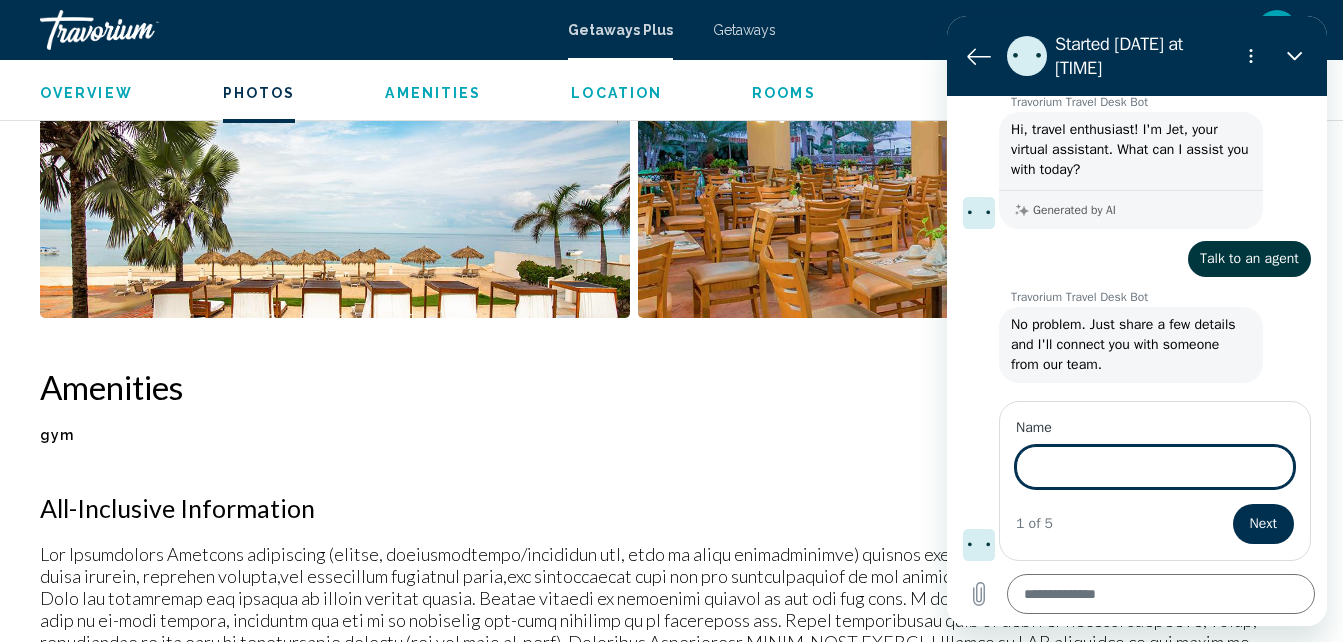 scroll, scrollTop: 40, scrollLeft: 0, axis: vertical 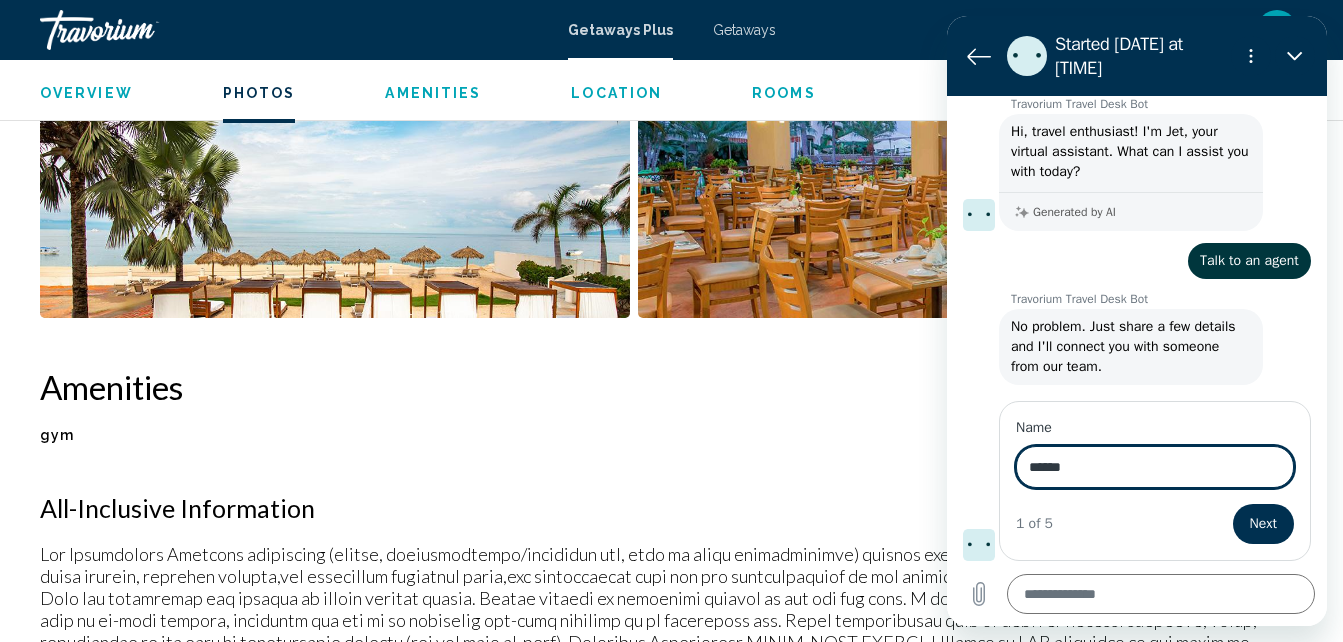 type on "******" 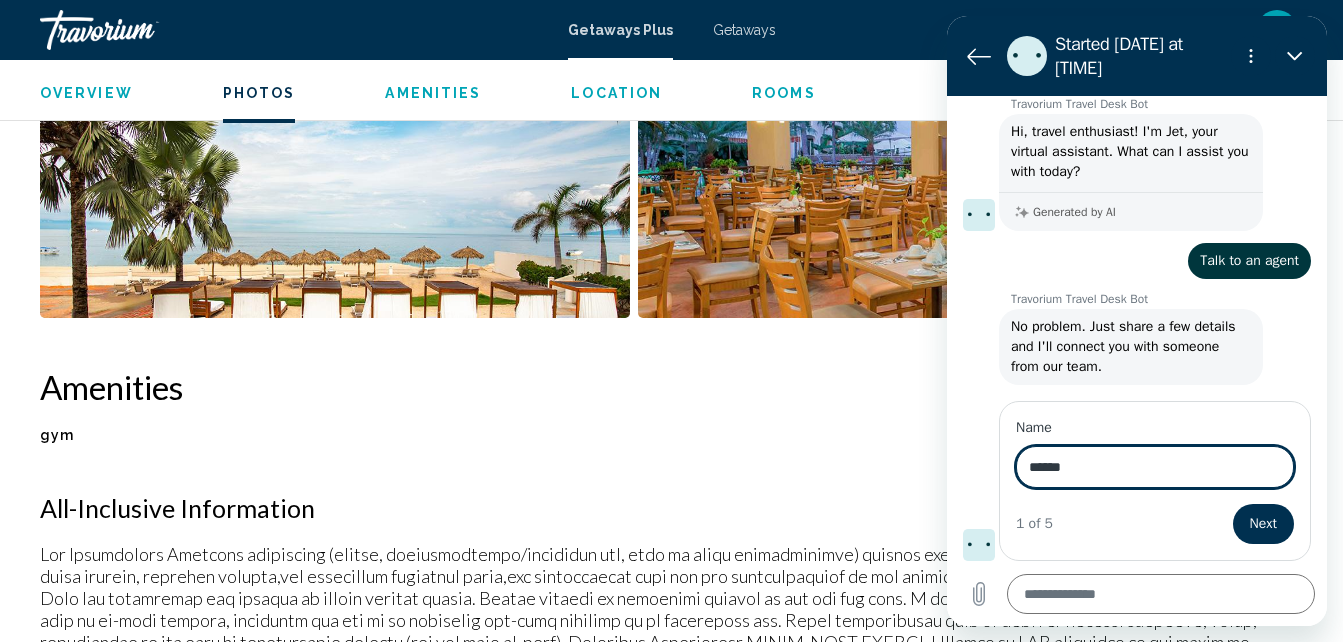 type on "*" 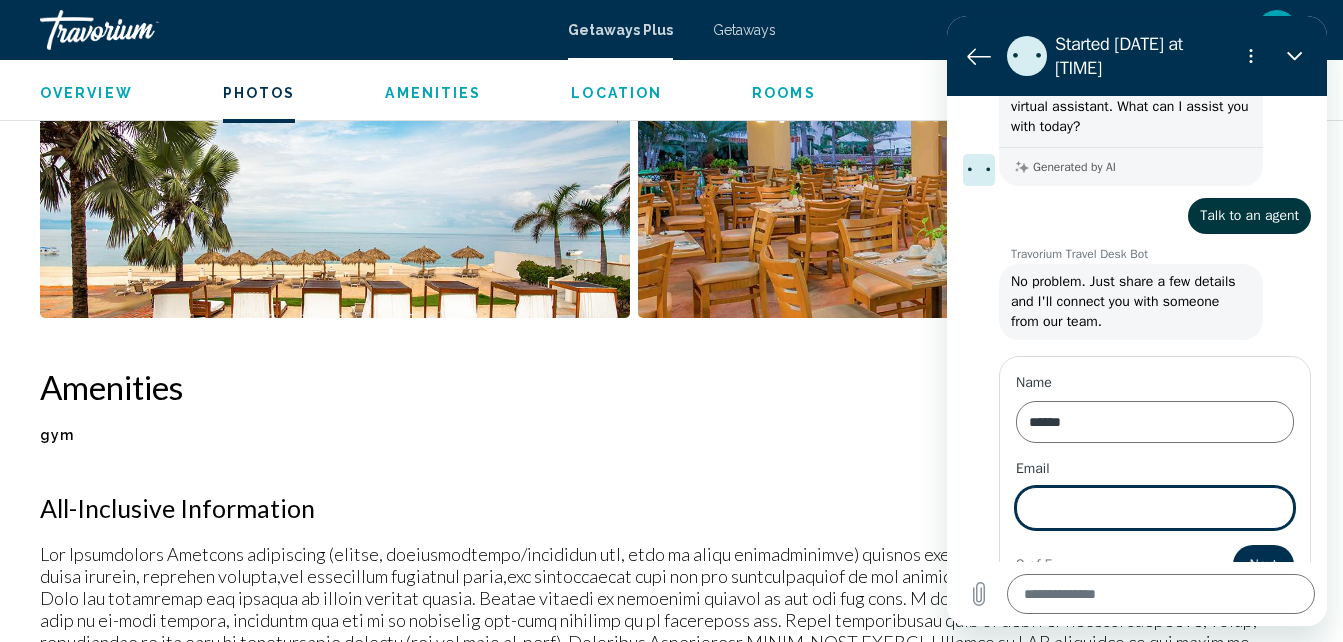 scroll, scrollTop: 126, scrollLeft: 0, axis: vertical 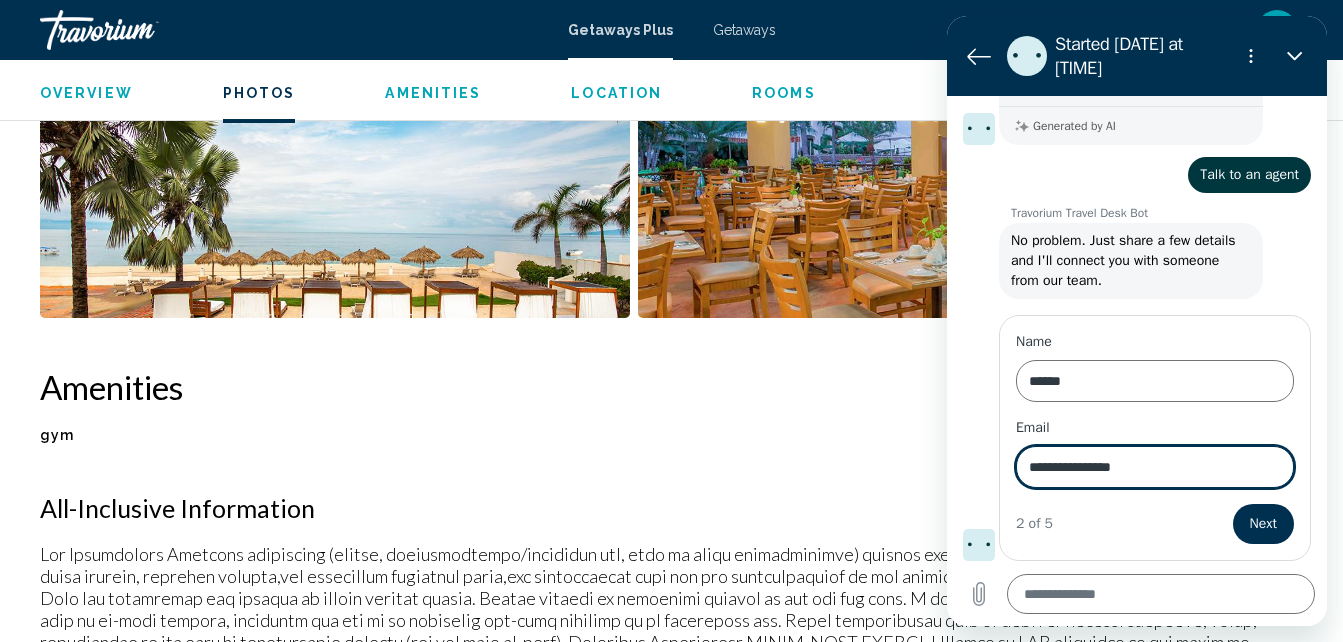 type on "**********" 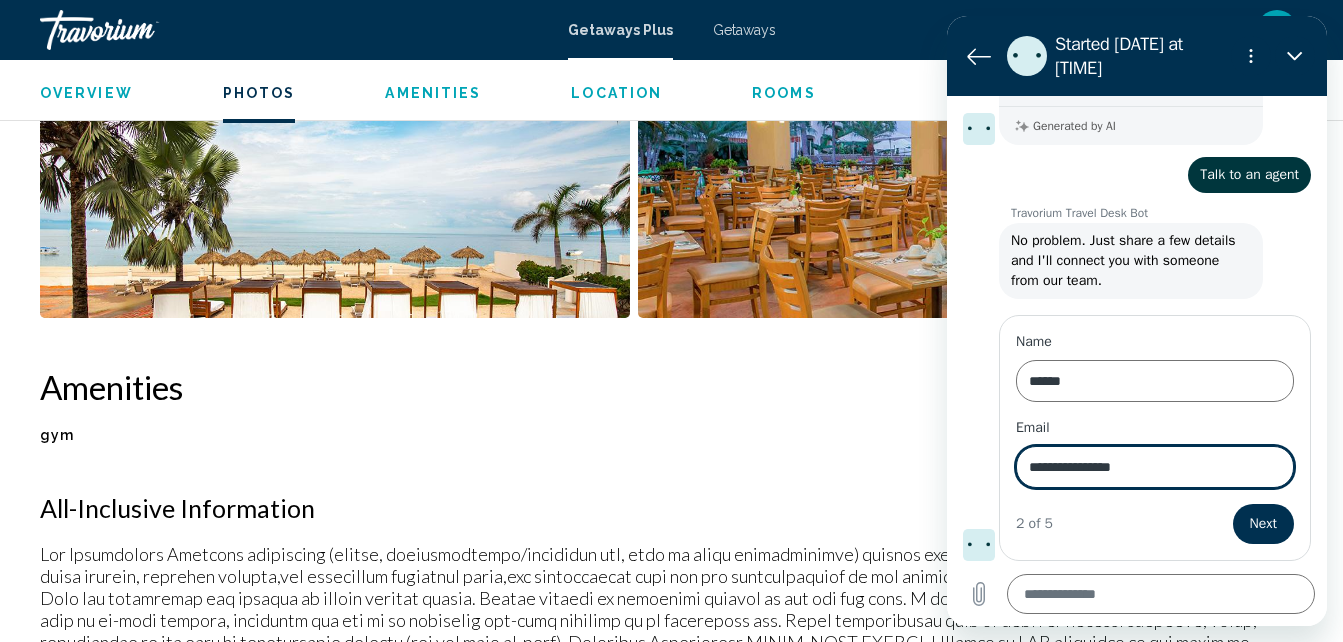click on "Next" at bounding box center (1263, 524) 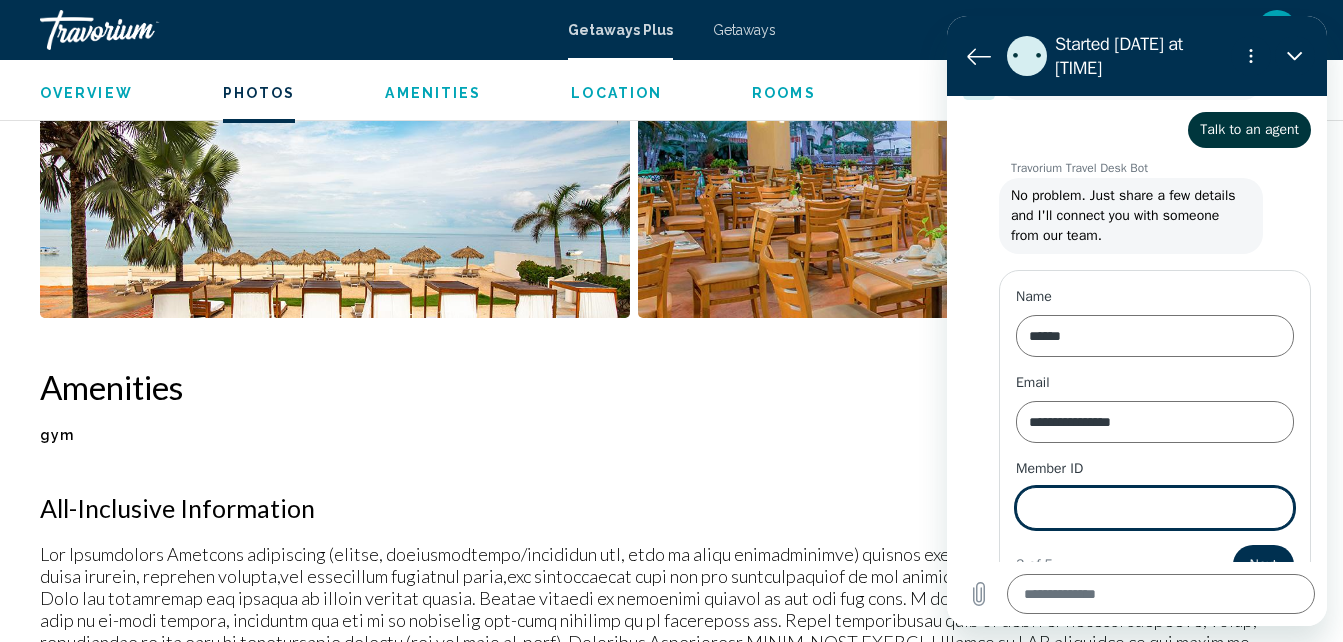 scroll, scrollTop: 212, scrollLeft: 0, axis: vertical 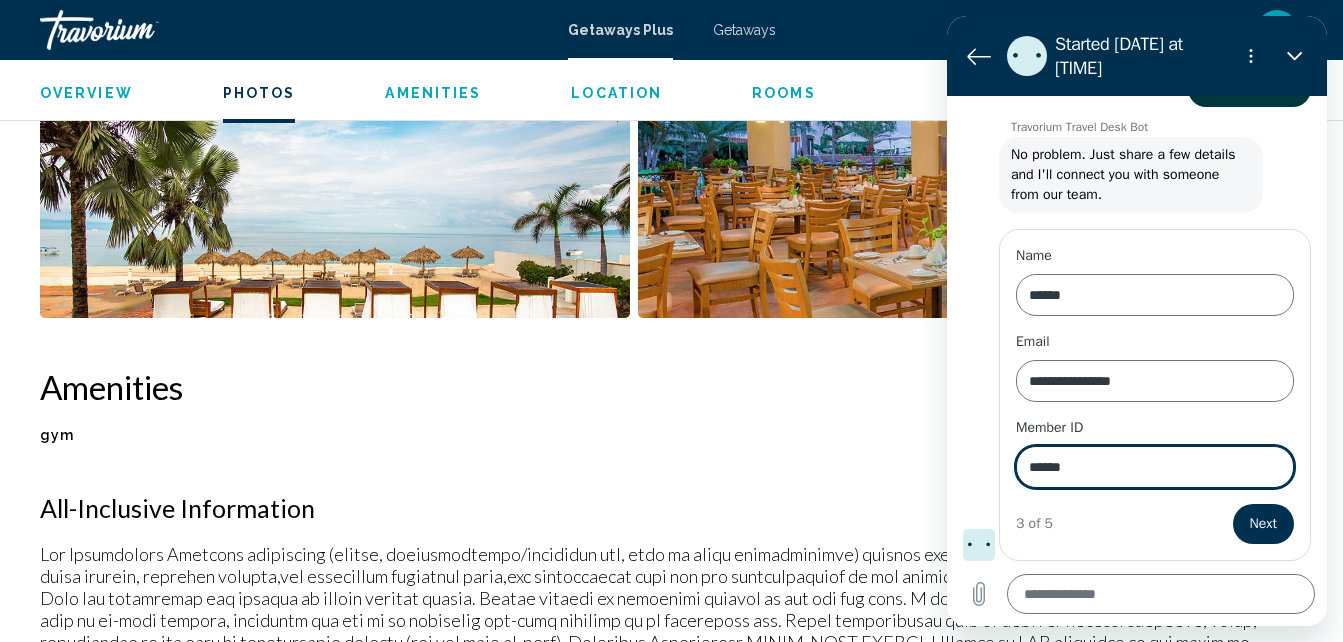 type on "******" 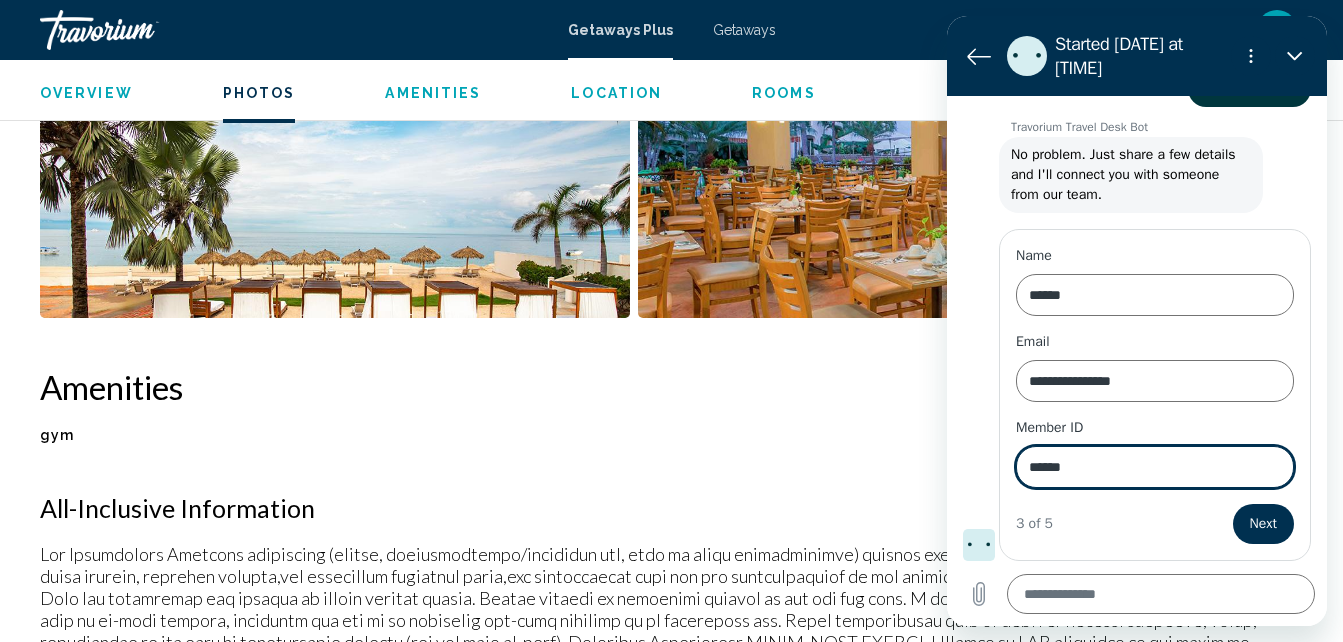 click on "Next" at bounding box center (1263, 524) 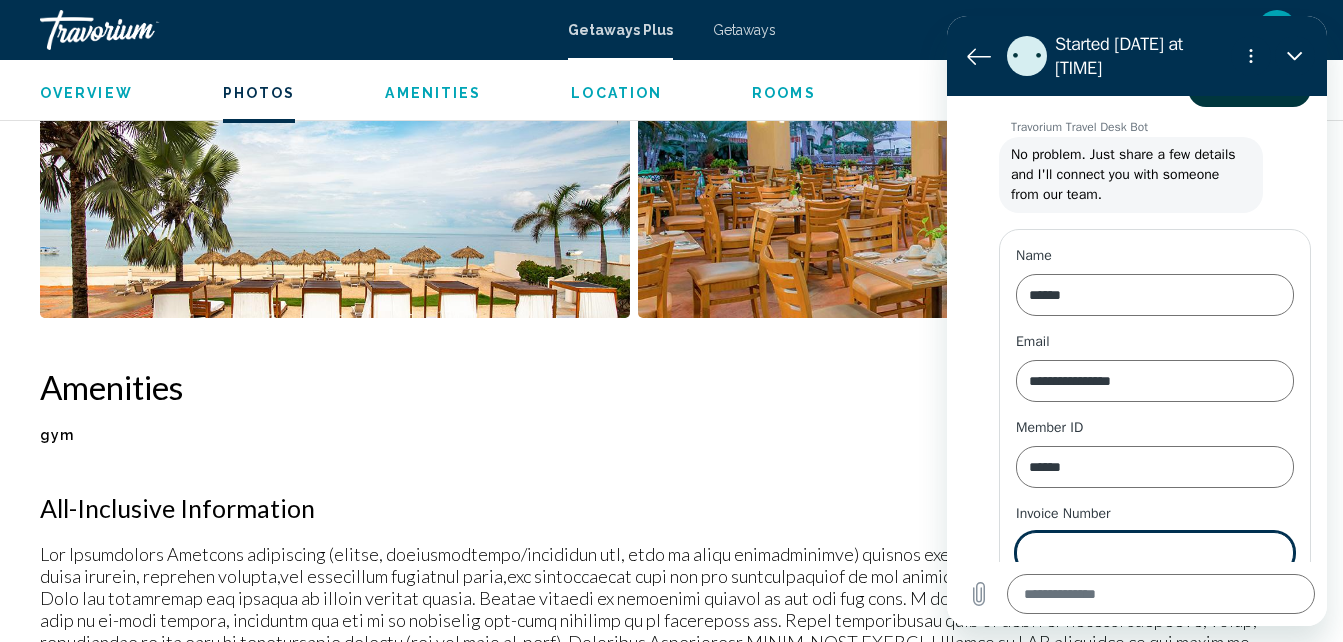 scroll, scrollTop: 298, scrollLeft: 0, axis: vertical 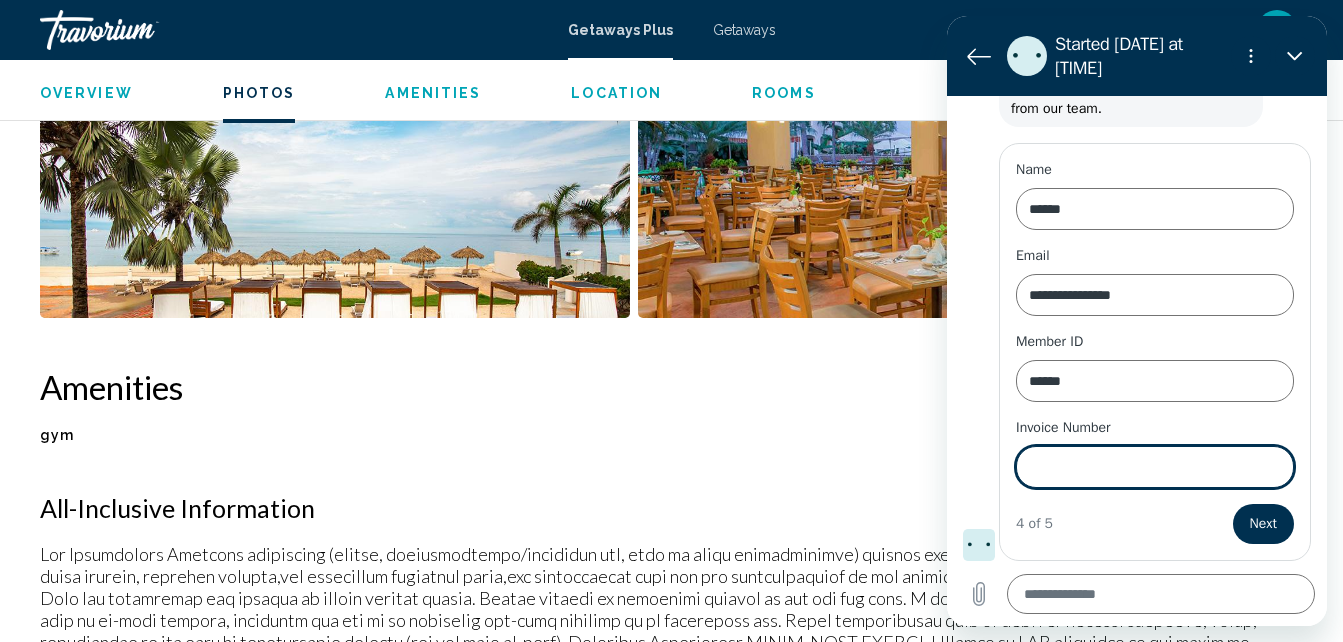 click on "Next" at bounding box center (1263, 524) 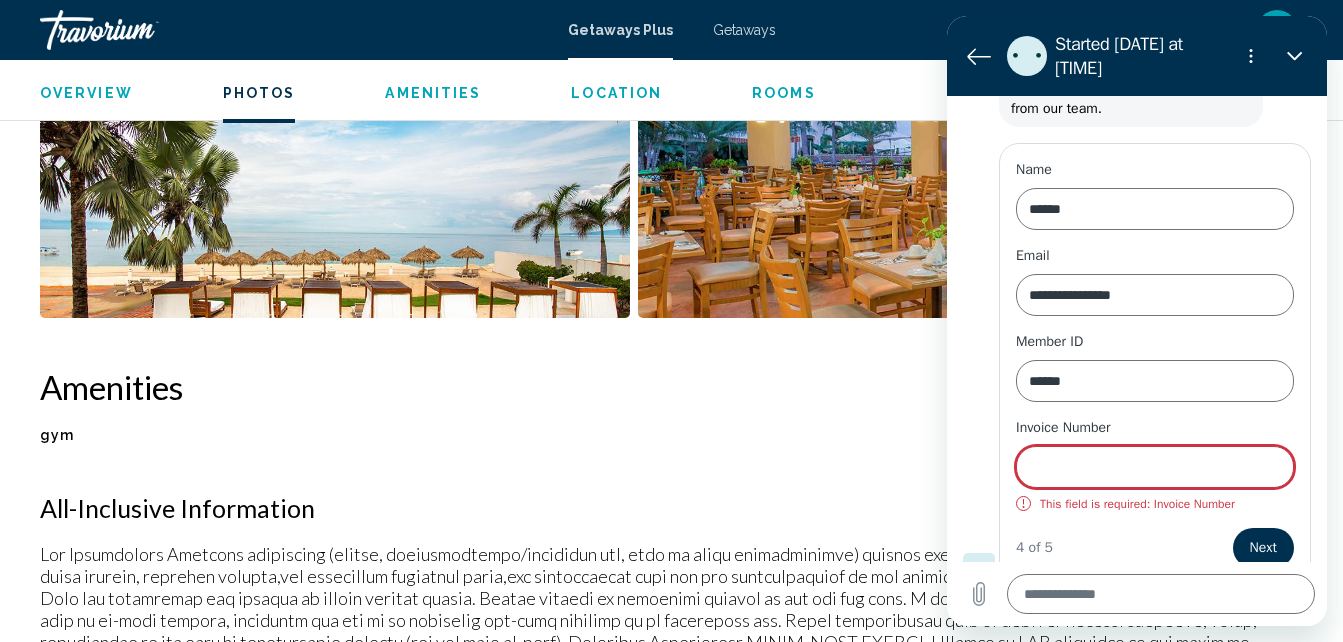 scroll, scrollTop: 322, scrollLeft: 0, axis: vertical 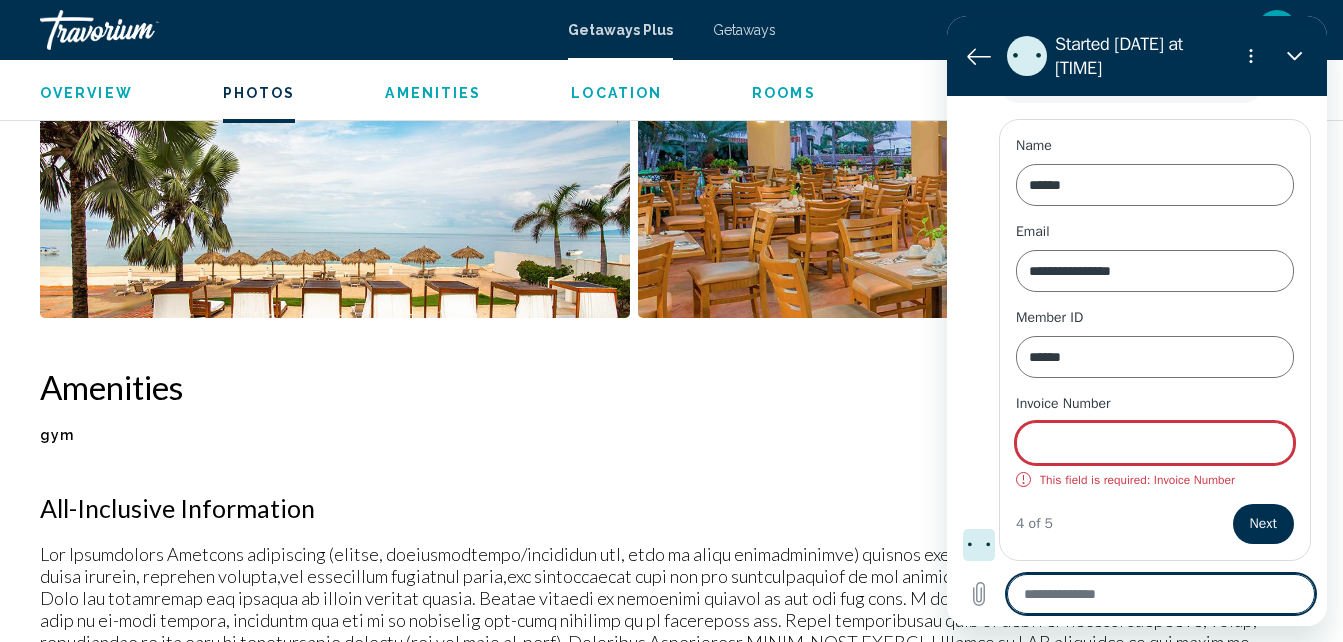 click at bounding box center (1161, 594) 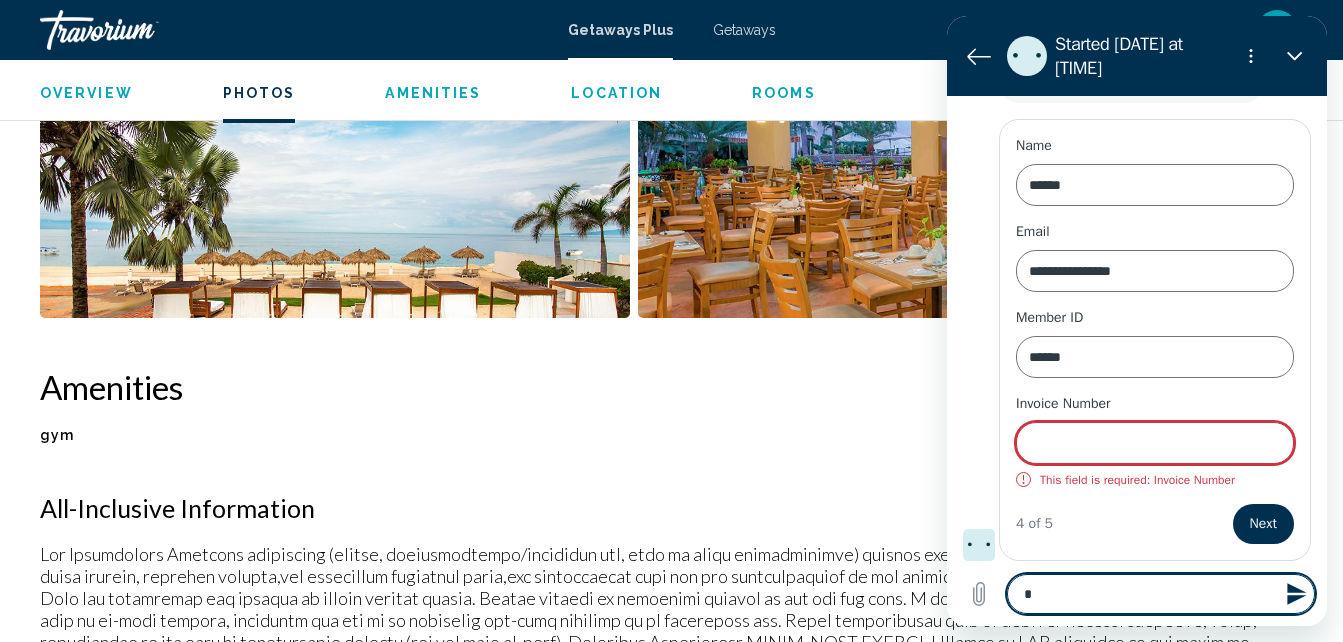 type on "*" 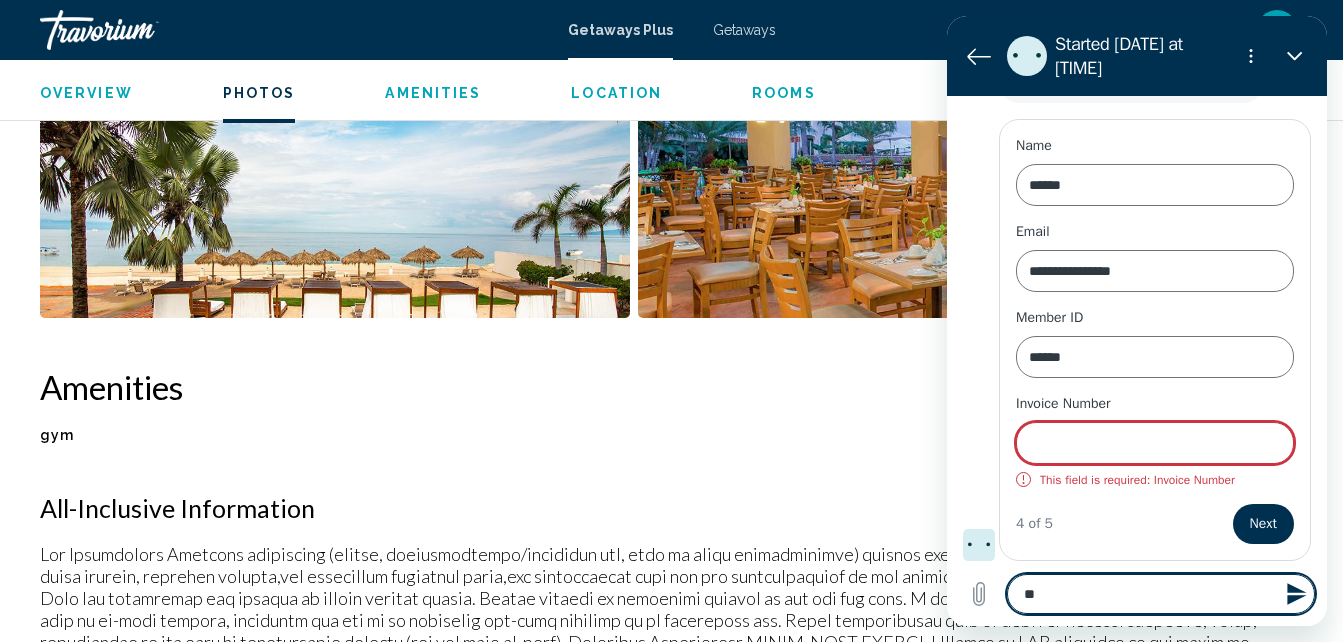 type on "***" 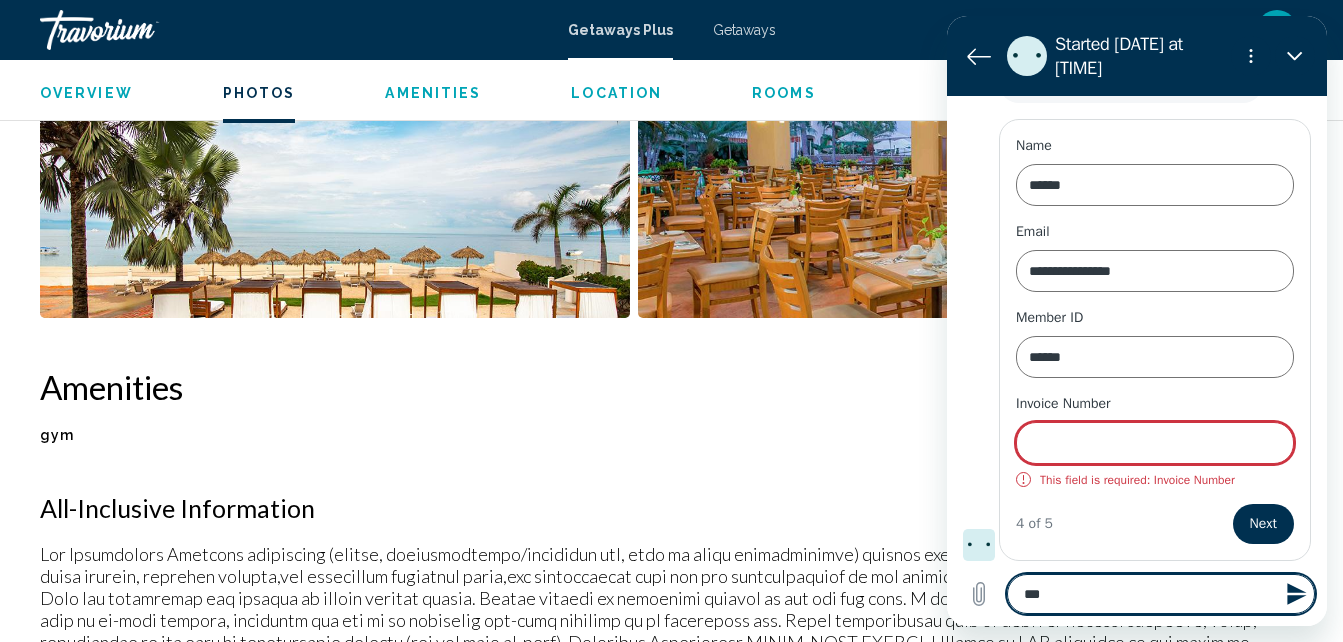 type on "****" 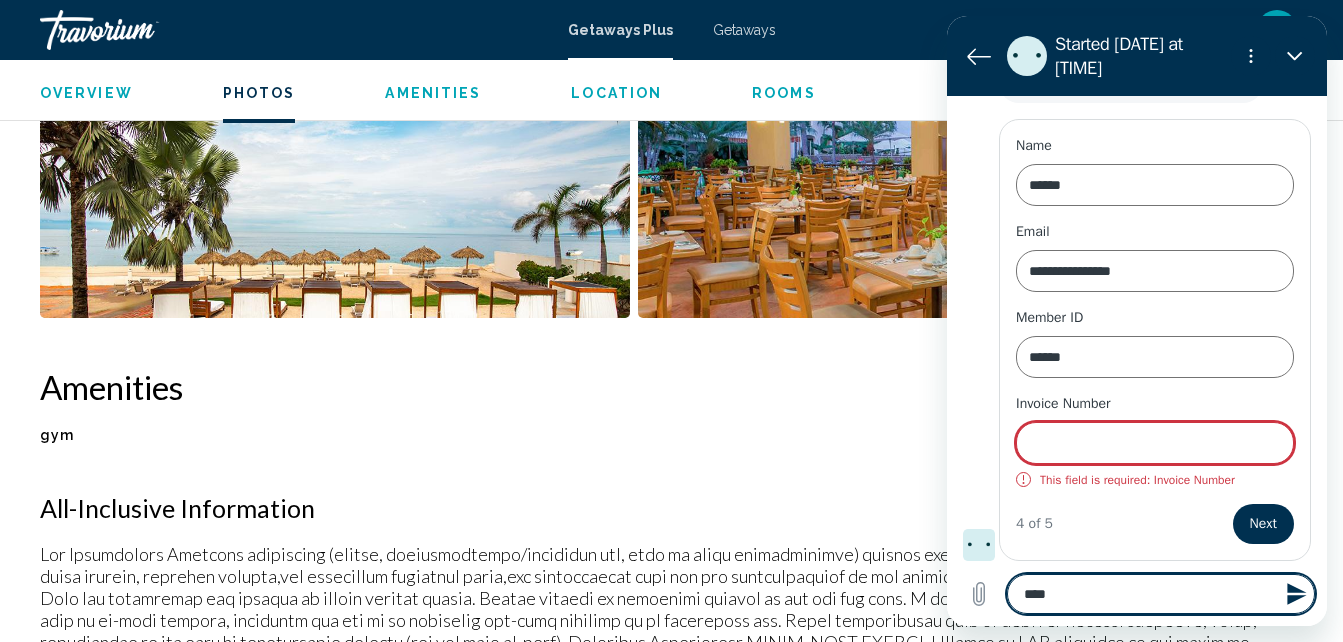 type on "*****" 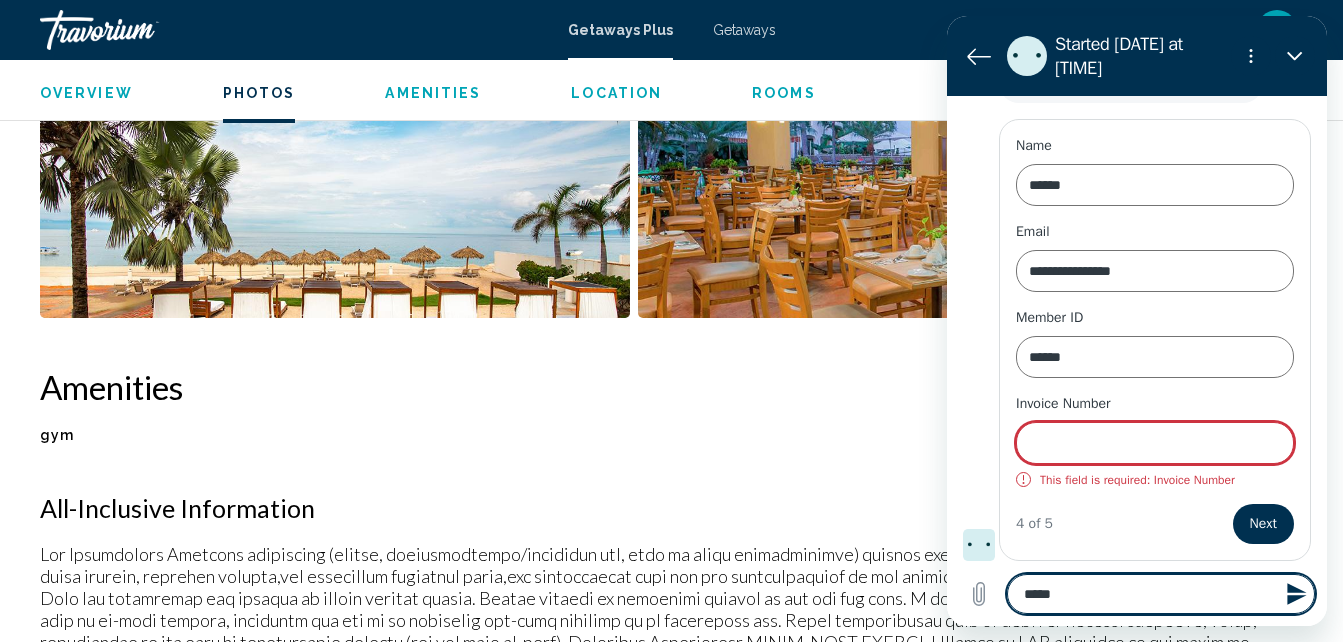type on "******" 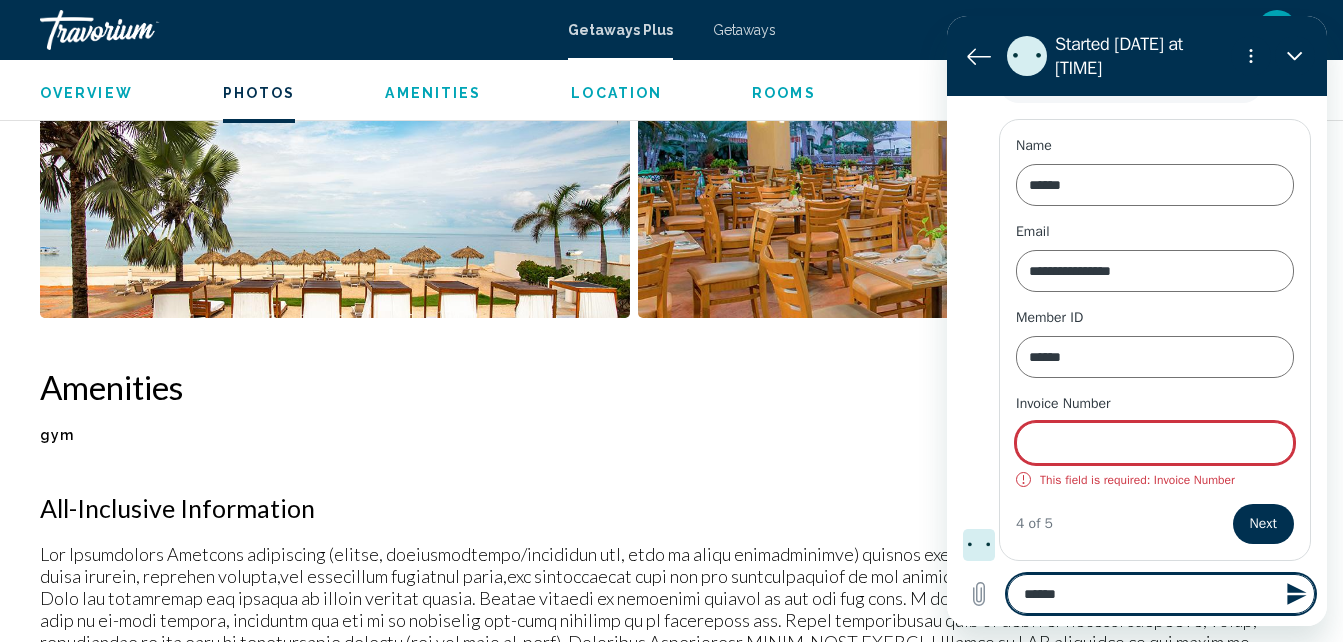 type on "*******" 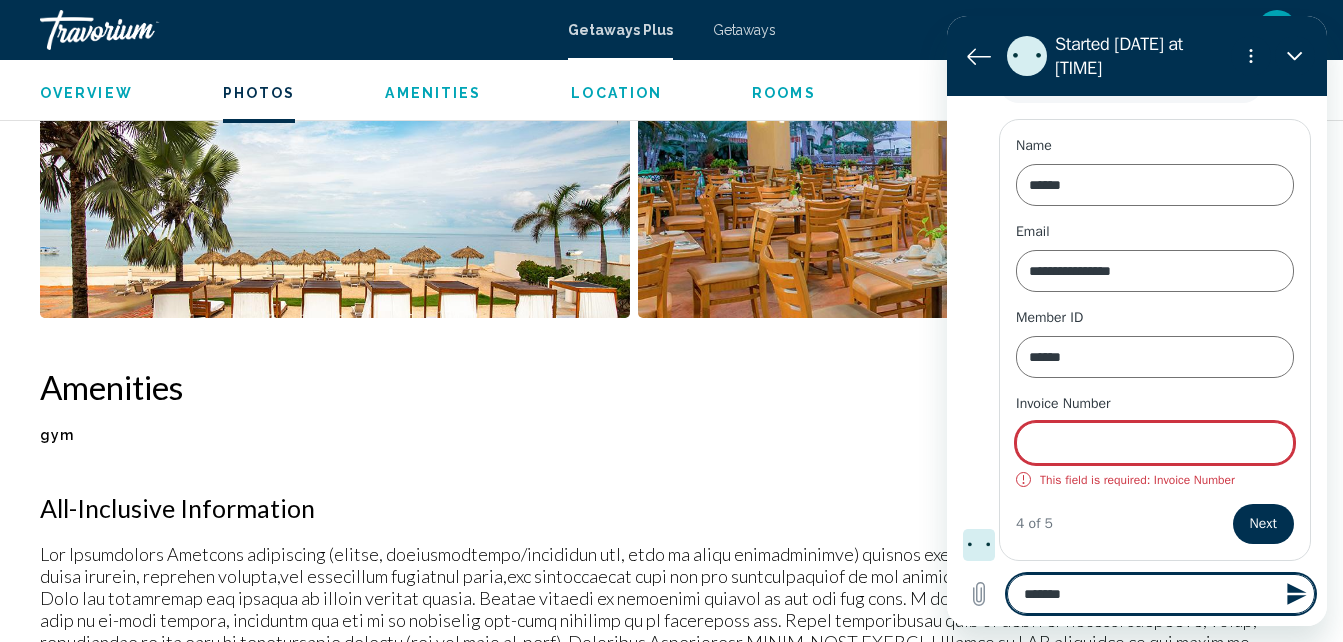 type on "*******" 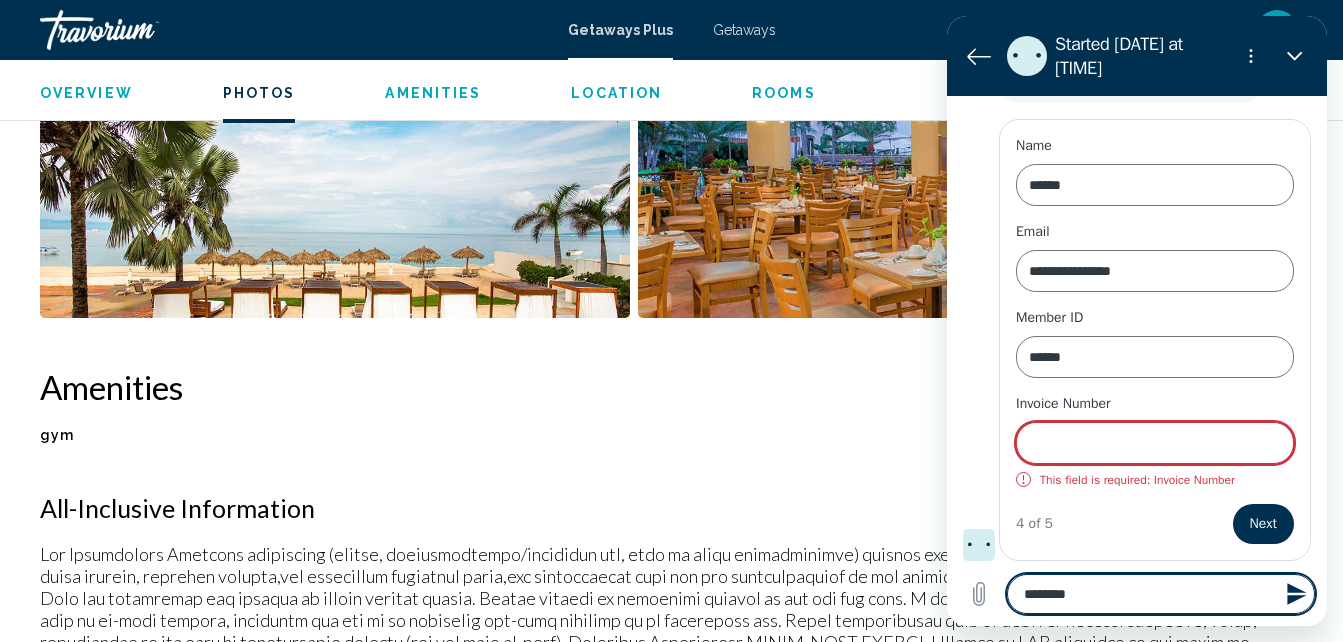 type on "*********" 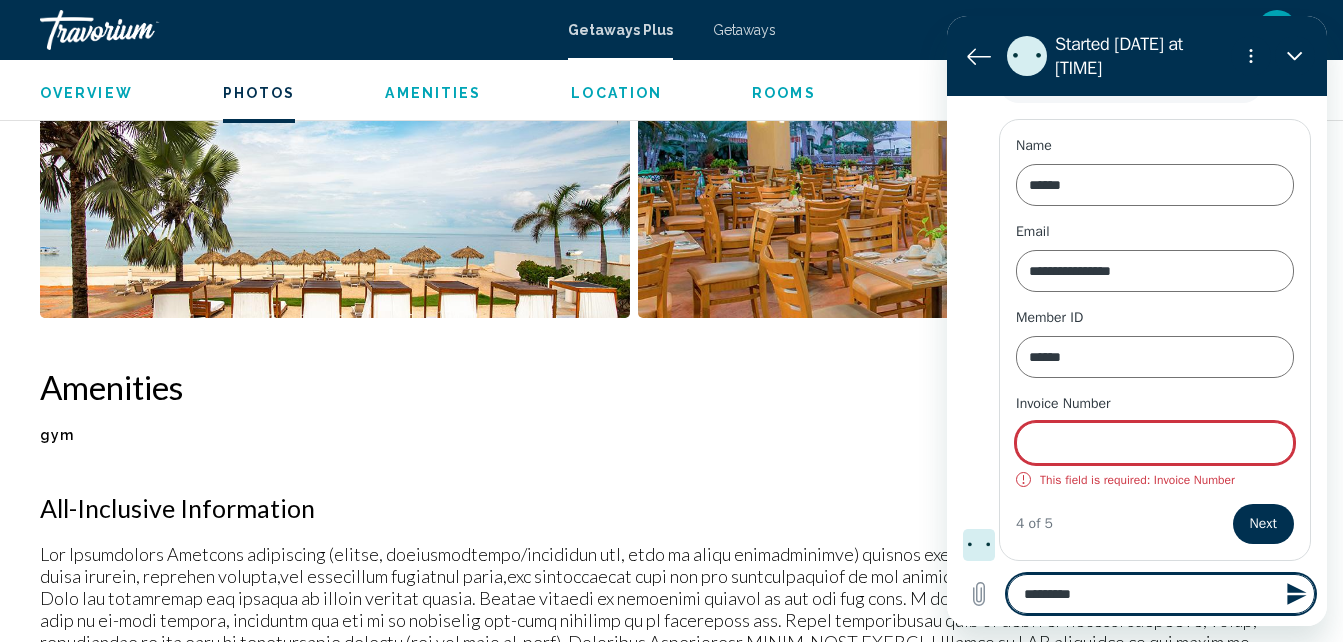 type on "**********" 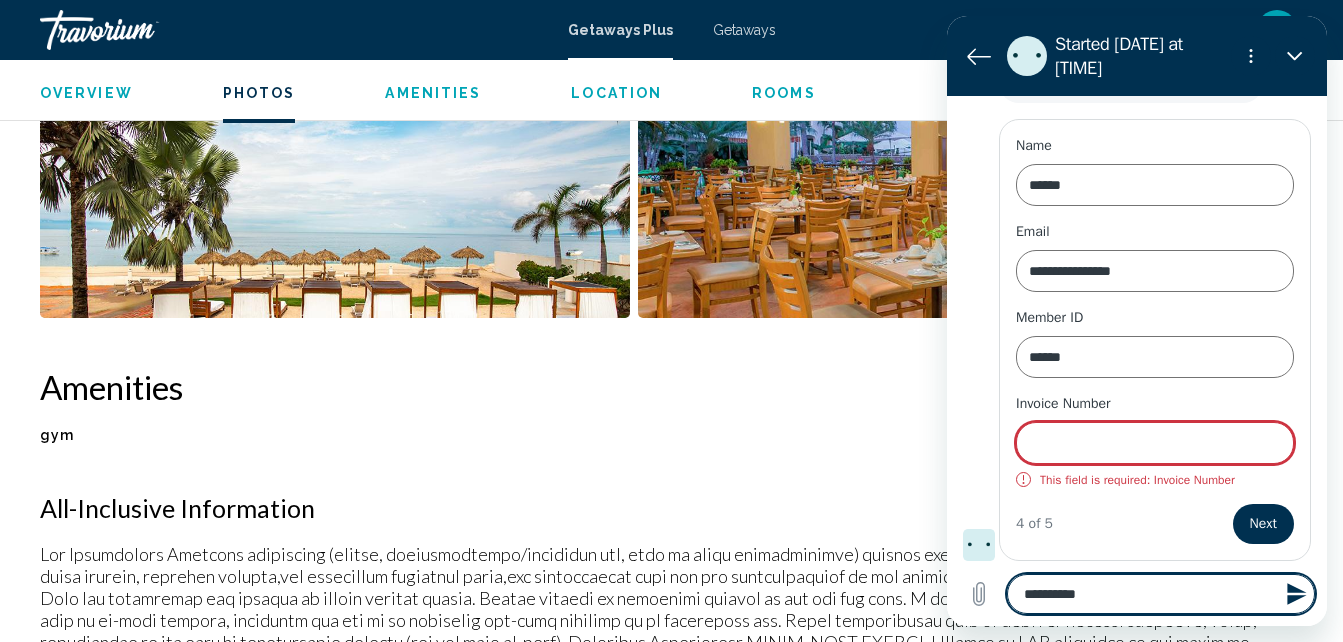 type on "**********" 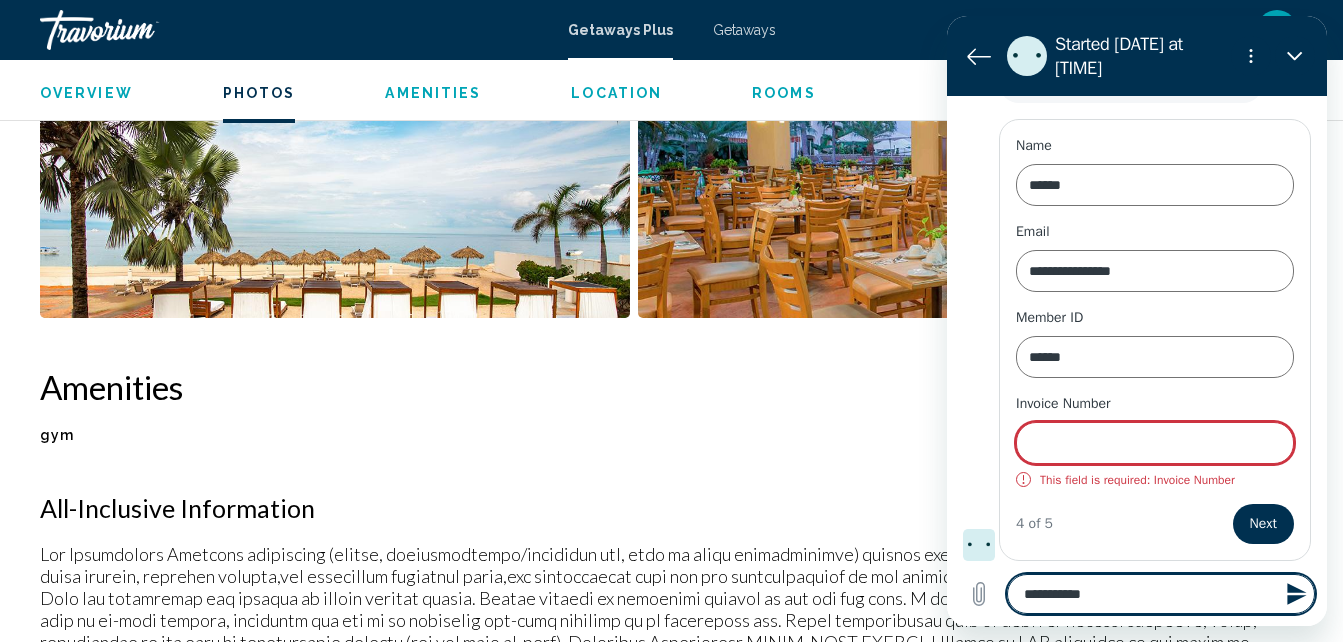 type on "**********" 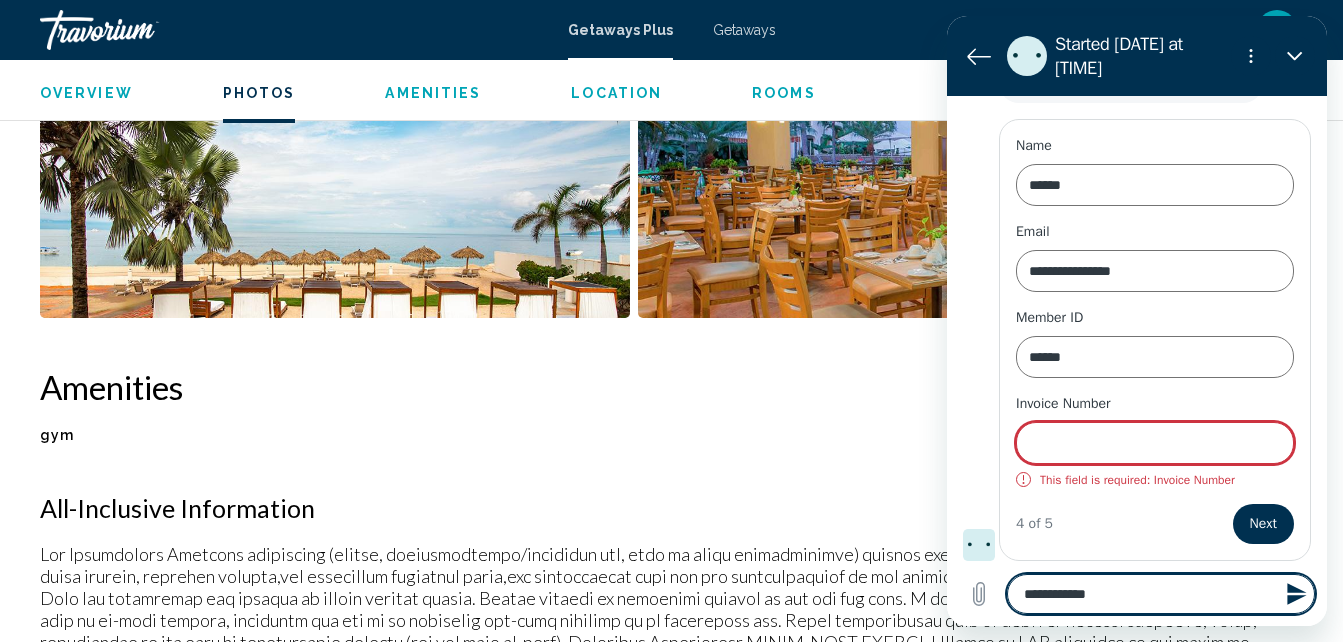 type on "**********" 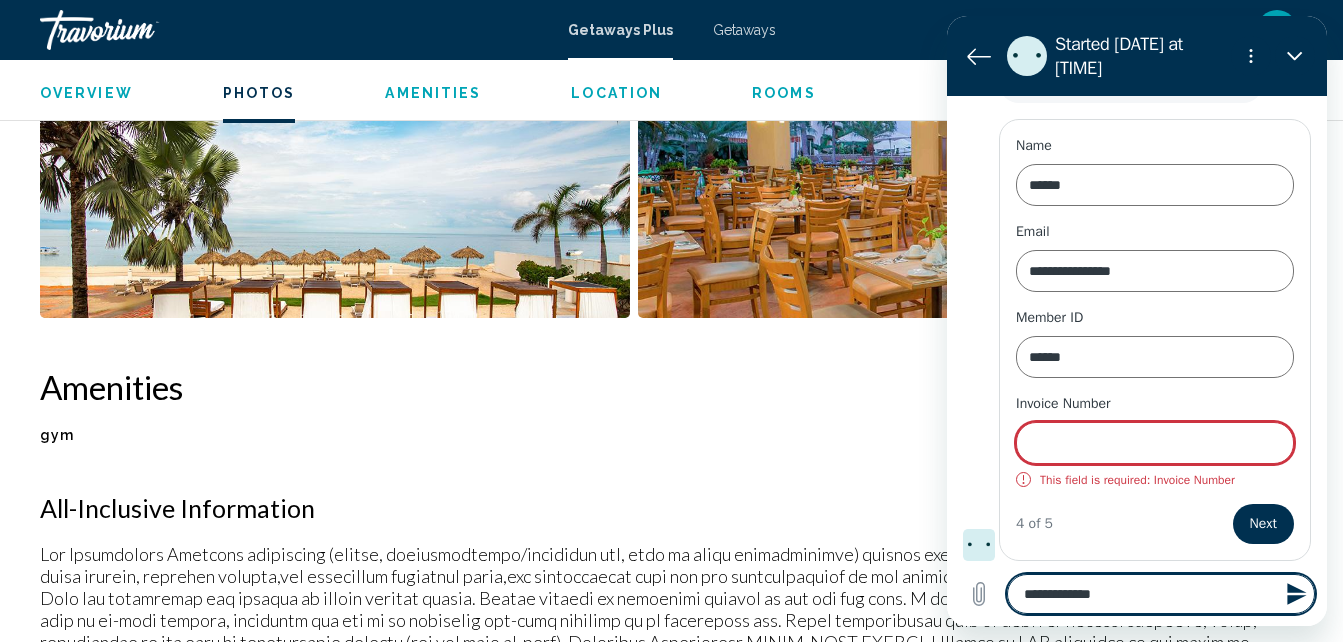 type on "**********" 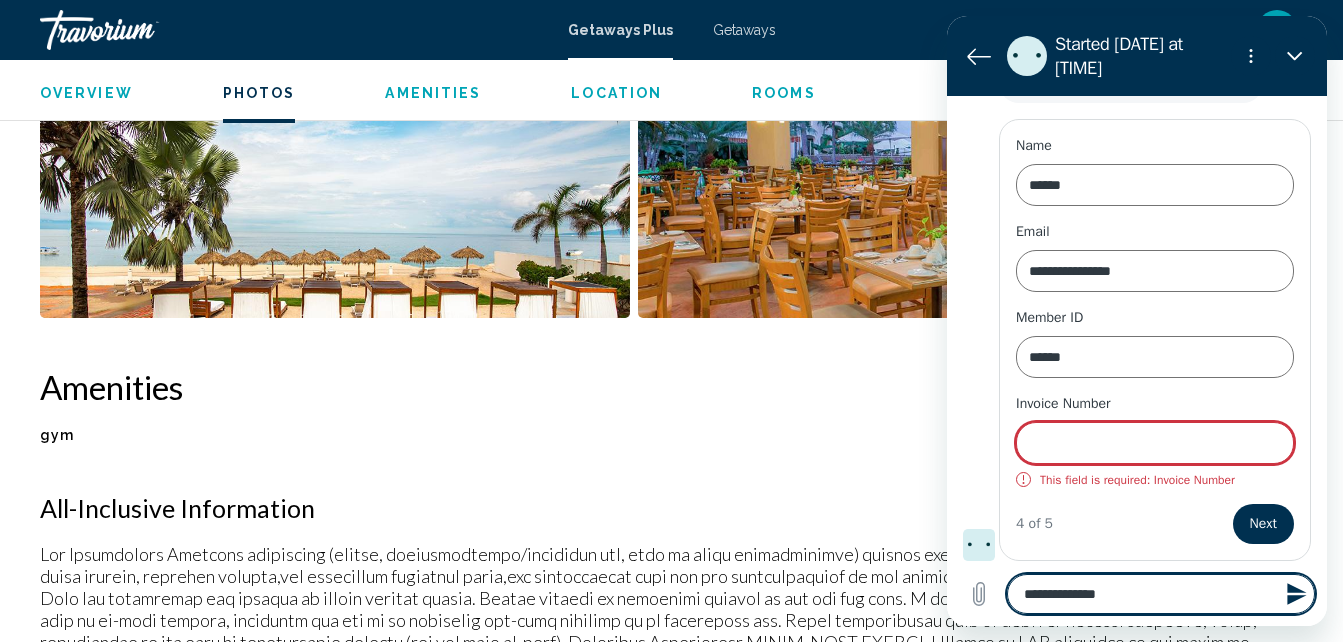 type on "**********" 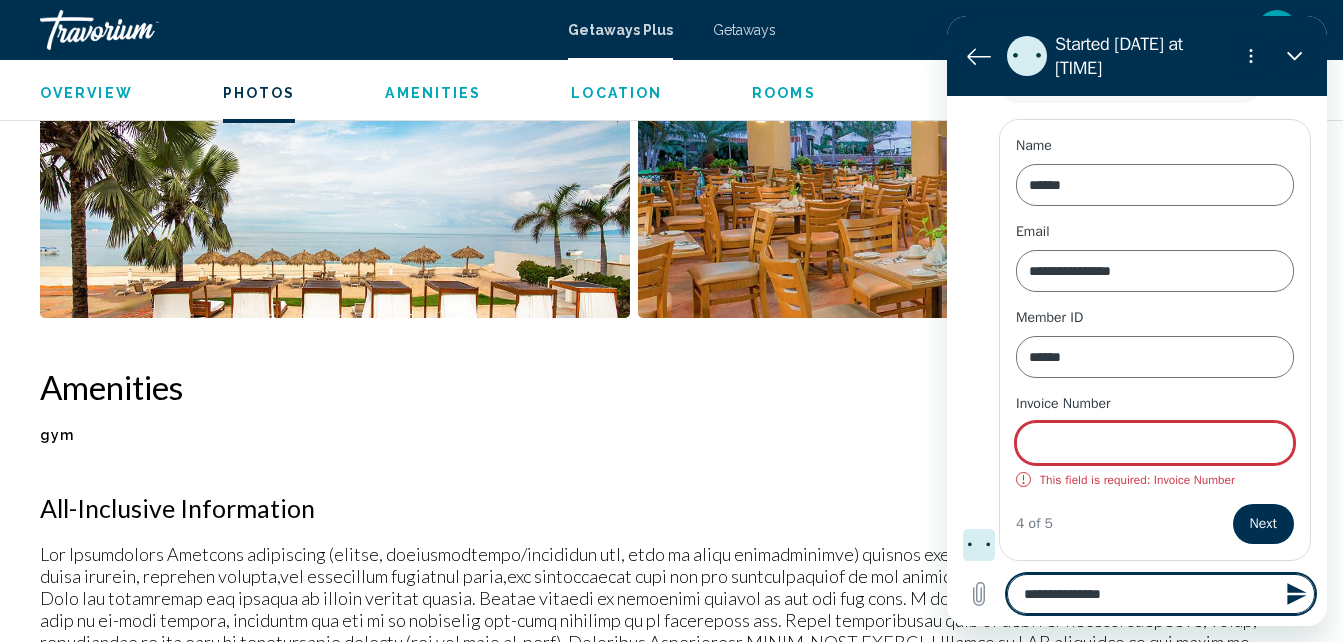 type on "**********" 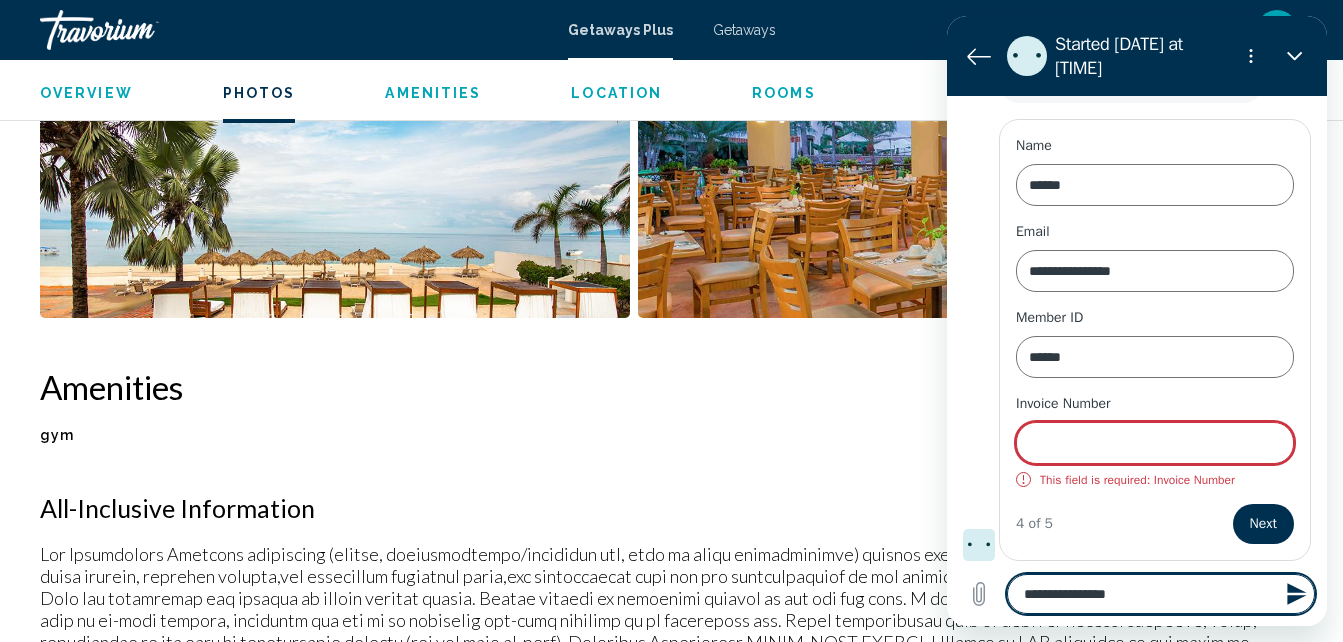 type on "**********" 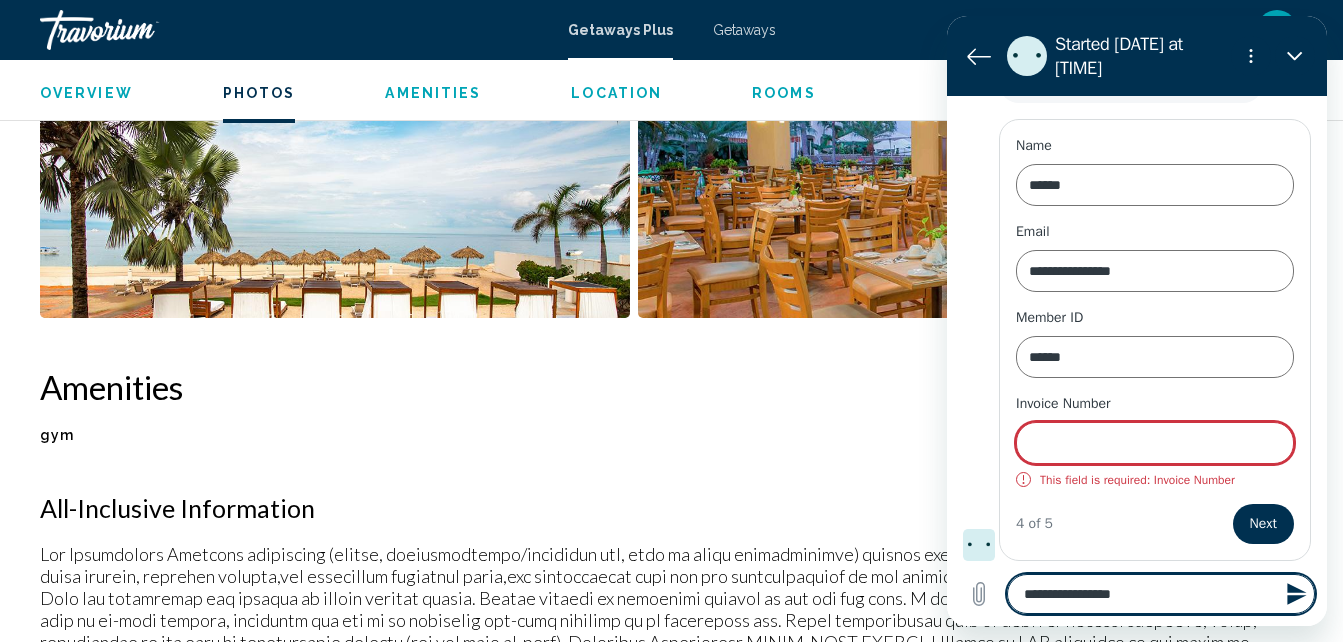type on "**********" 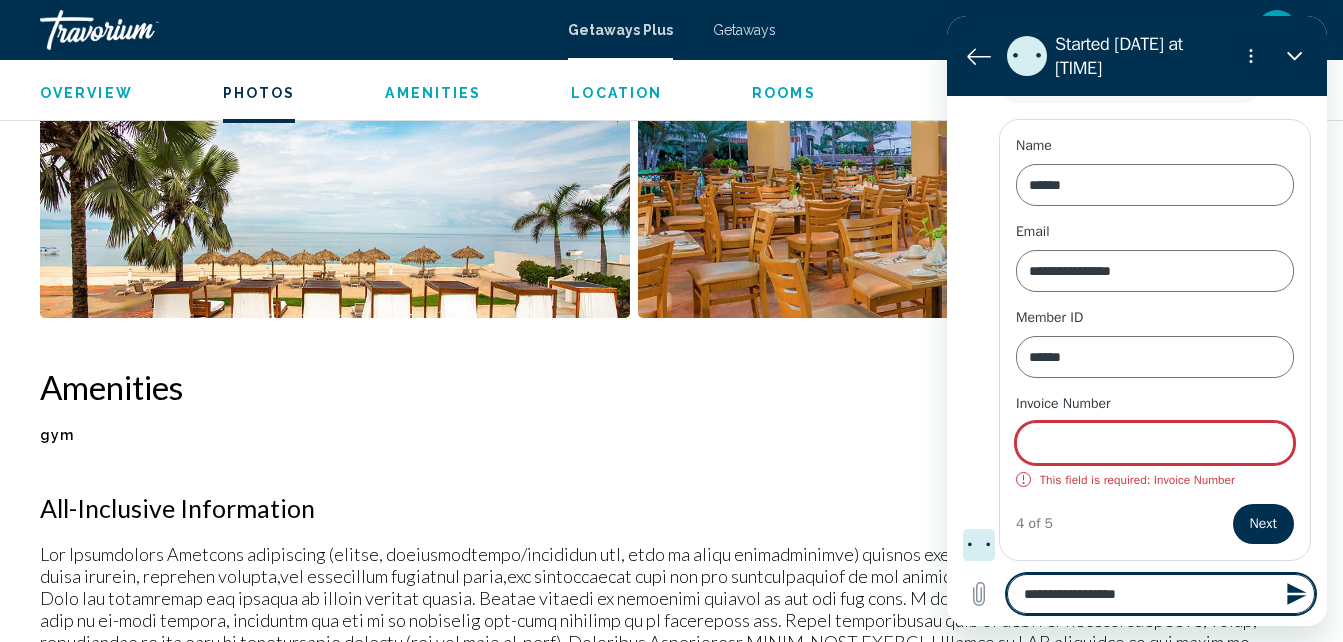 type on "**********" 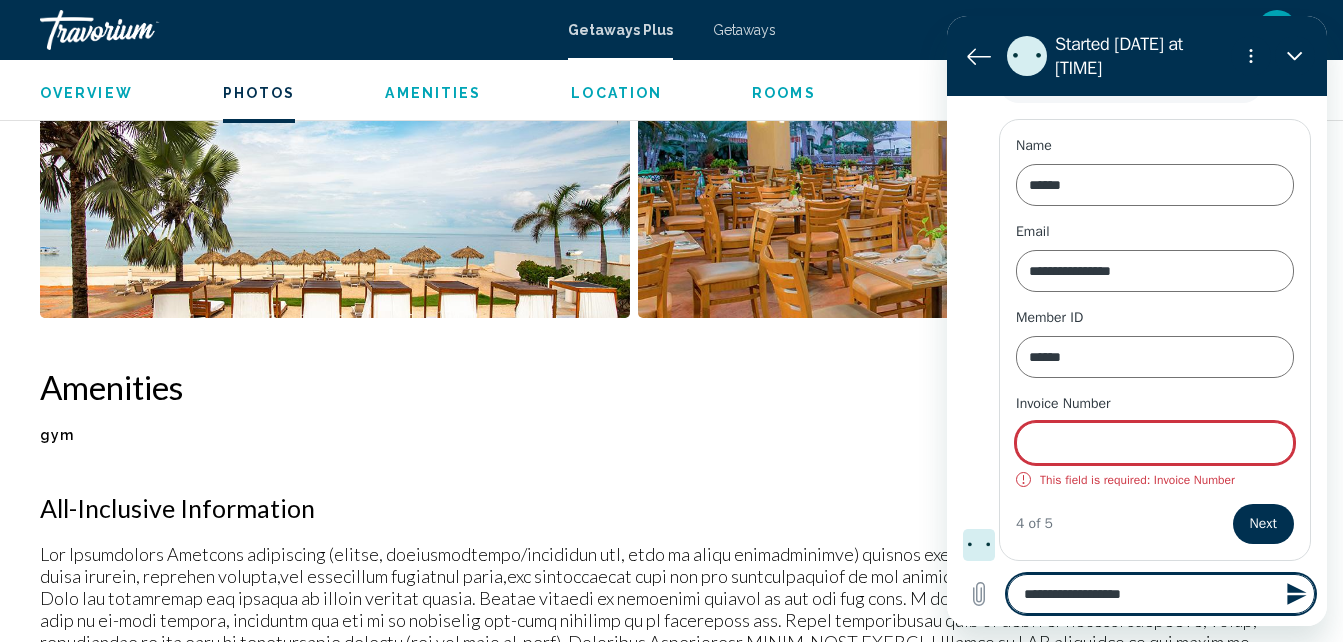 type on "**********" 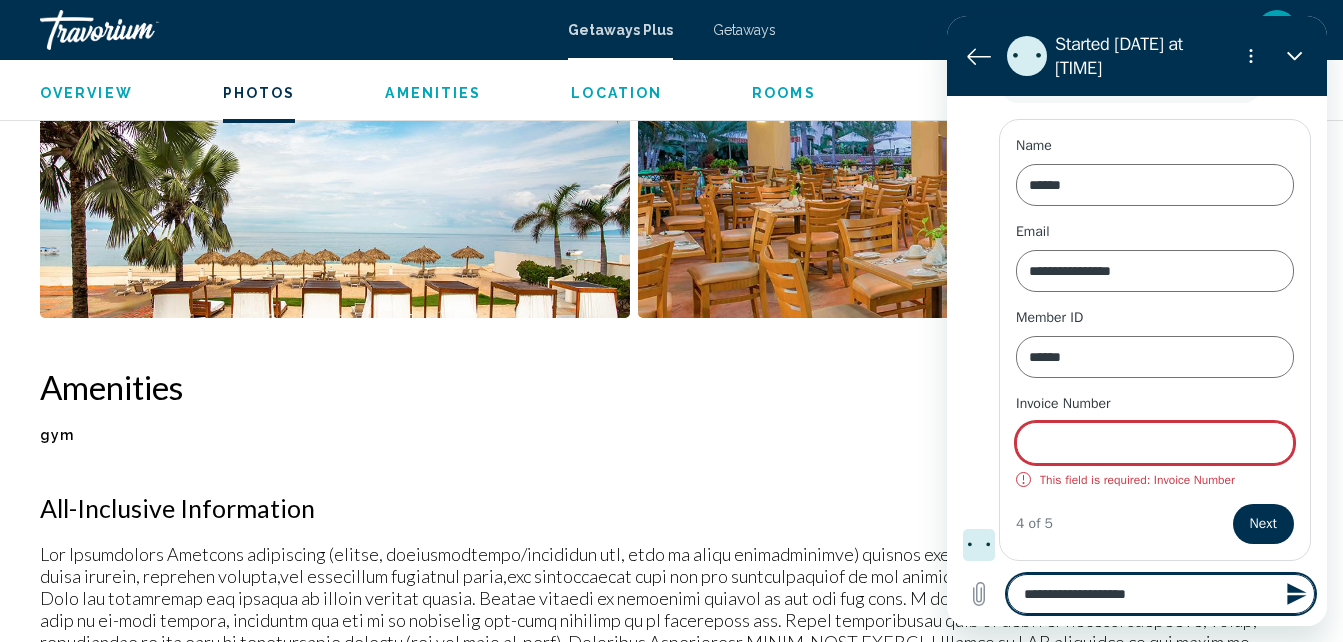 type on "**********" 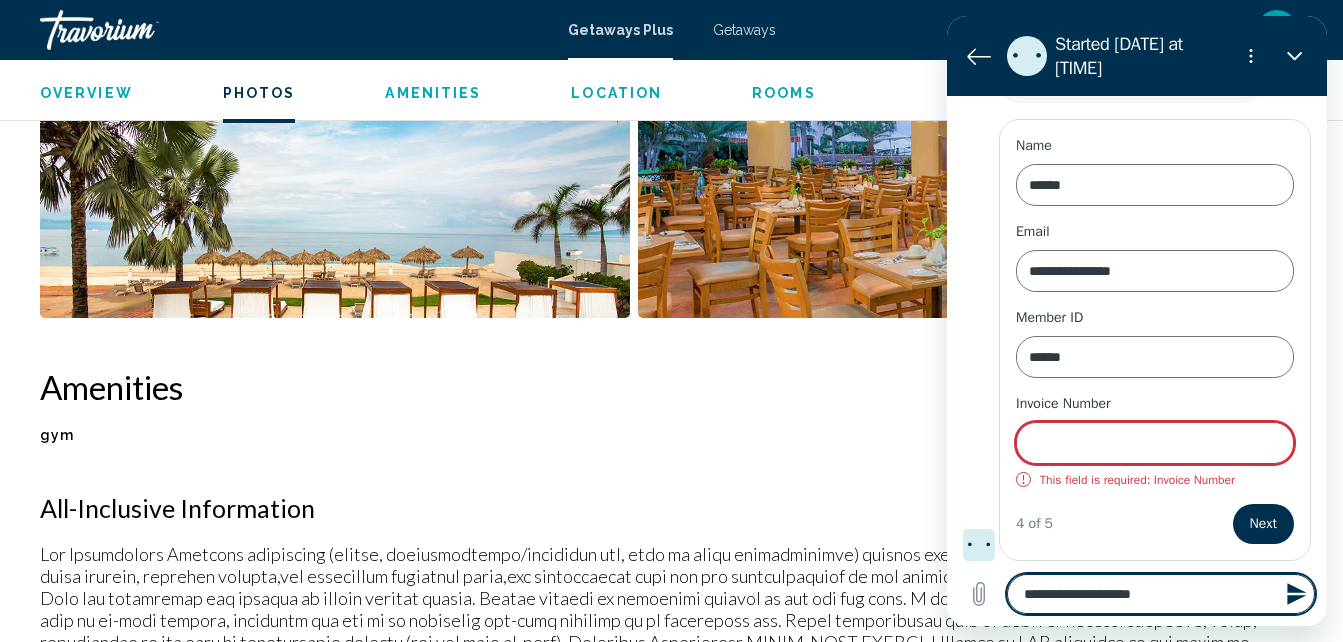 type on "**********" 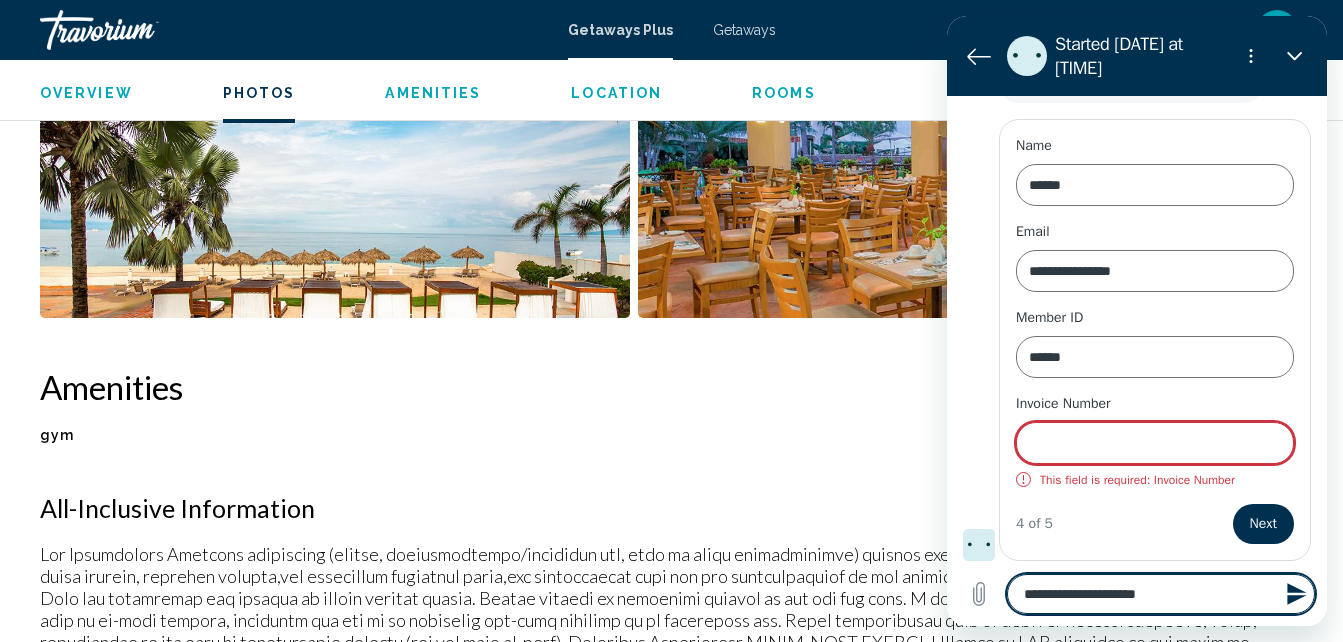 type on "**********" 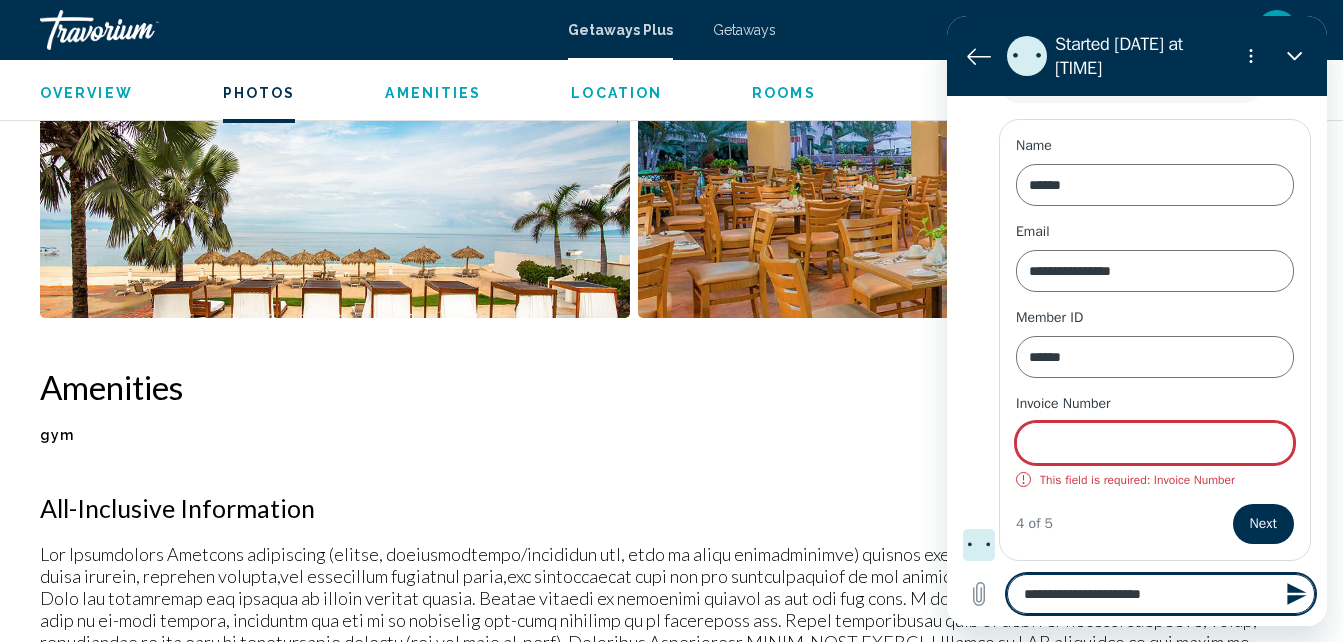 type on "**********" 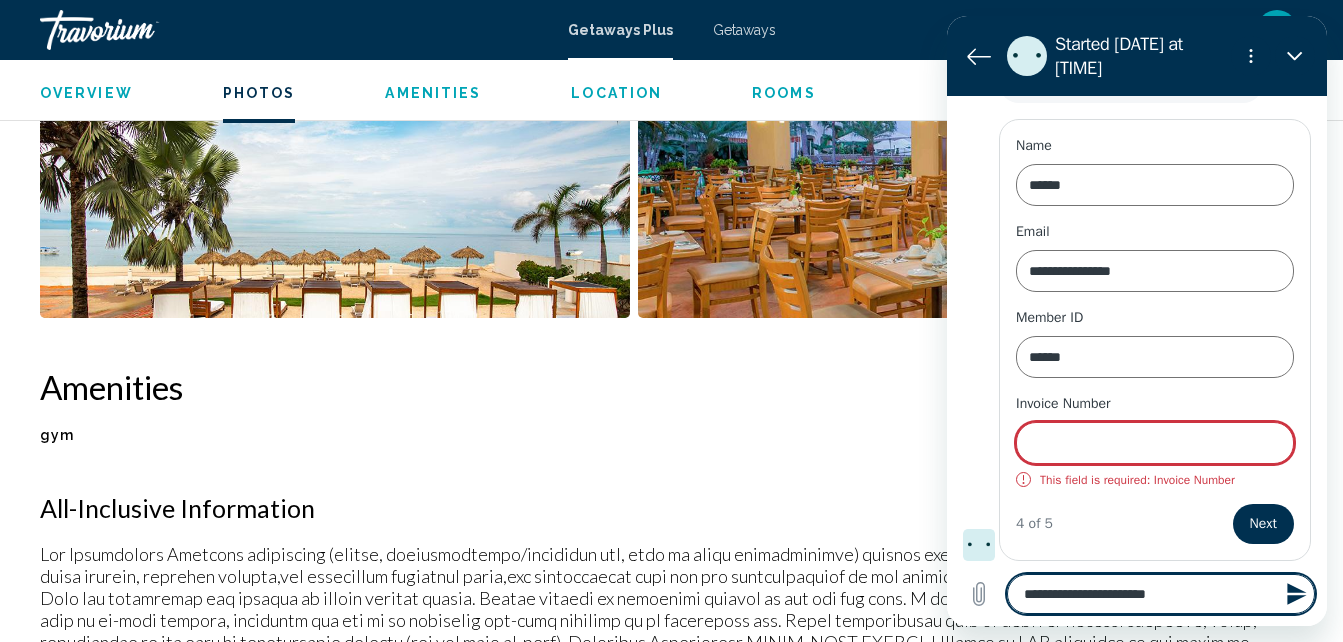 type on "**********" 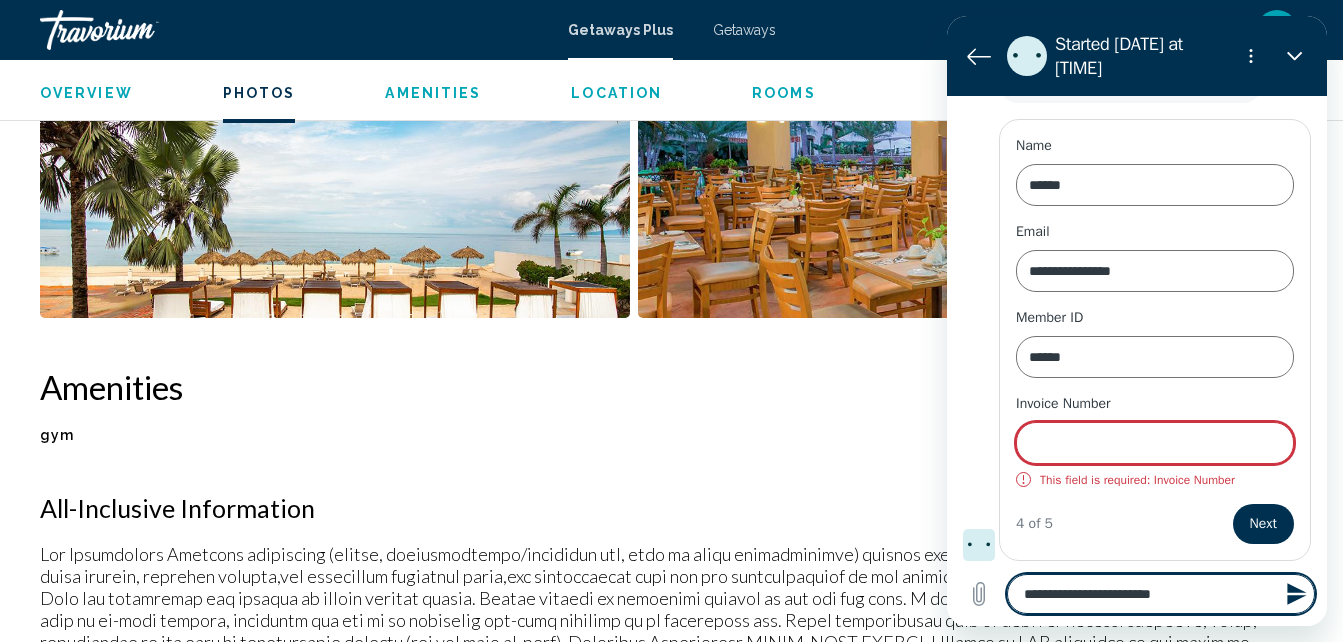 type on "**********" 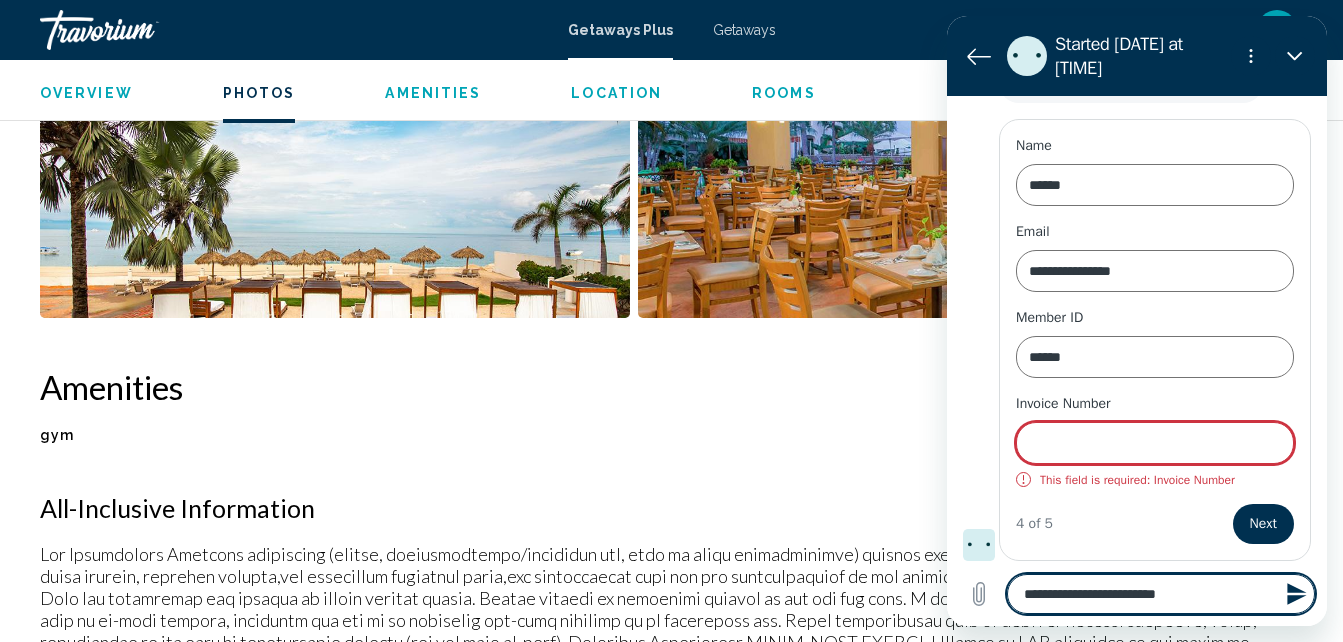 type on "**********" 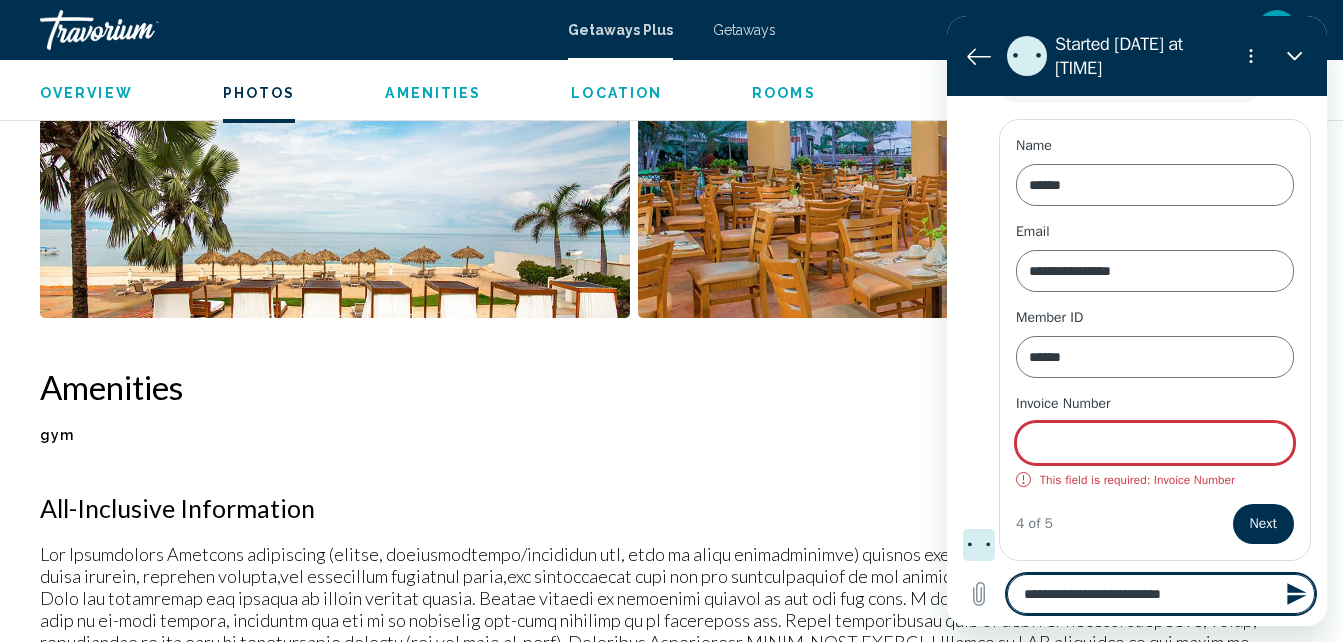 type on "**********" 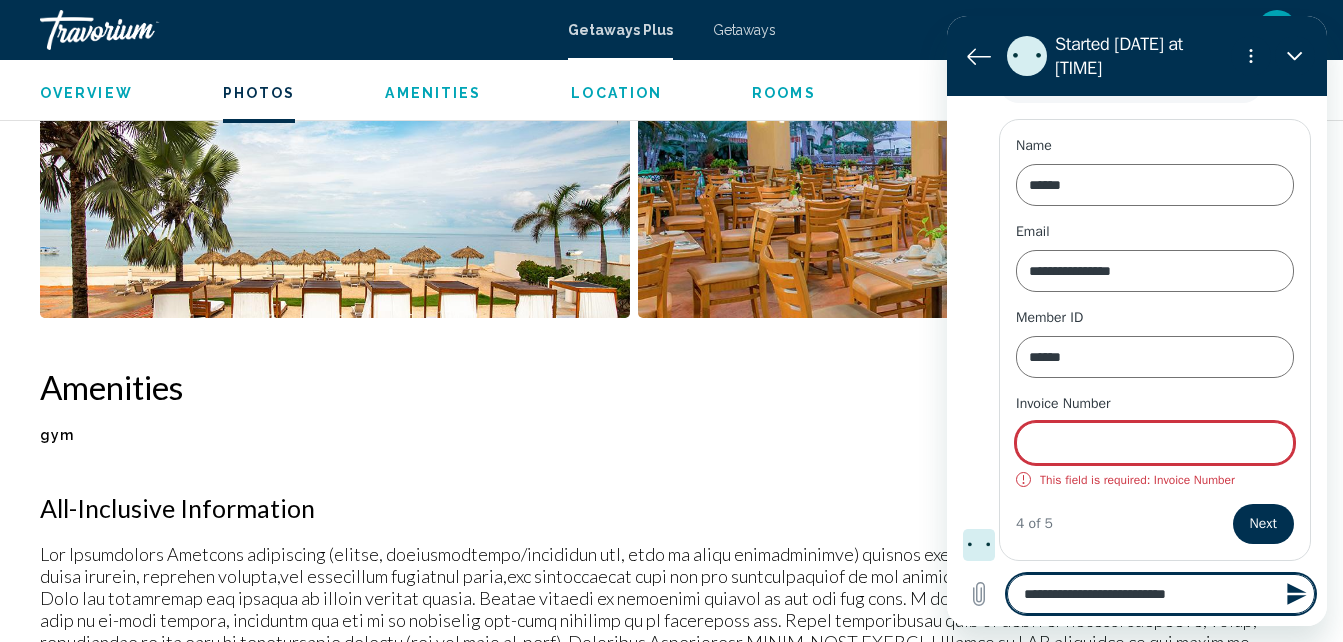 type on "**********" 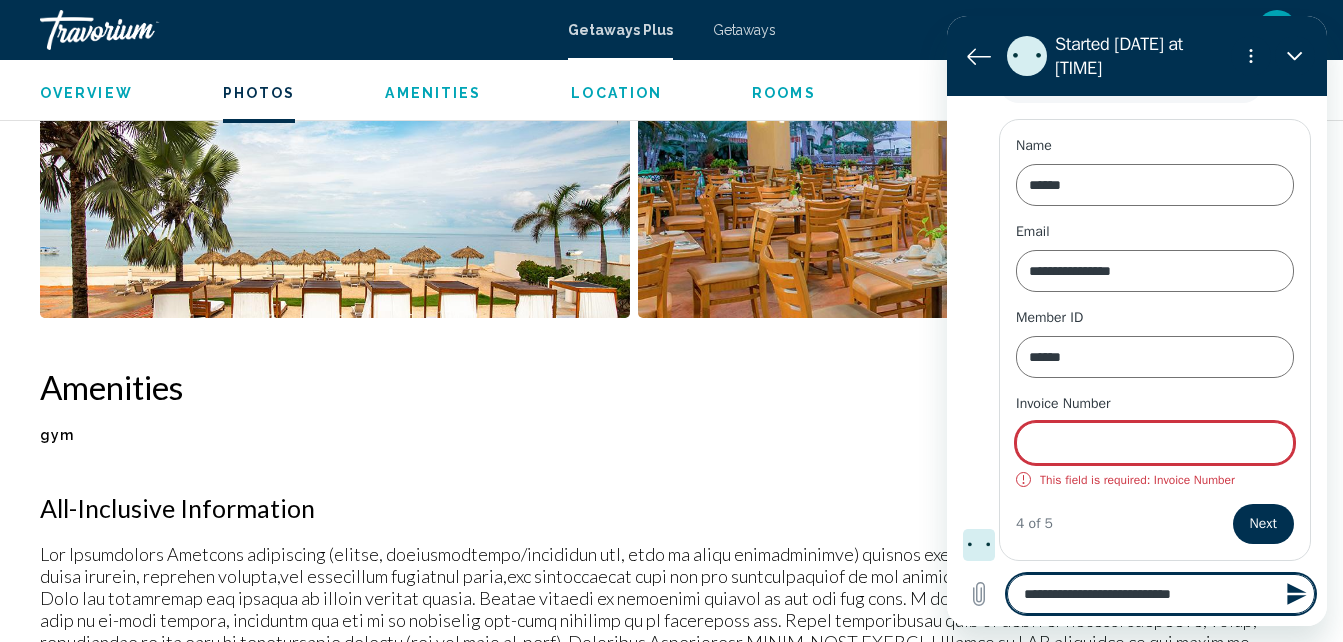 type on "**********" 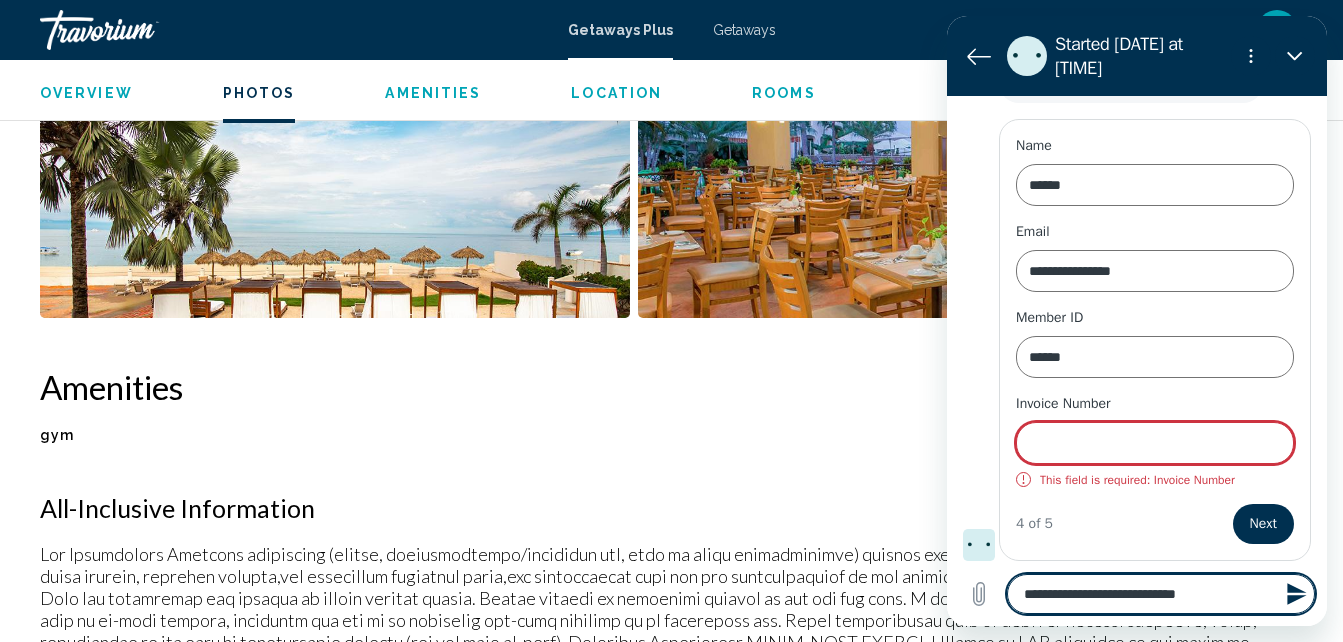 type on "**********" 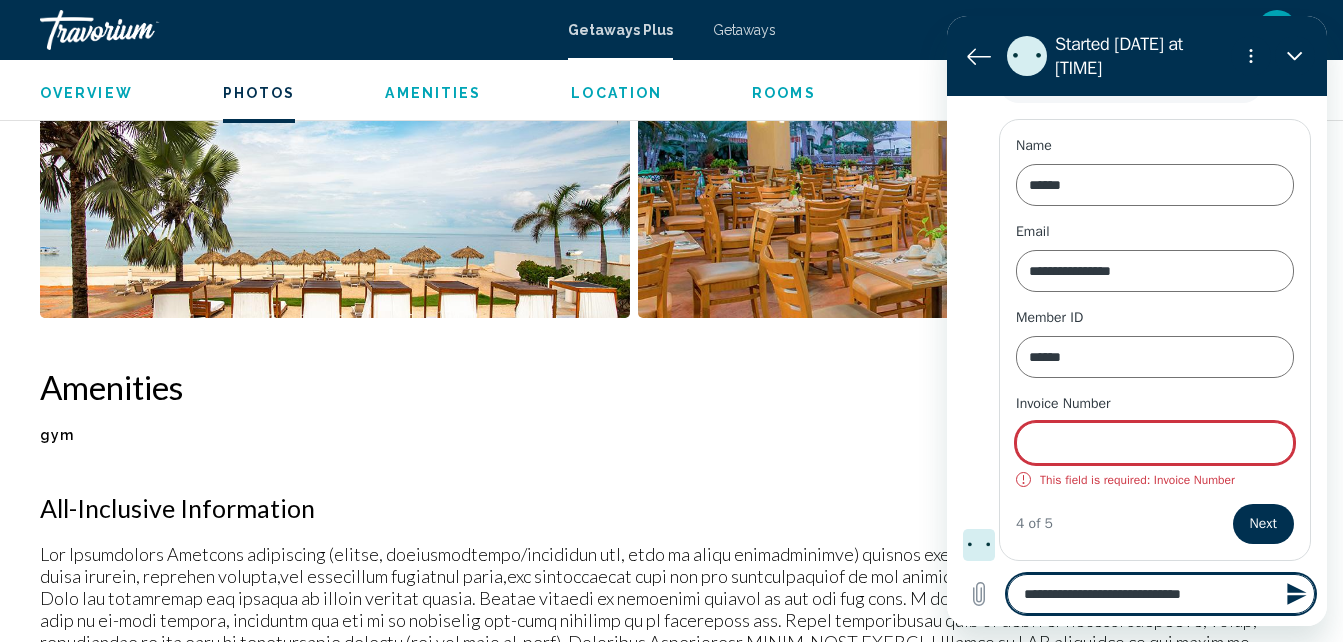 type on "**********" 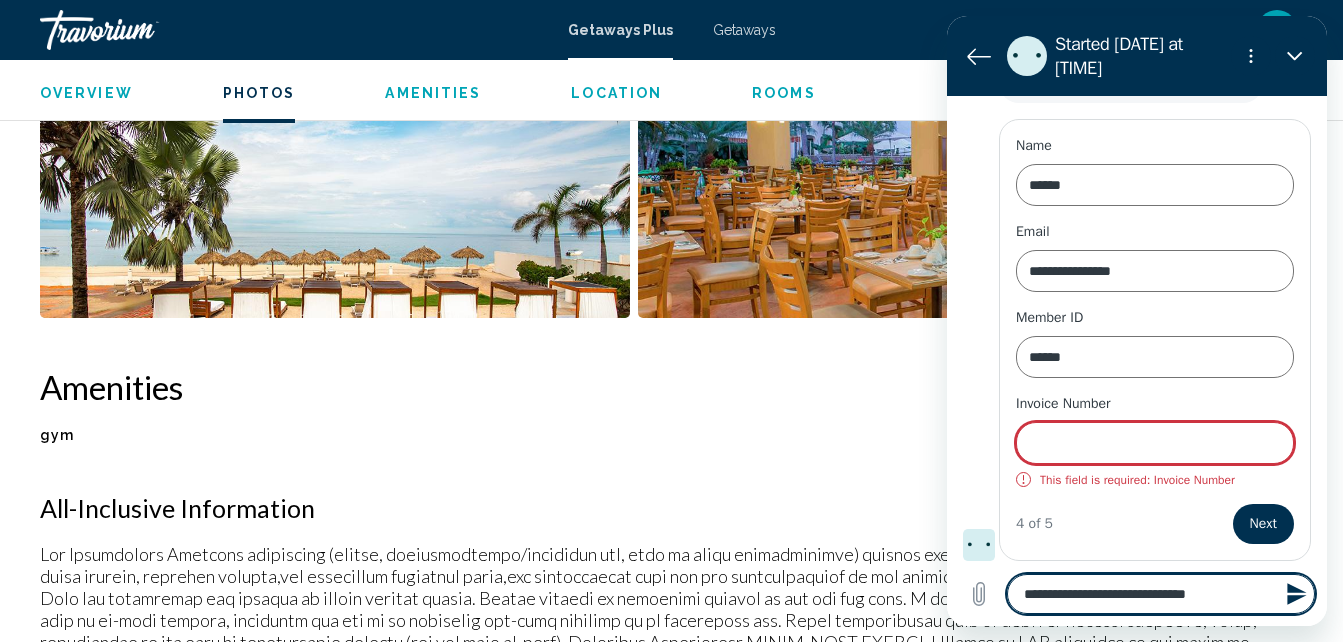 type on "**********" 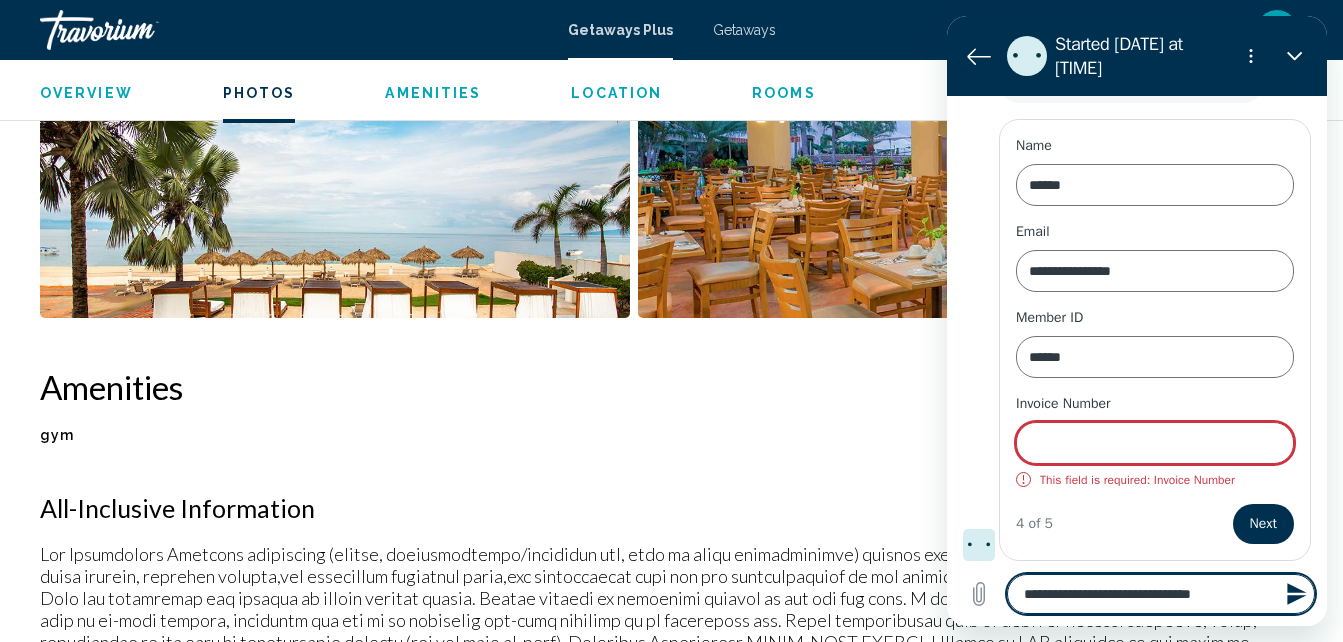 type on "**********" 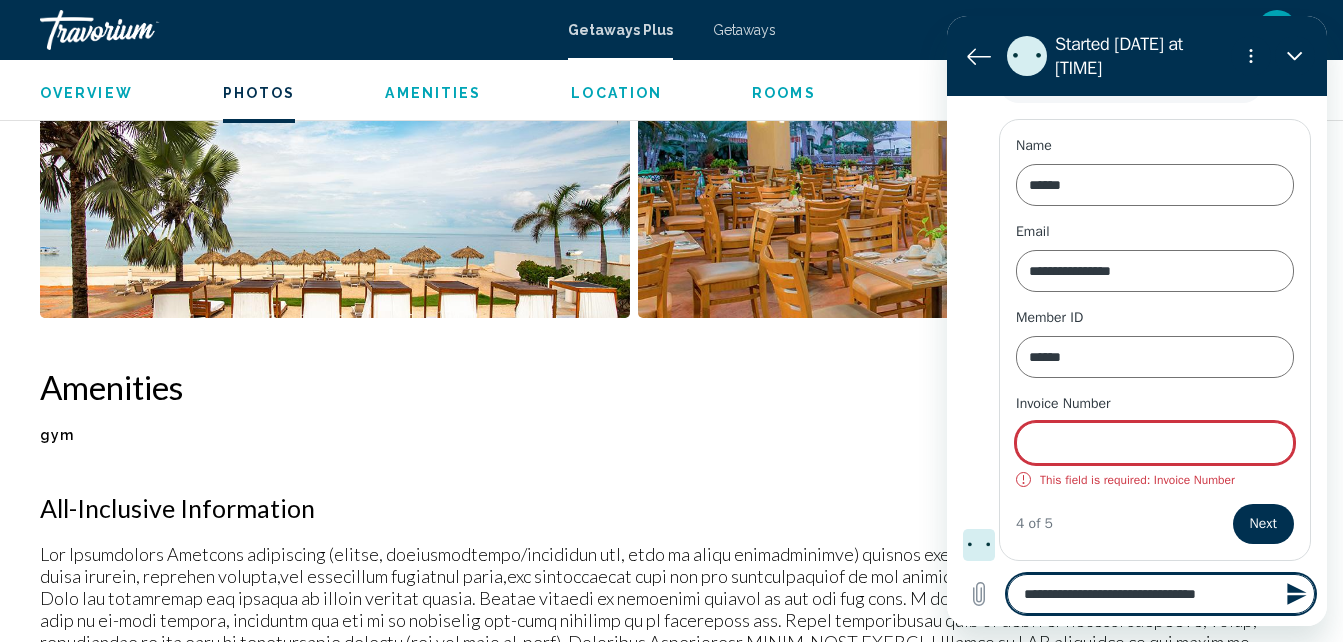 type on "**********" 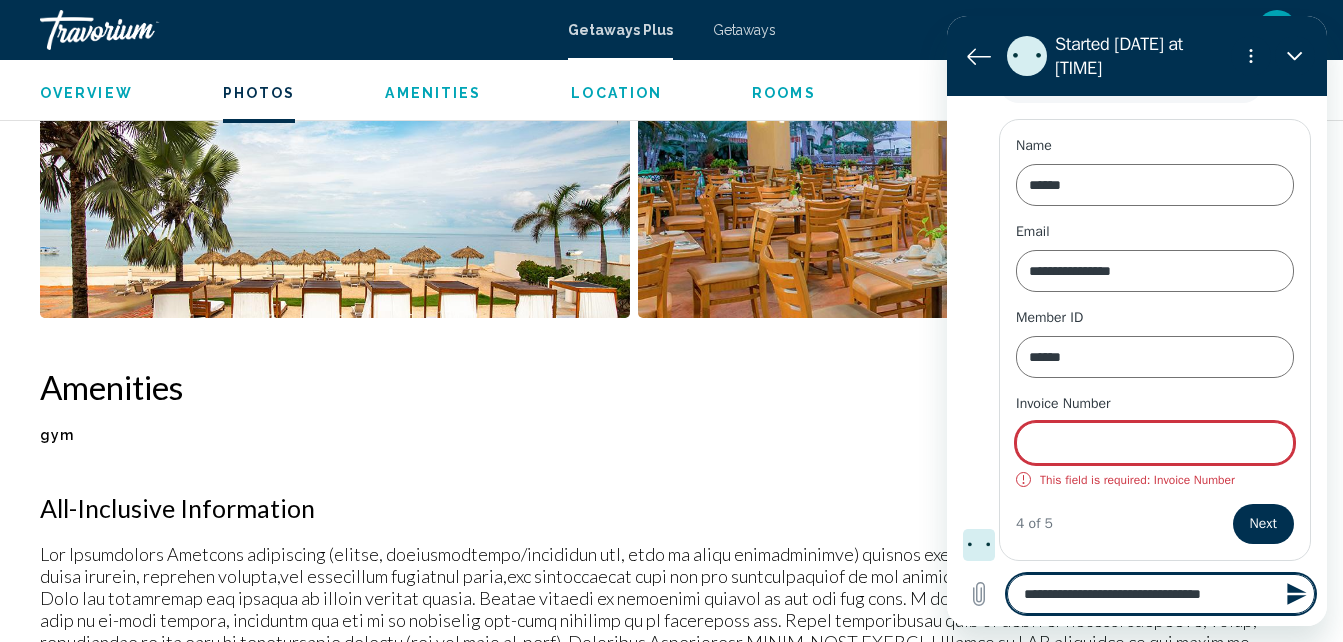 type on "**********" 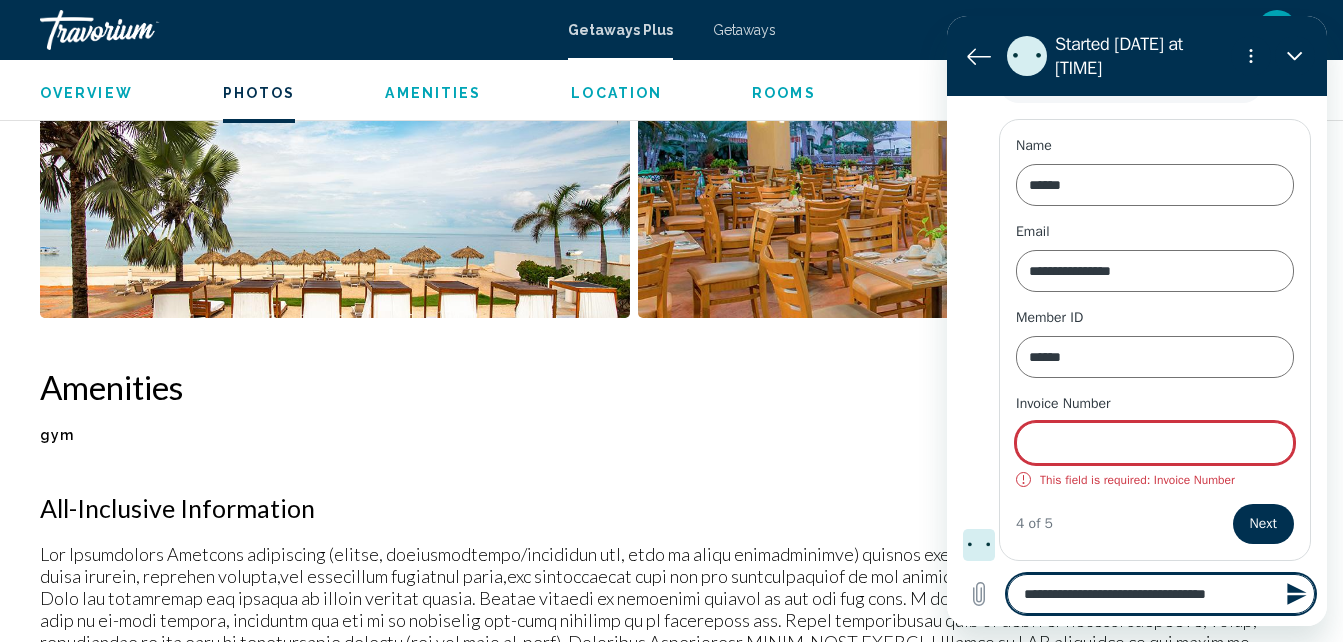 type on "**********" 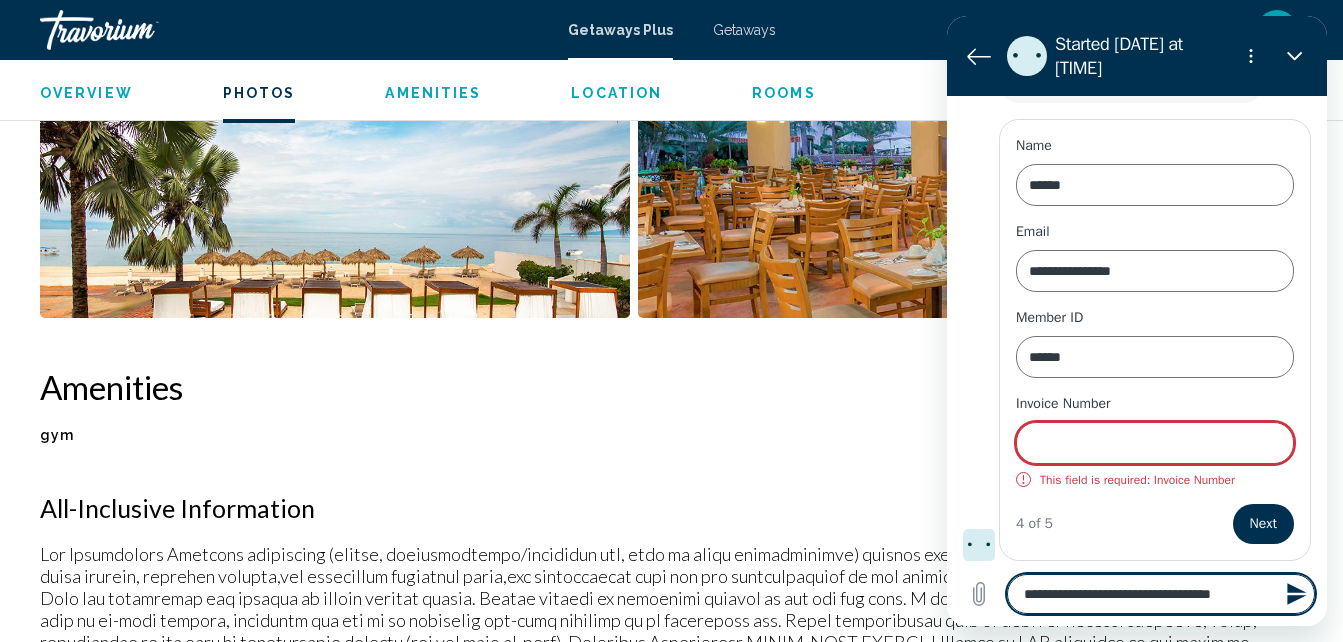 type on "**********" 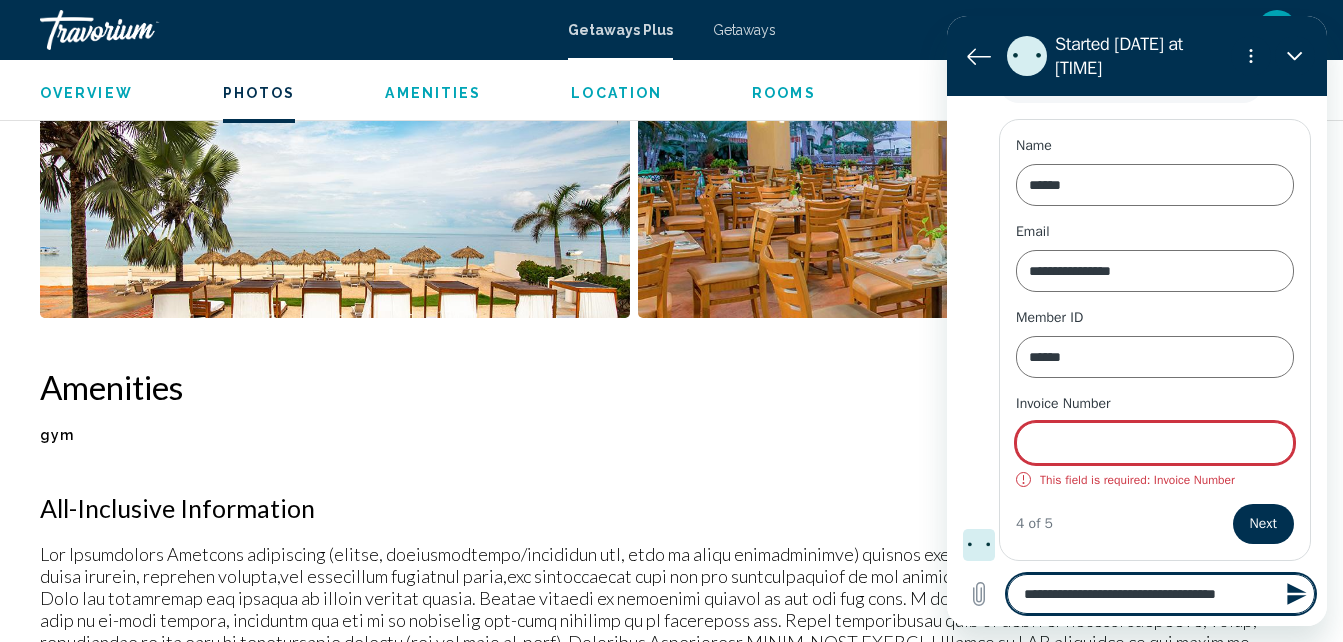 type on "*" 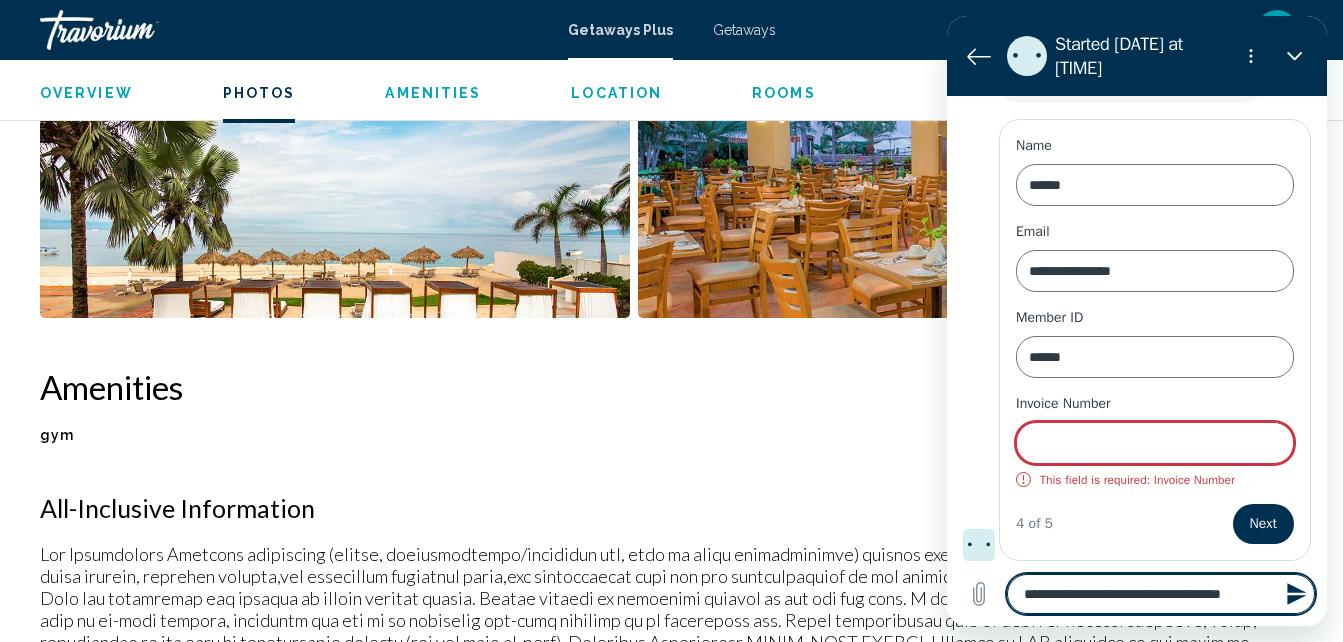 type on "**********" 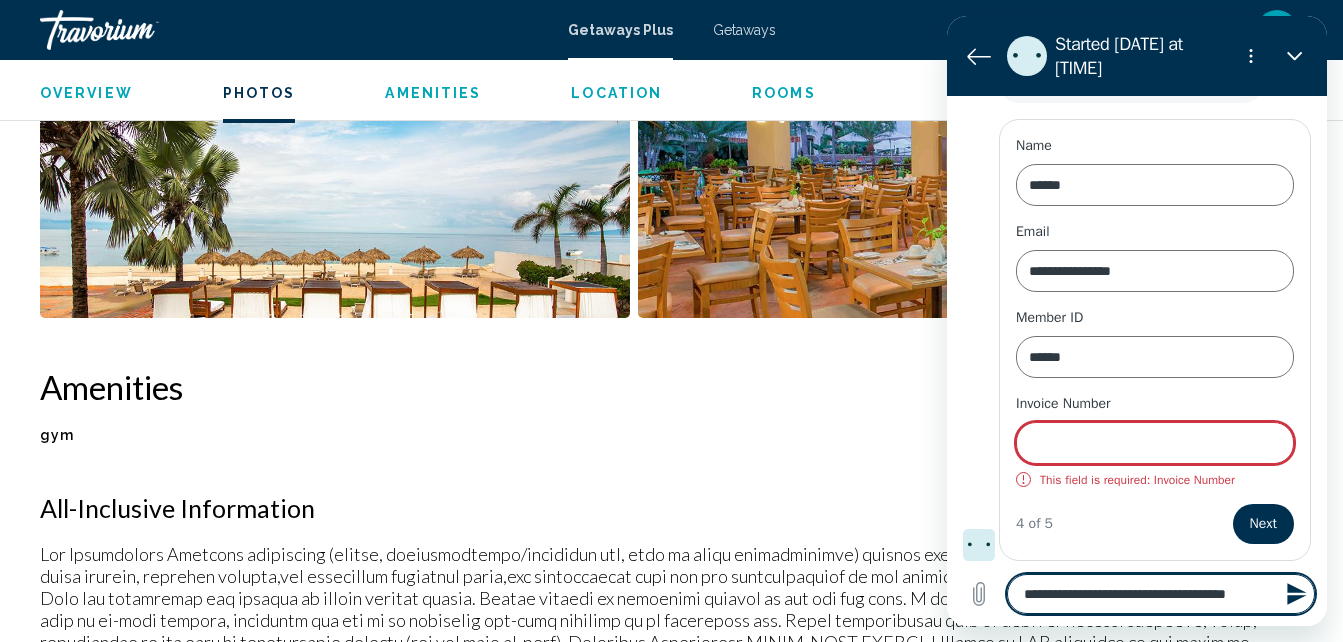 type on "**********" 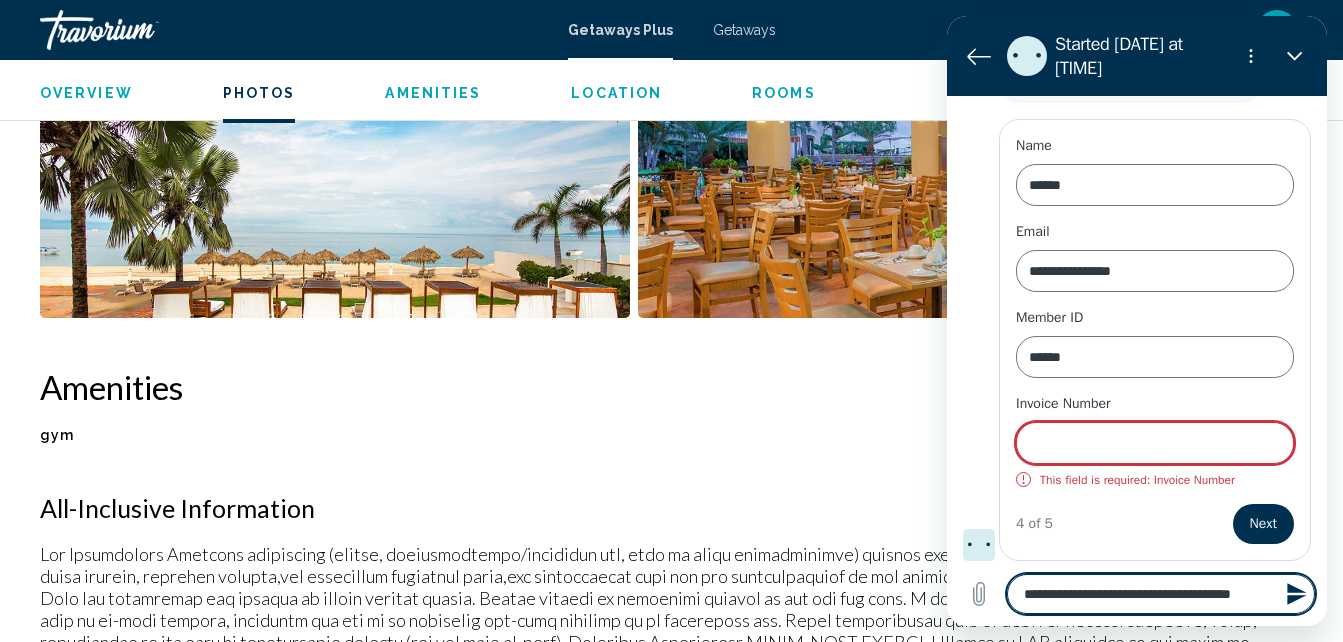 type on "**********" 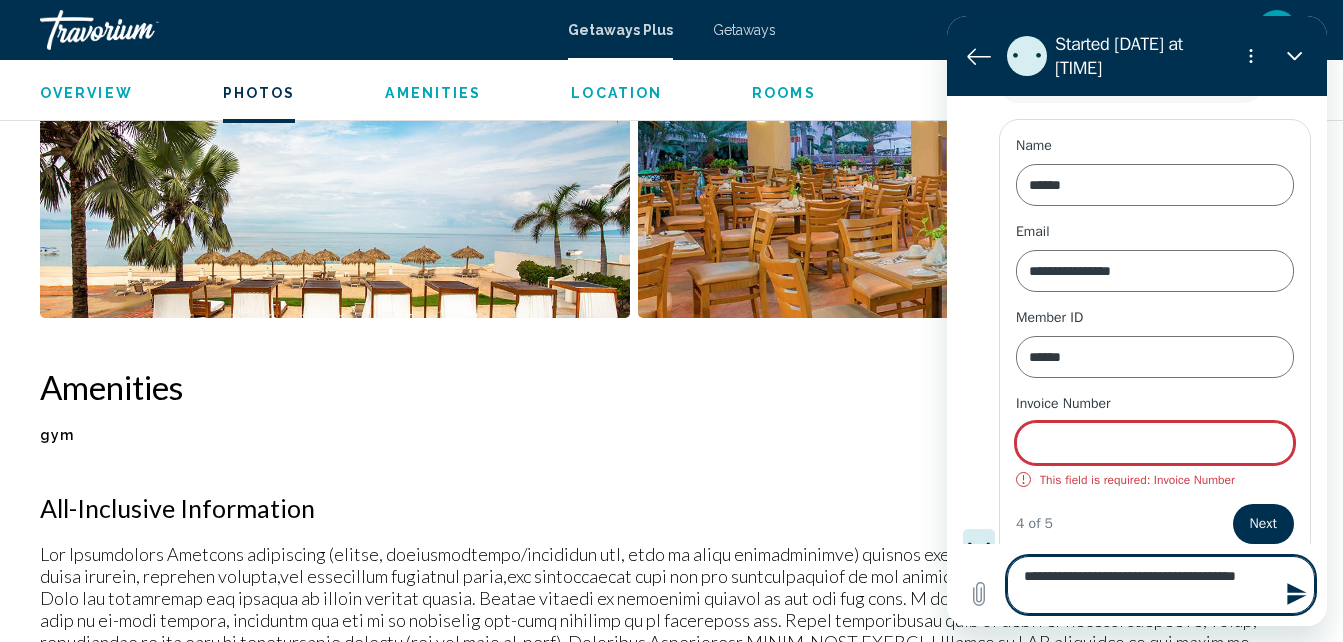 type 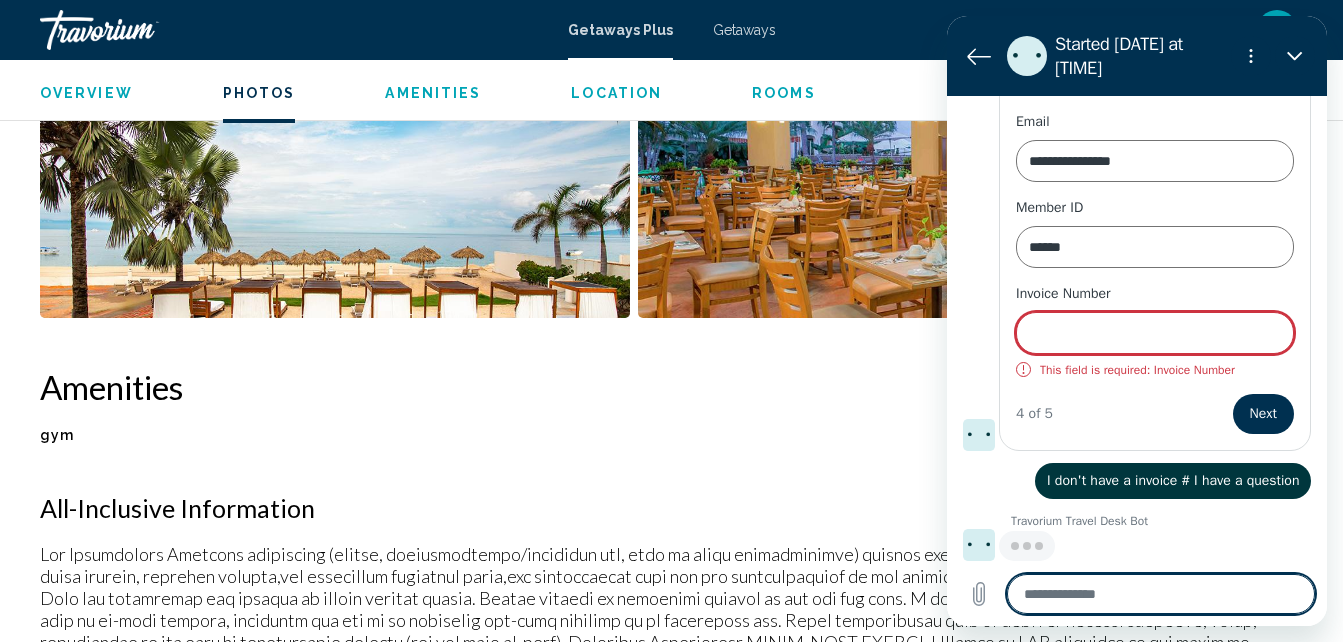 scroll, scrollTop: 450, scrollLeft: 0, axis: vertical 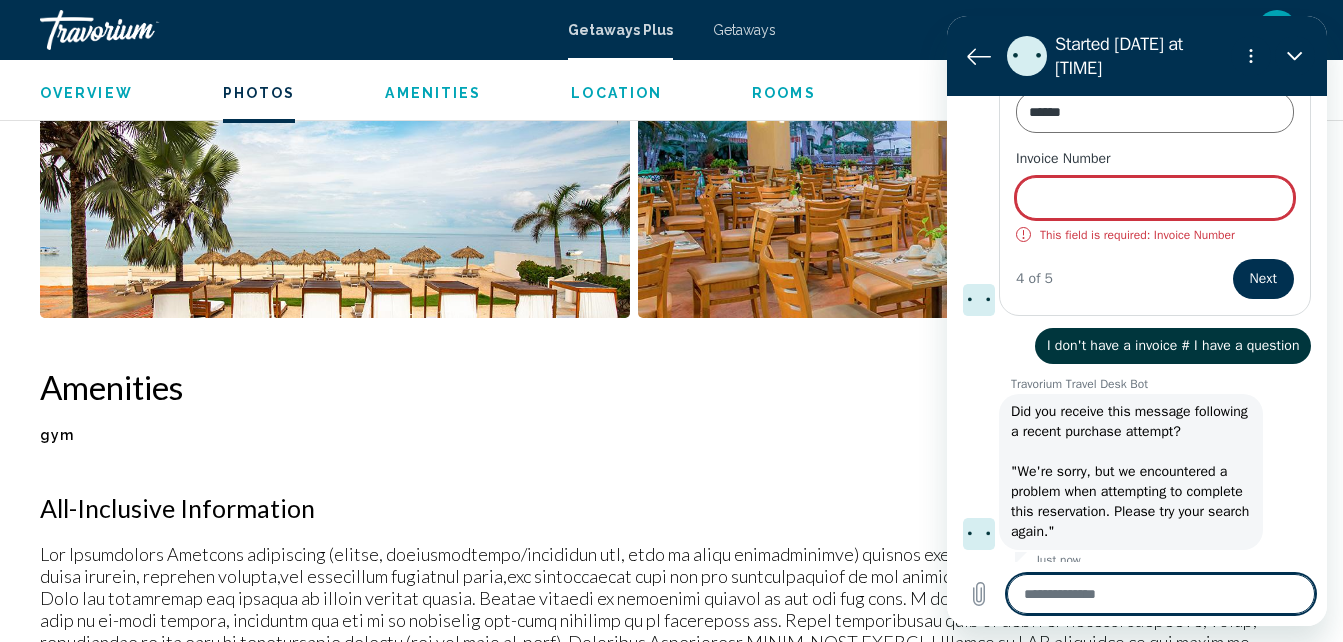 type on "*" 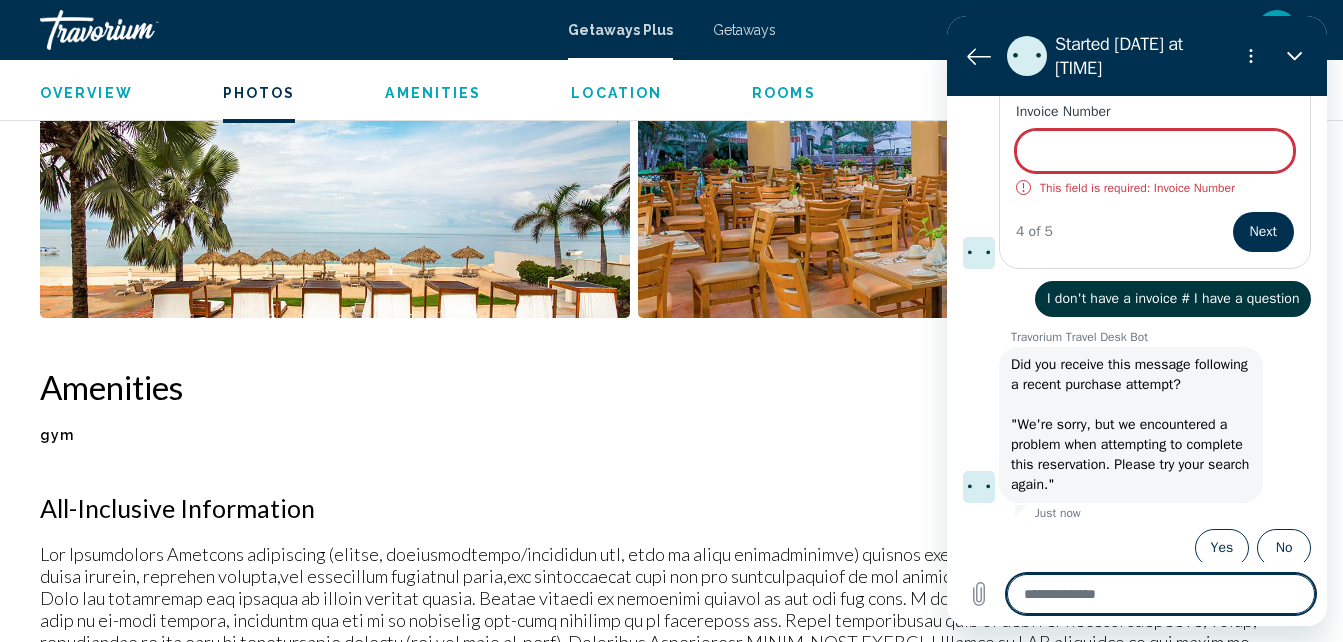 scroll, scrollTop: 664, scrollLeft: 0, axis: vertical 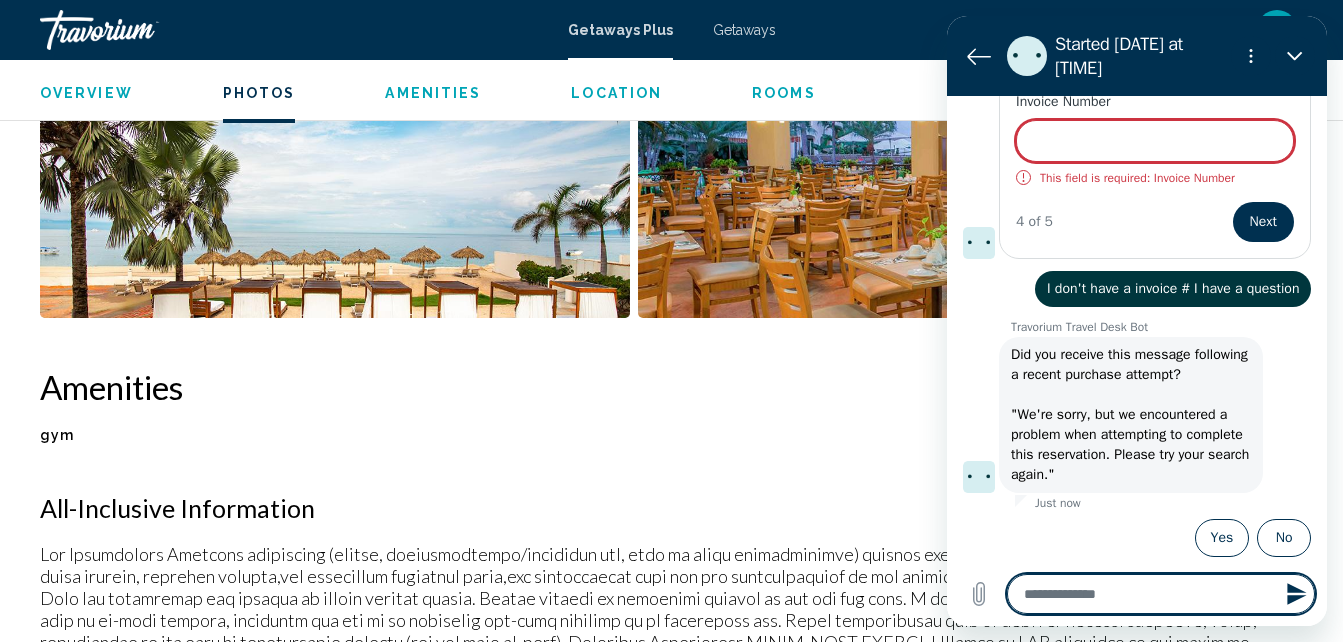 type on "*" 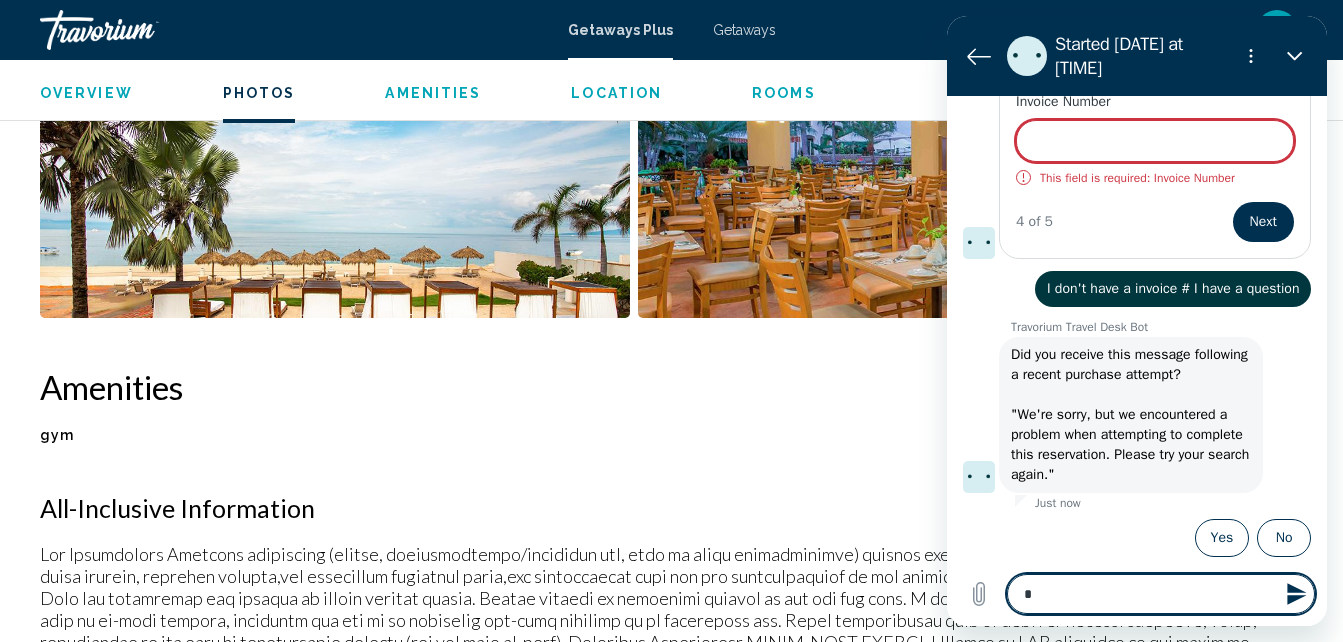 type on "**" 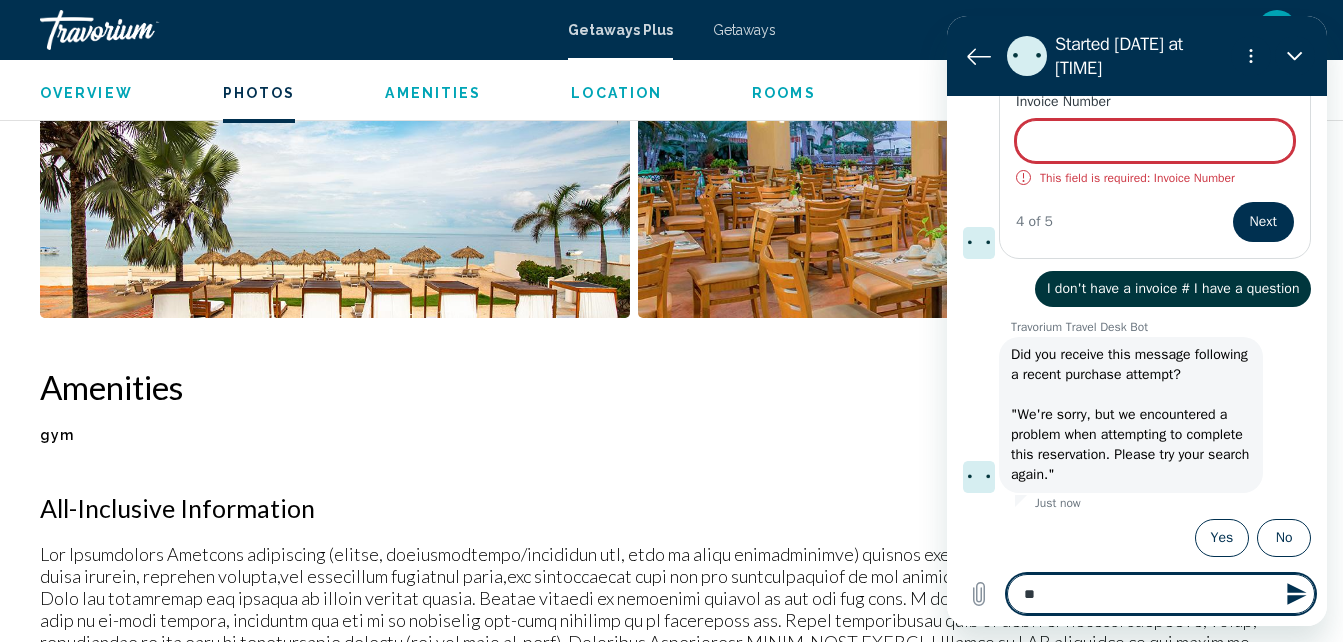 type on "***" 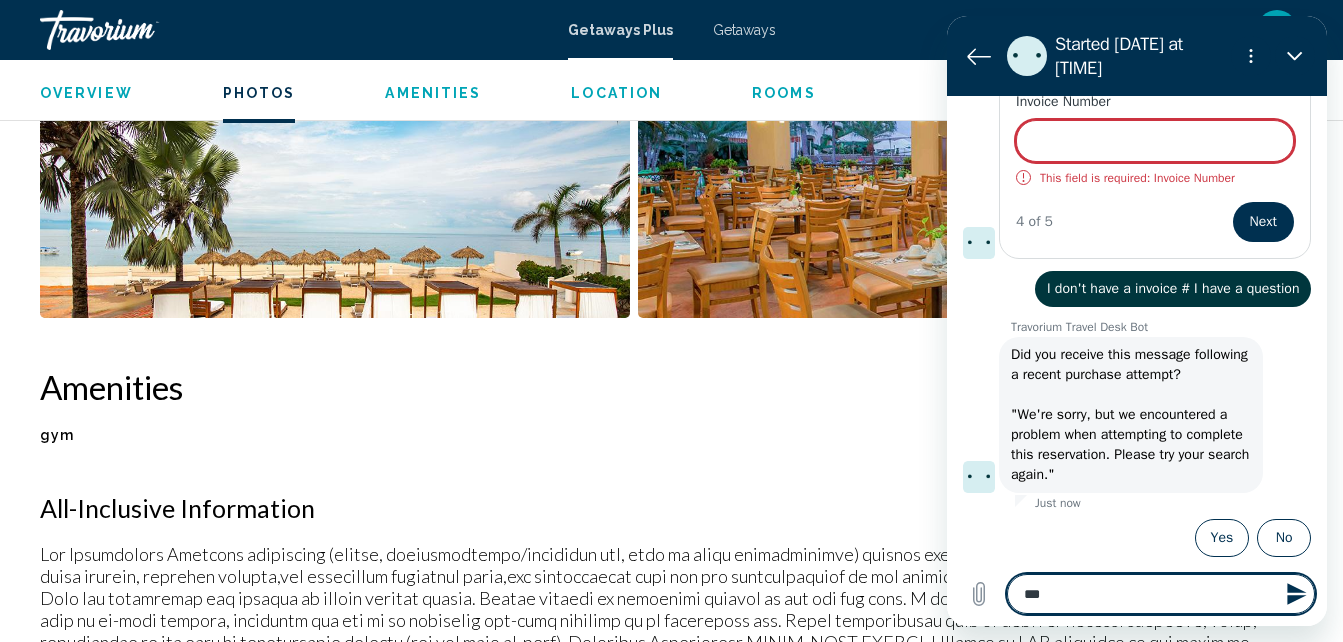 type on "****" 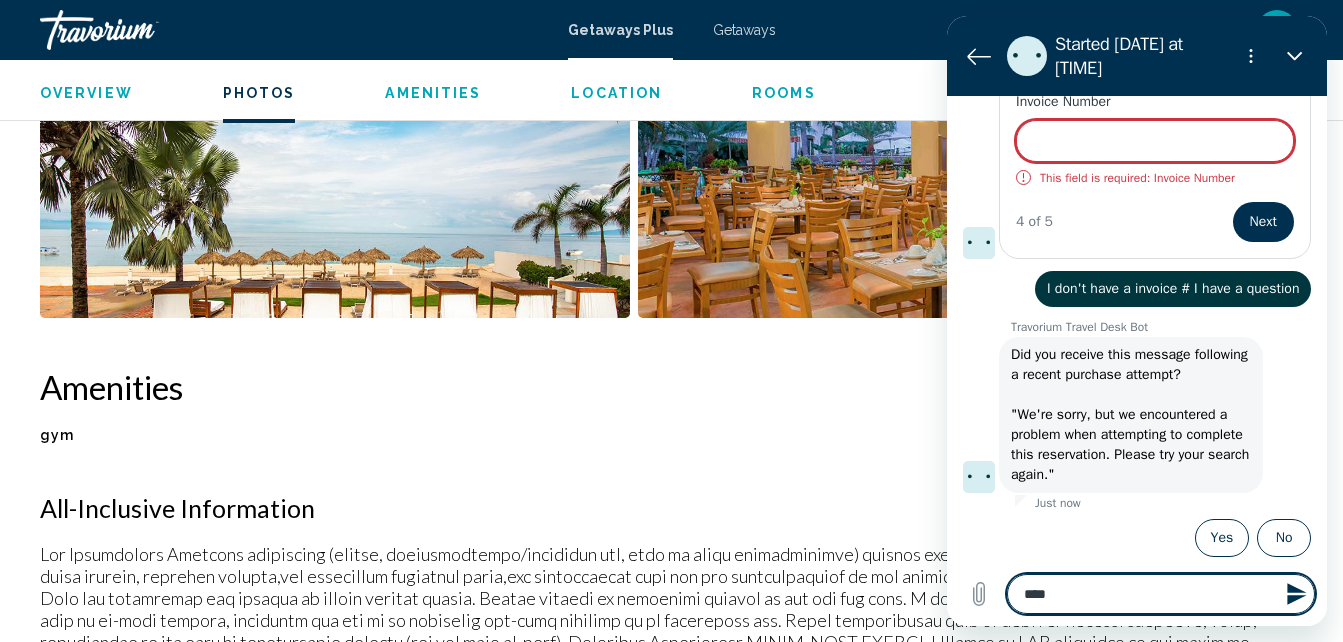 type on "****" 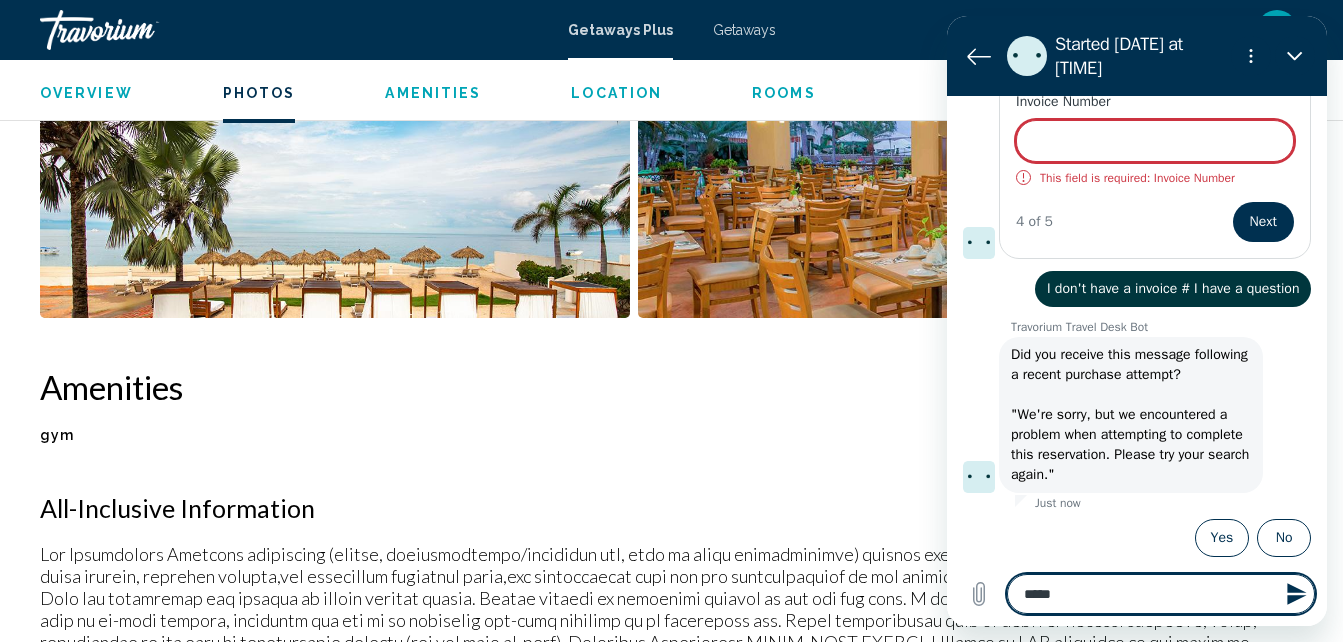 type on "******" 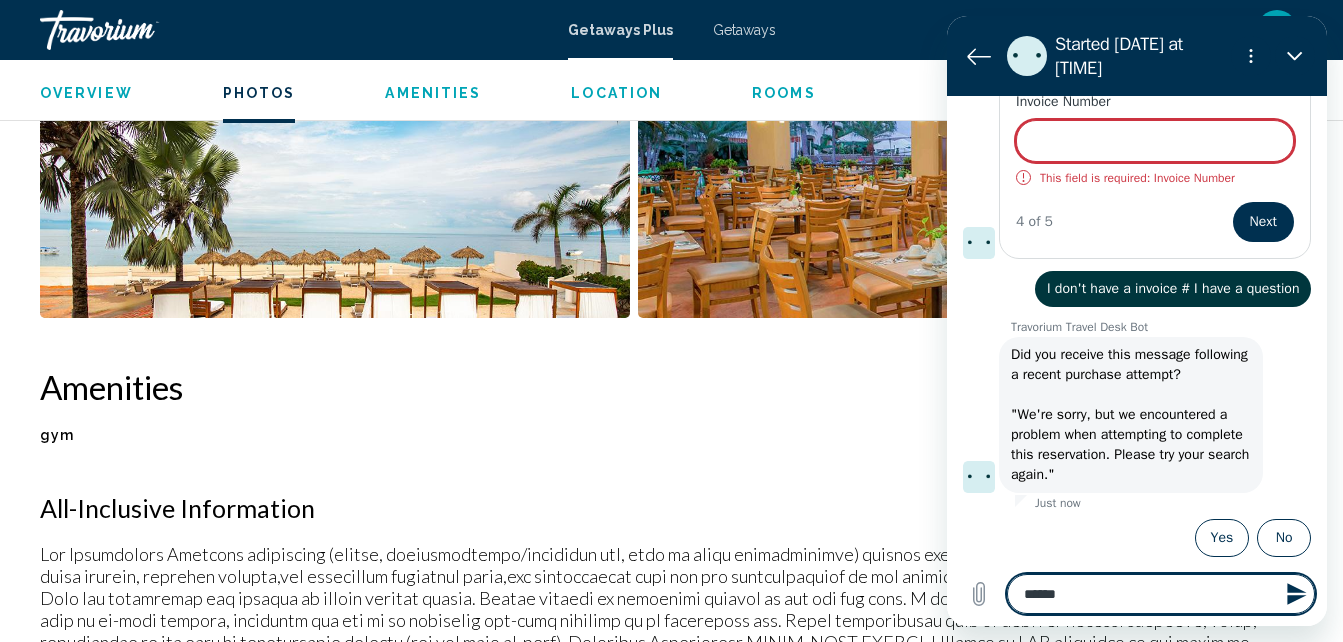 type on "*******" 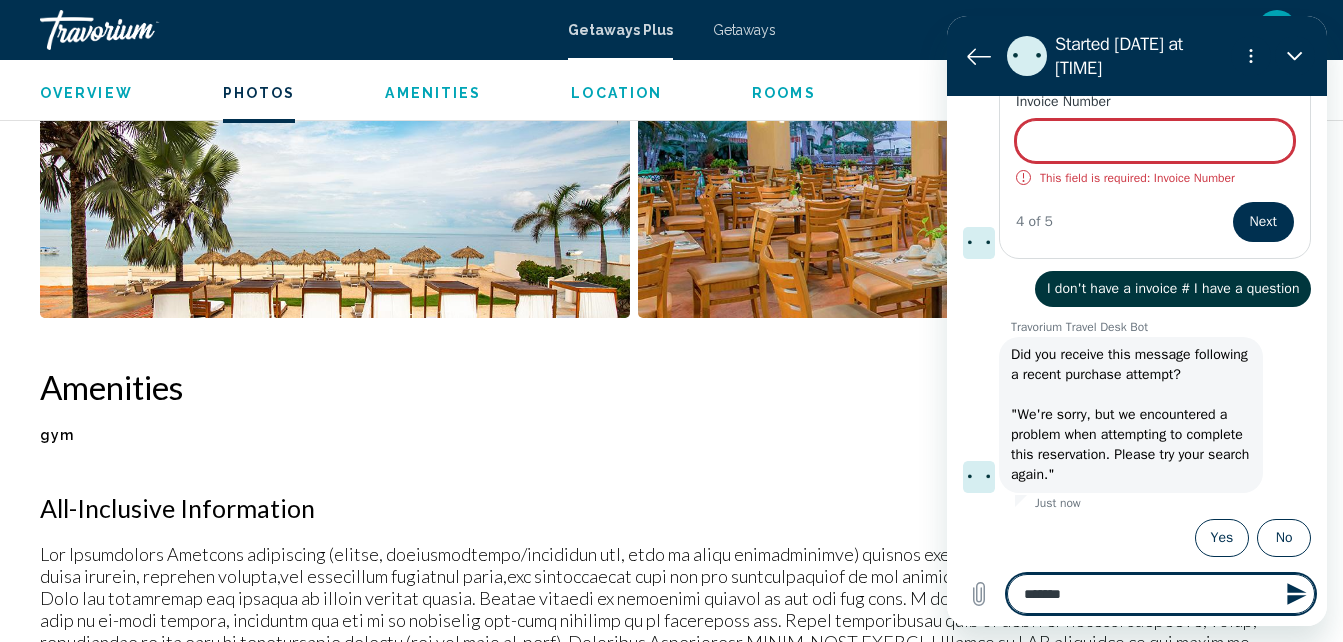 type on "********" 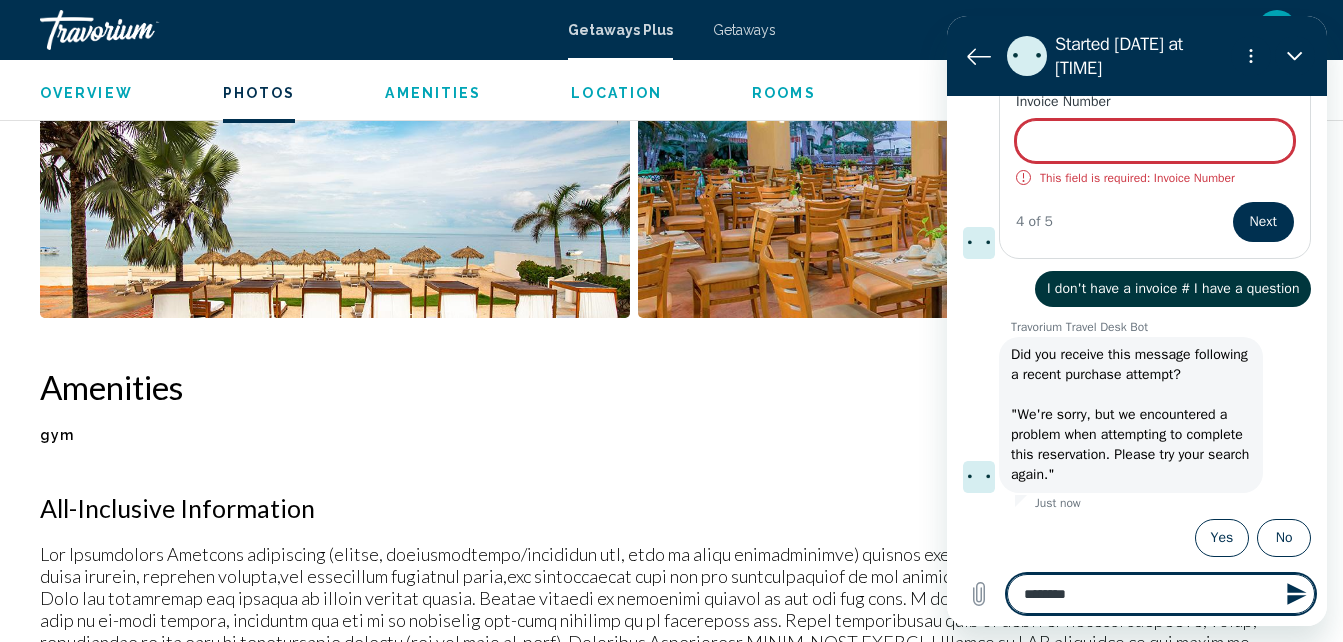 type on "*********" 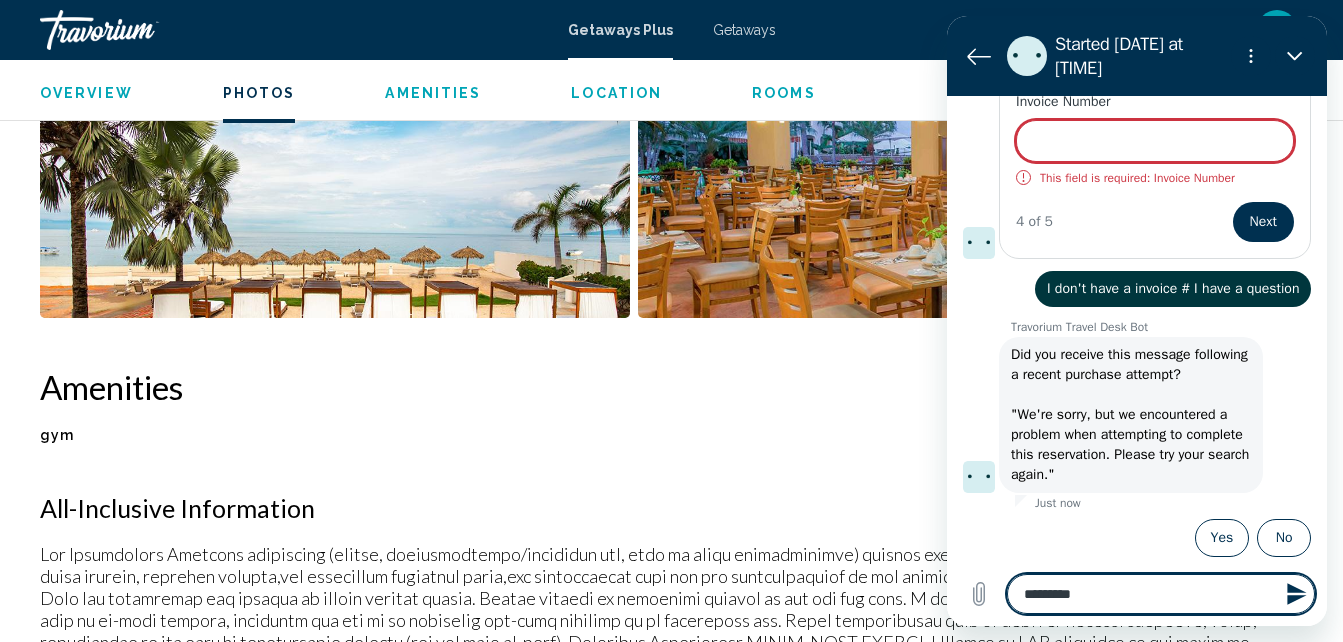 type 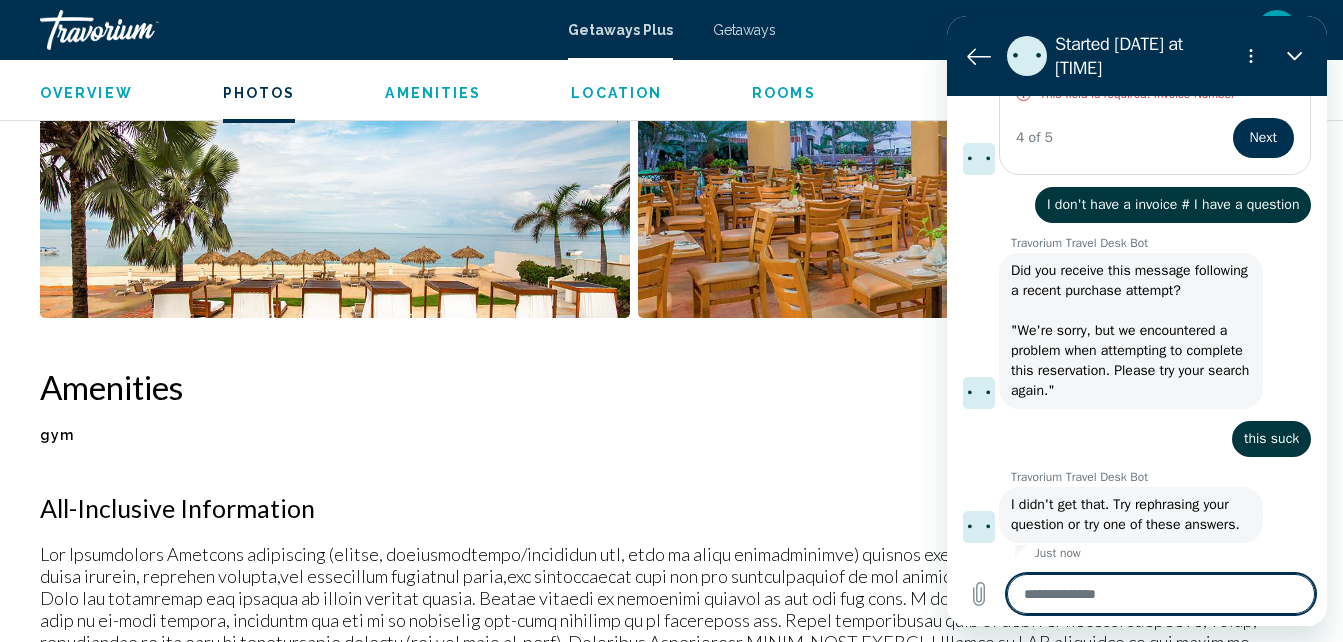 scroll, scrollTop: 772, scrollLeft: 0, axis: vertical 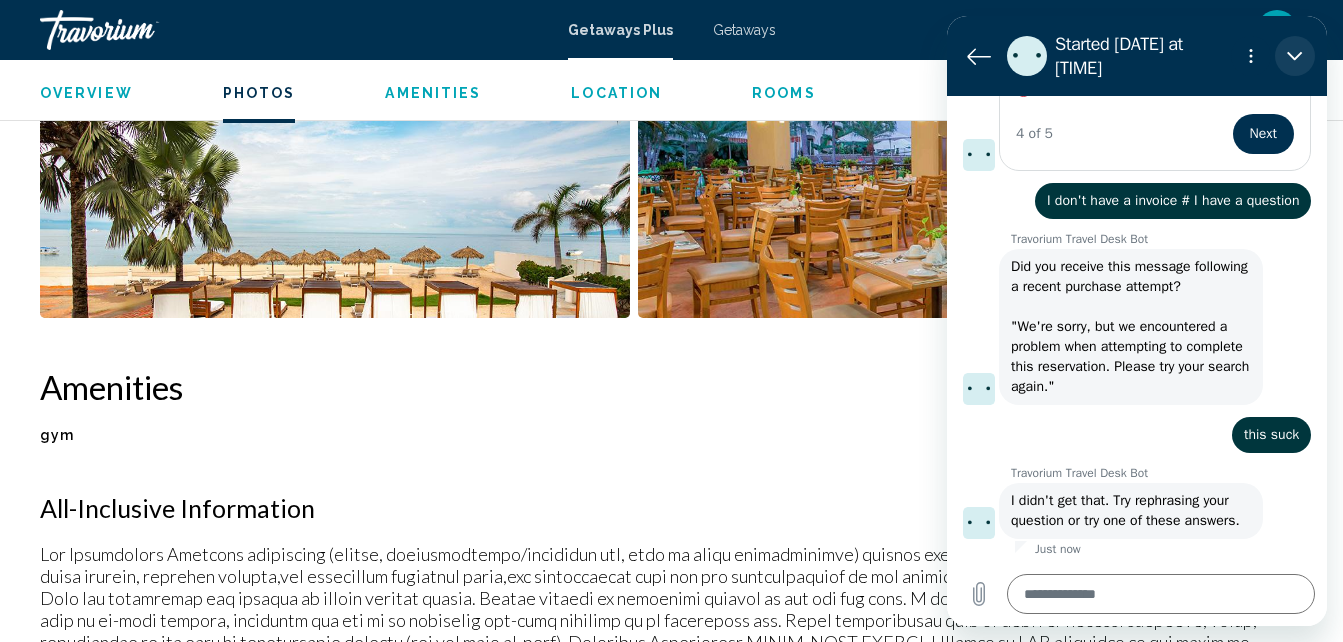 click 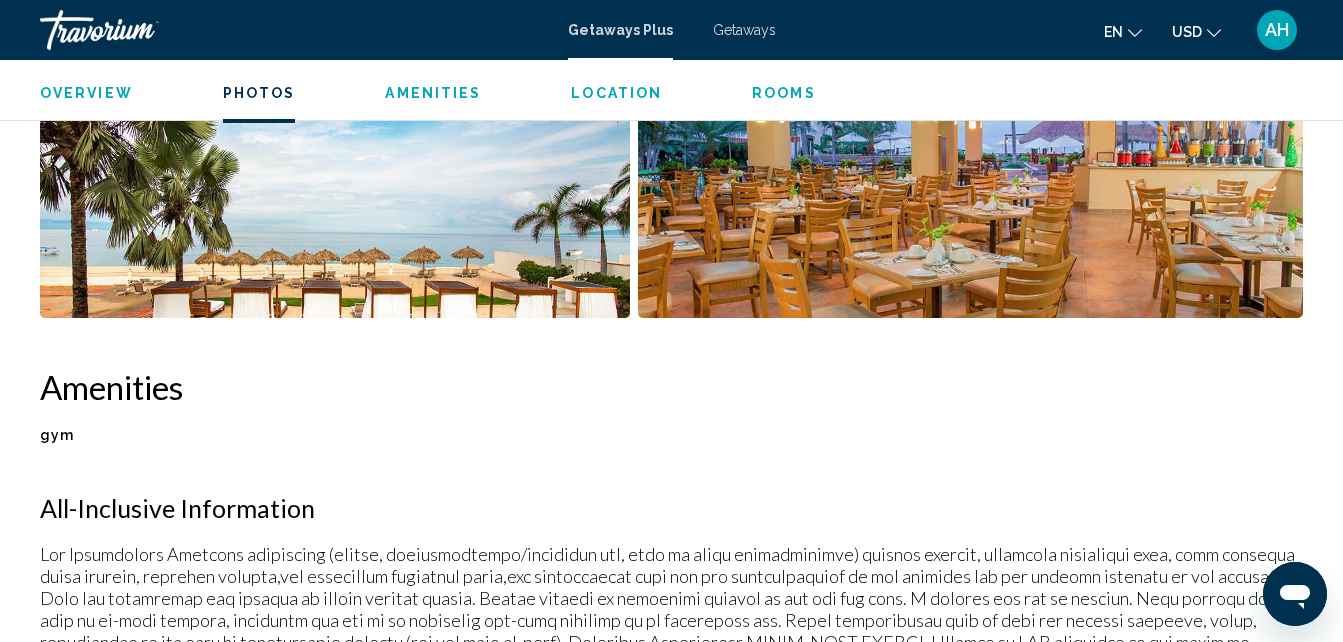 scroll, scrollTop: 772, scrollLeft: 0, axis: vertical 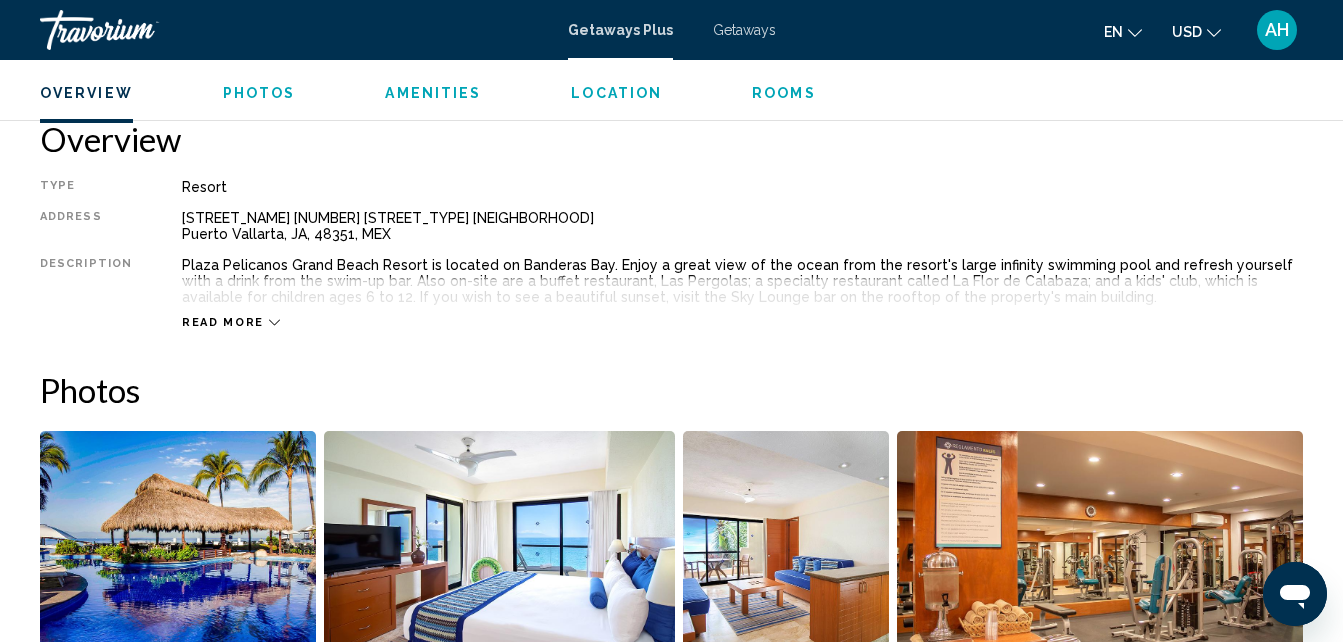 click 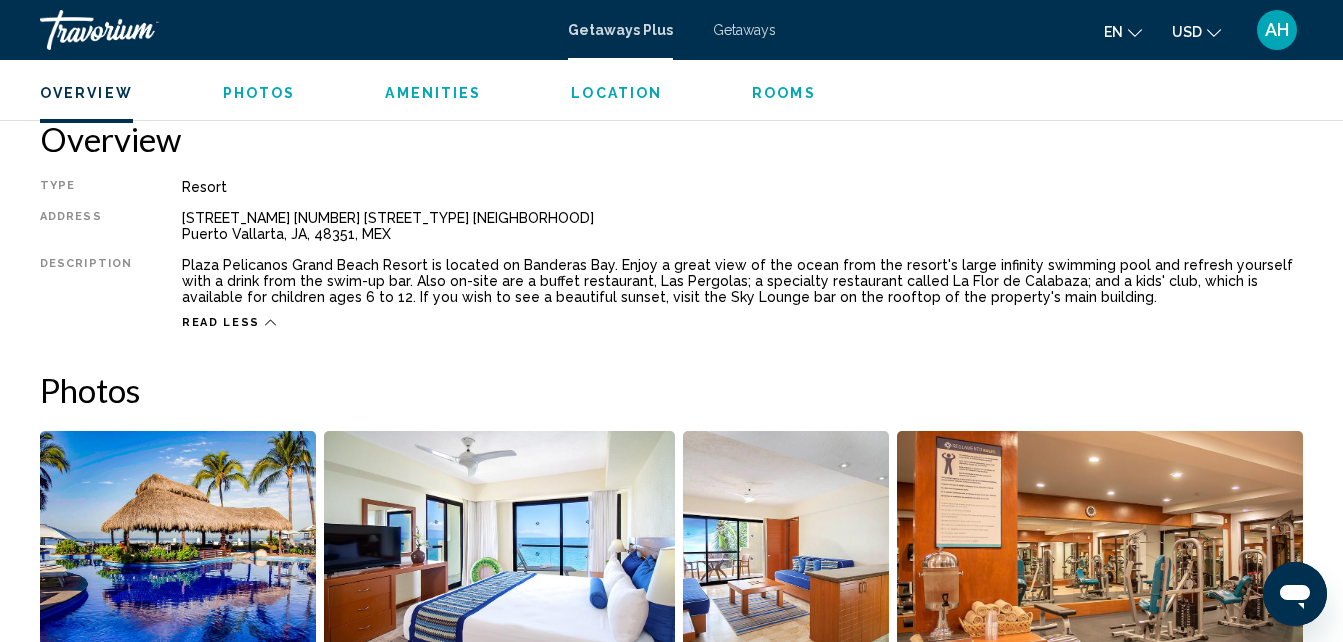 click on "Amenities" at bounding box center (433, 93) 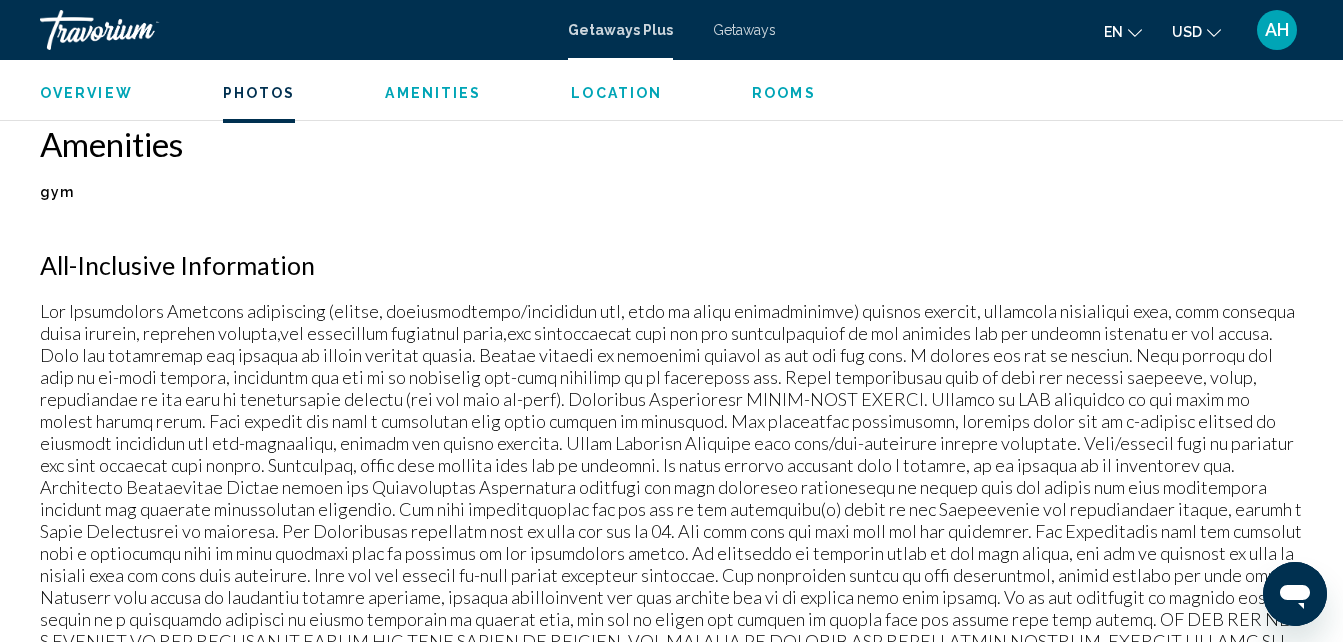 scroll, scrollTop: 1858, scrollLeft: 0, axis: vertical 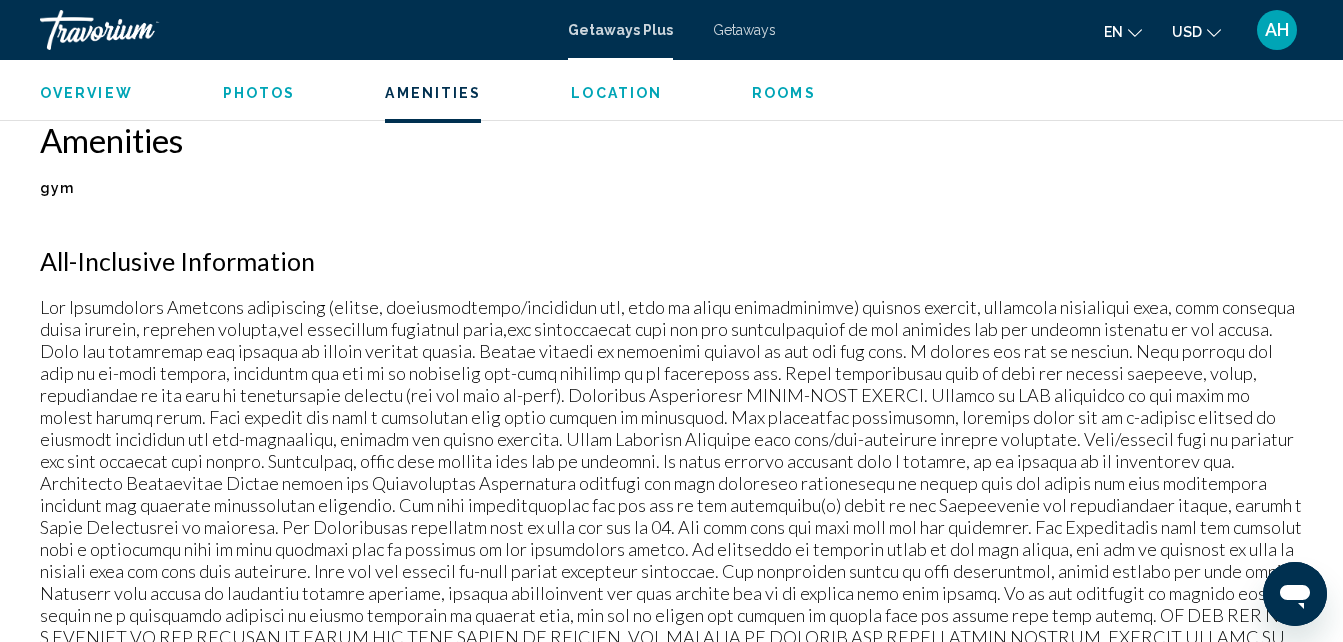 click on "Location" at bounding box center [616, 93] 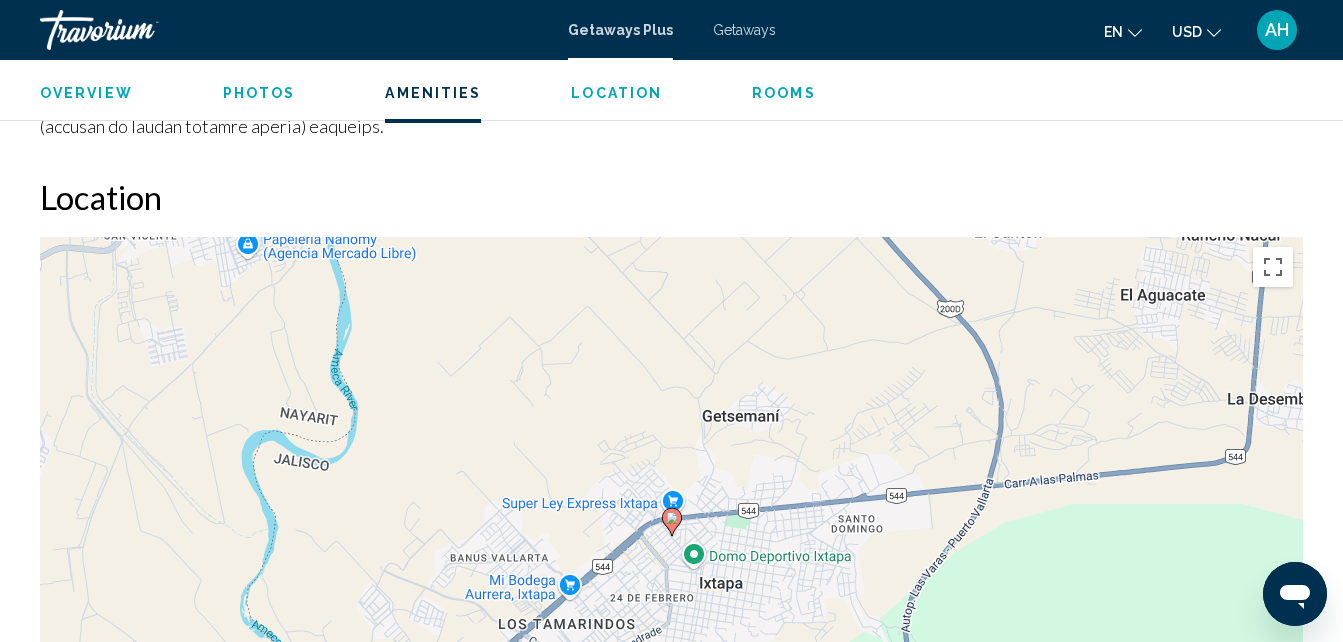 scroll, scrollTop: 2492, scrollLeft: 0, axis: vertical 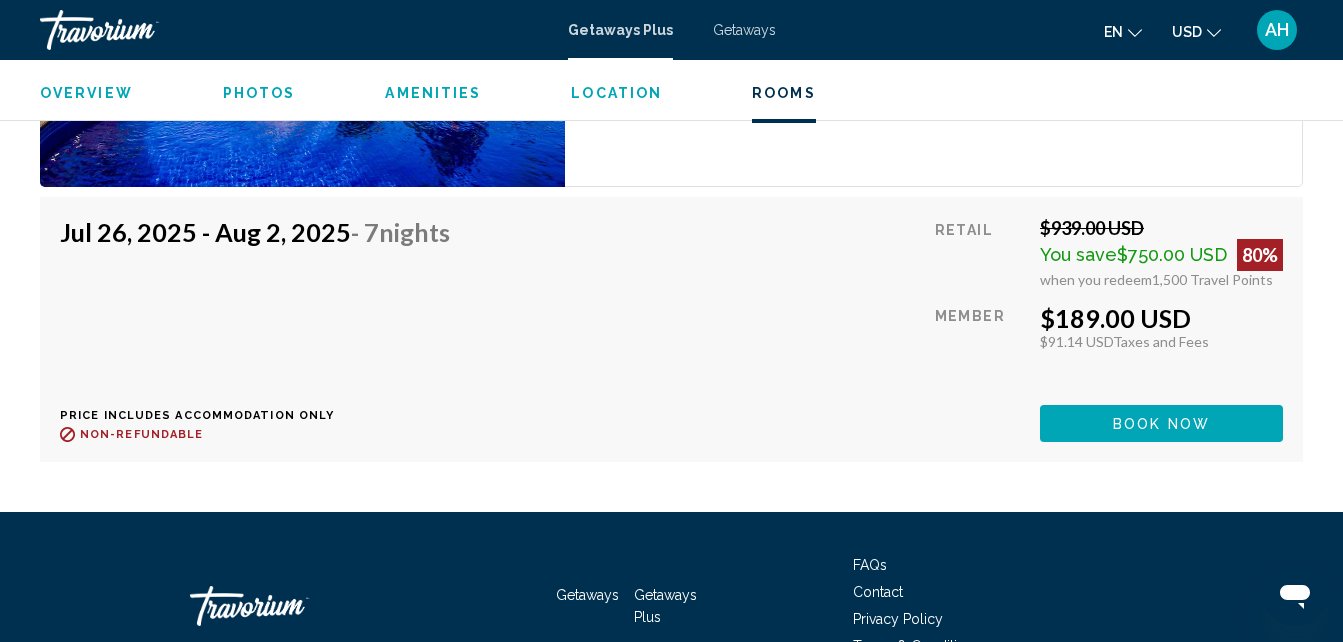drag, startPoint x: 1209, startPoint y: 398, endPoint x: 1299, endPoint y: 431, distance: 95.85927 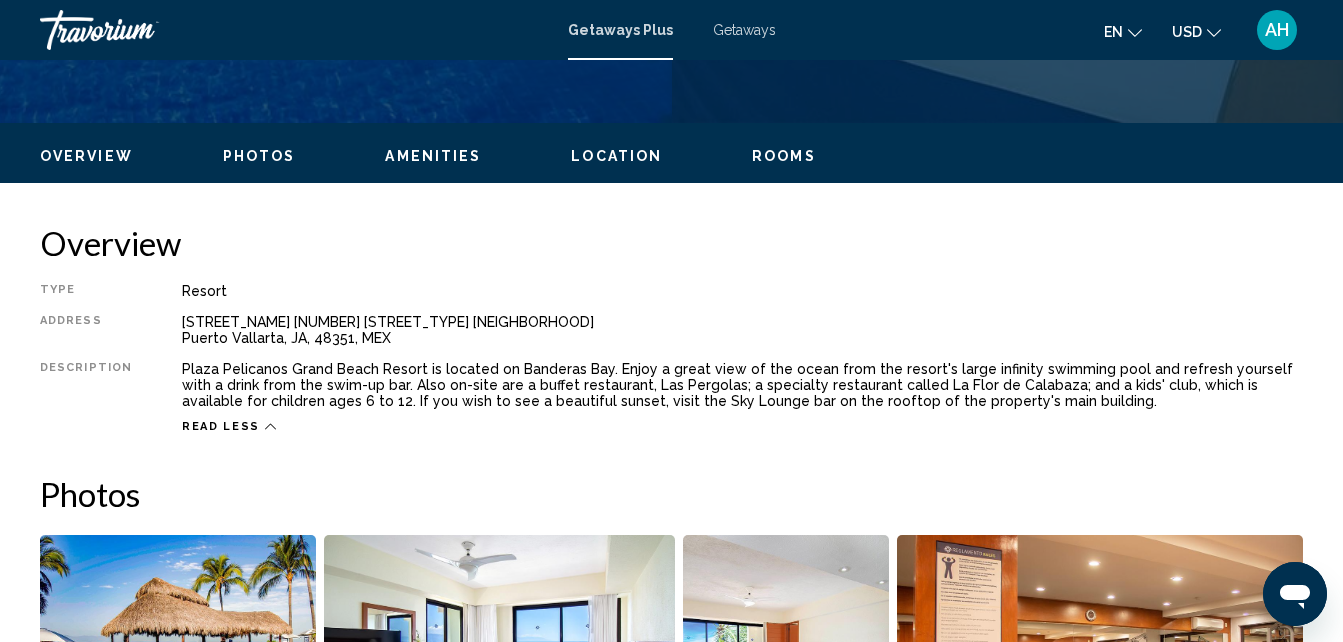 scroll, scrollTop: 167, scrollLeft: 0, axis: vertical 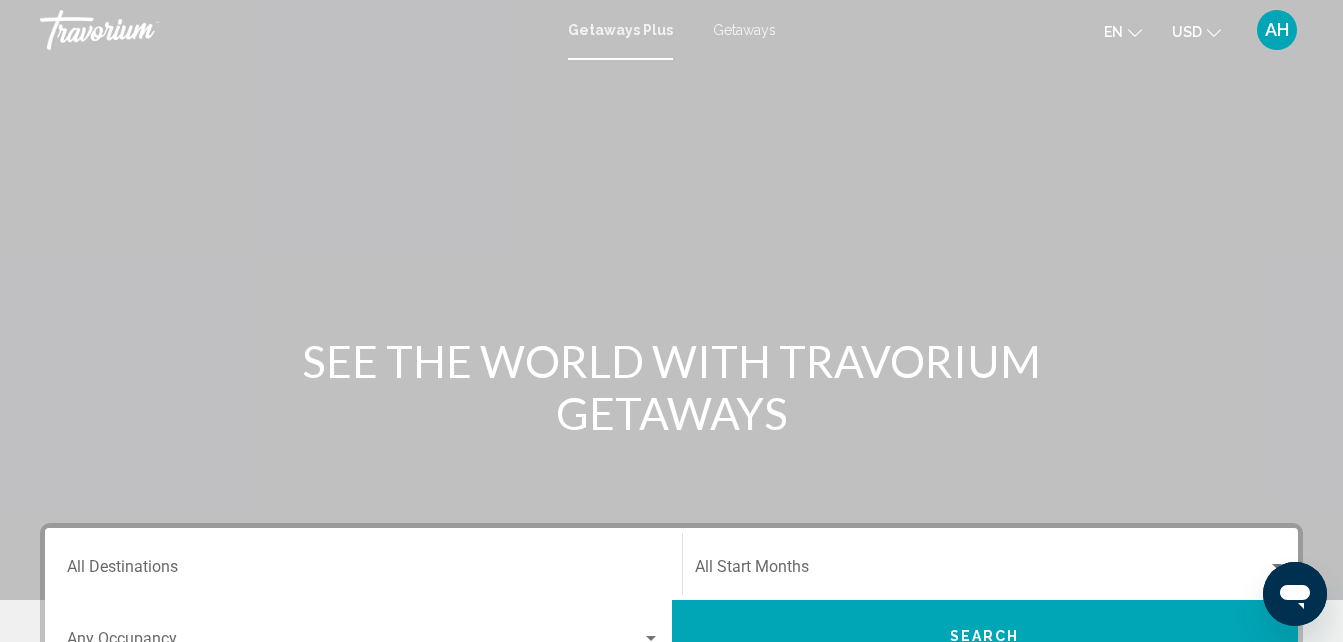 type on "*" 